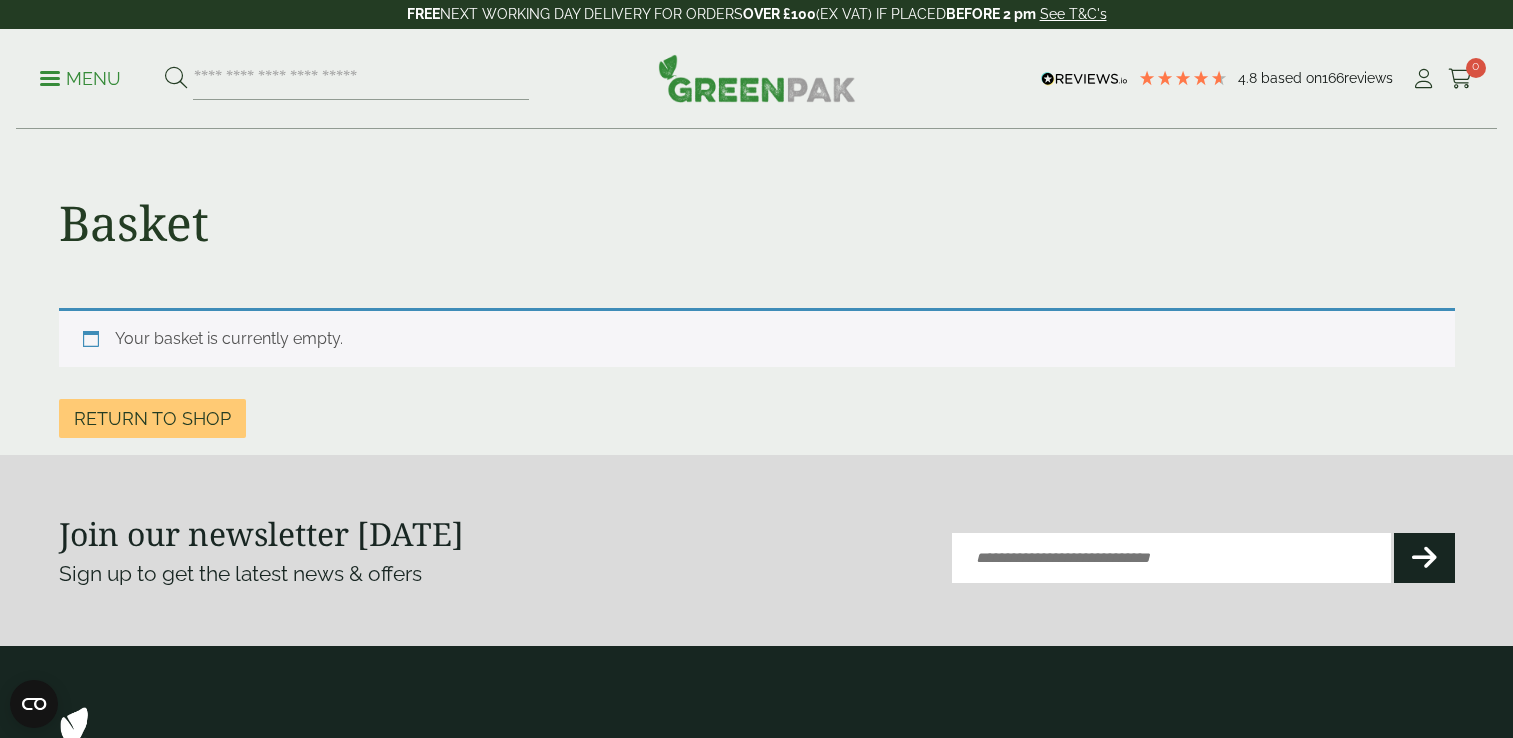 scroll, scrollTop: 0, scrollLeft: 0, axis: both 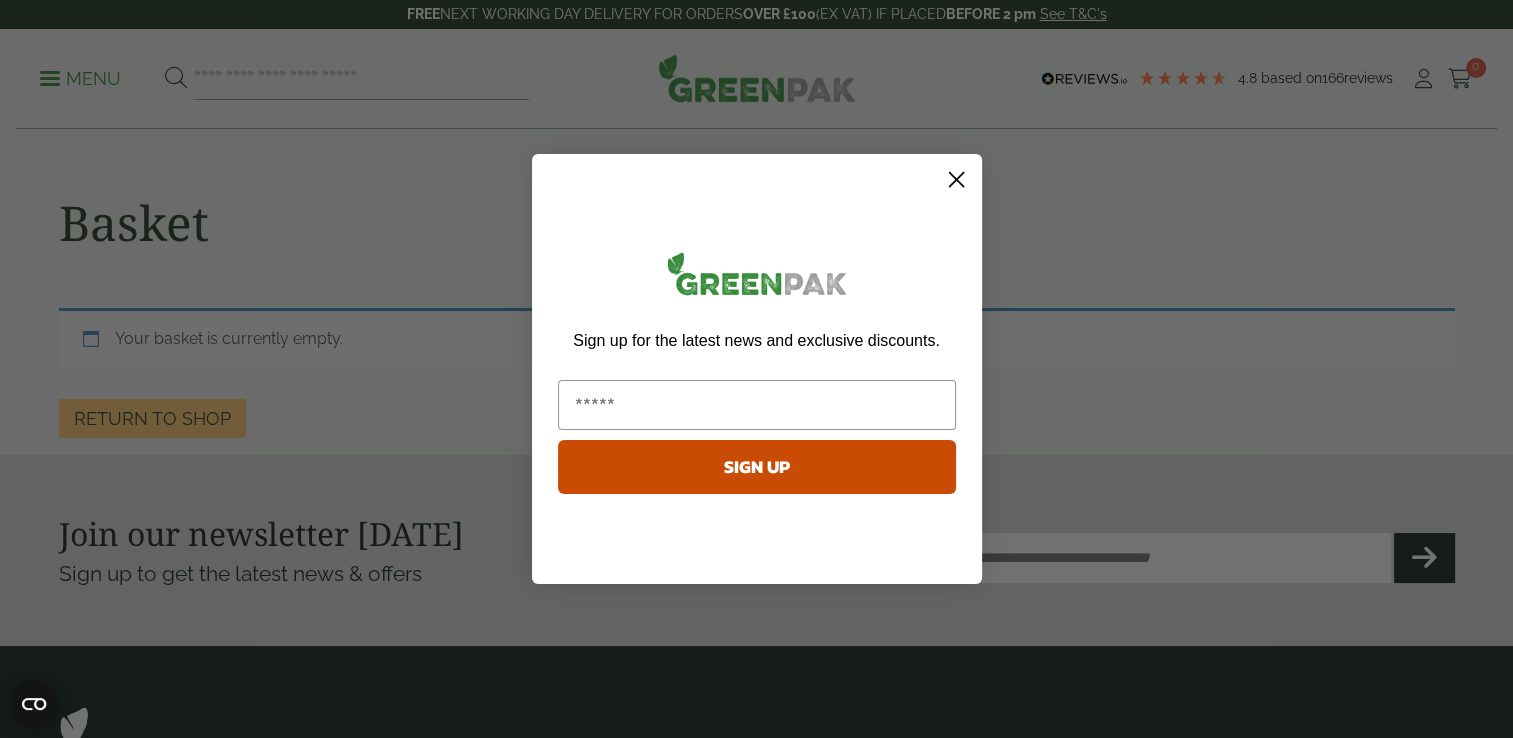 click on "Close dialog" 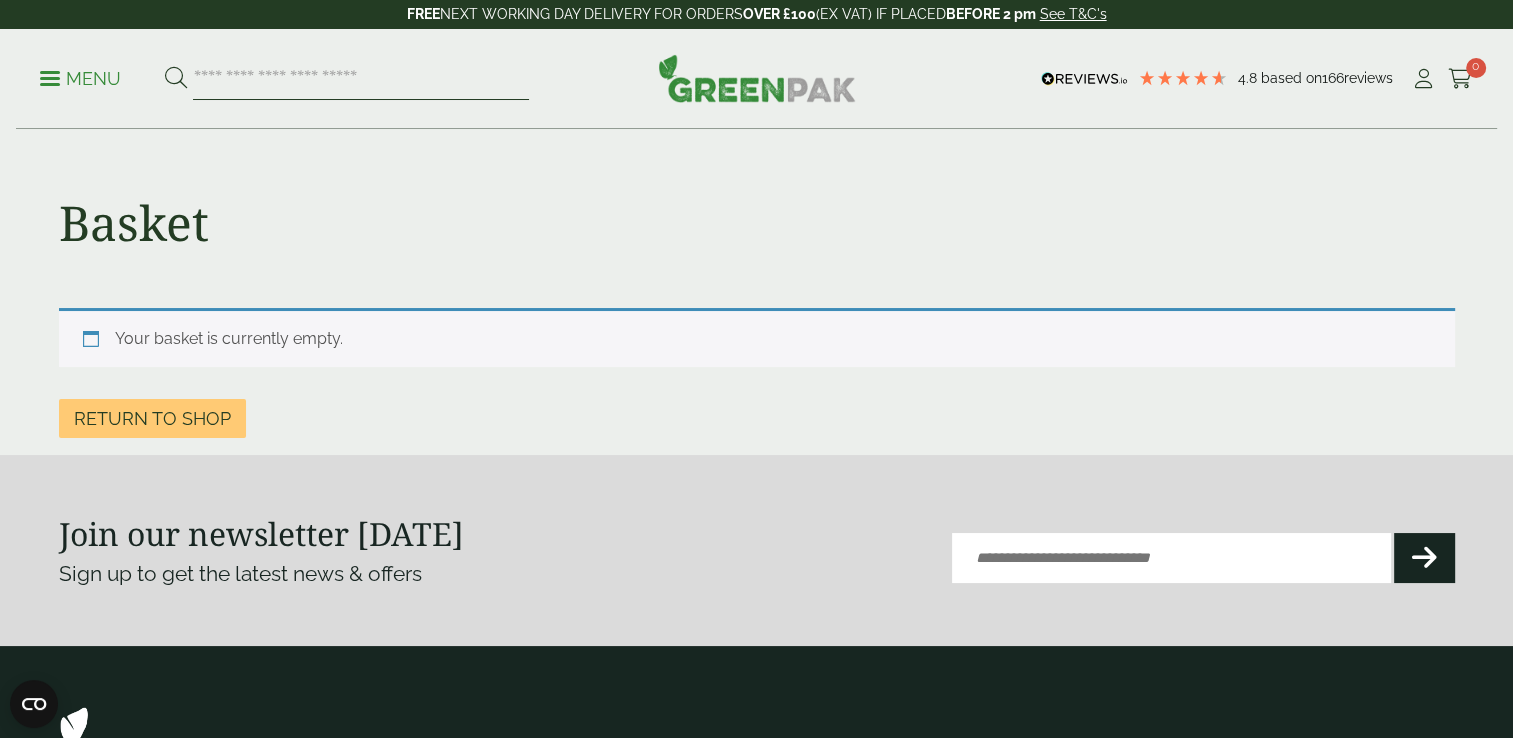 click at bounding box center (361, 79) 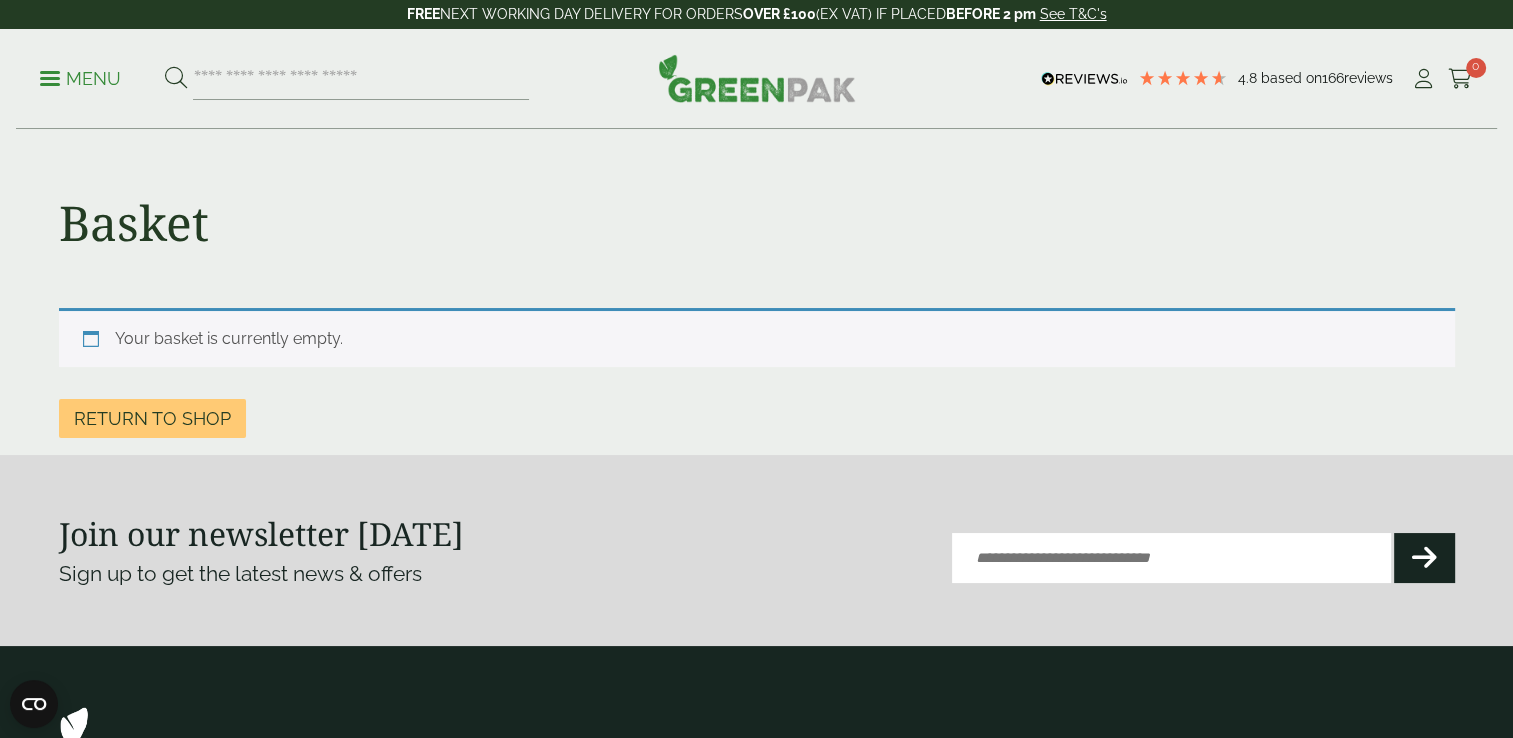 click on "Menu" at bounding box center [80, 79] 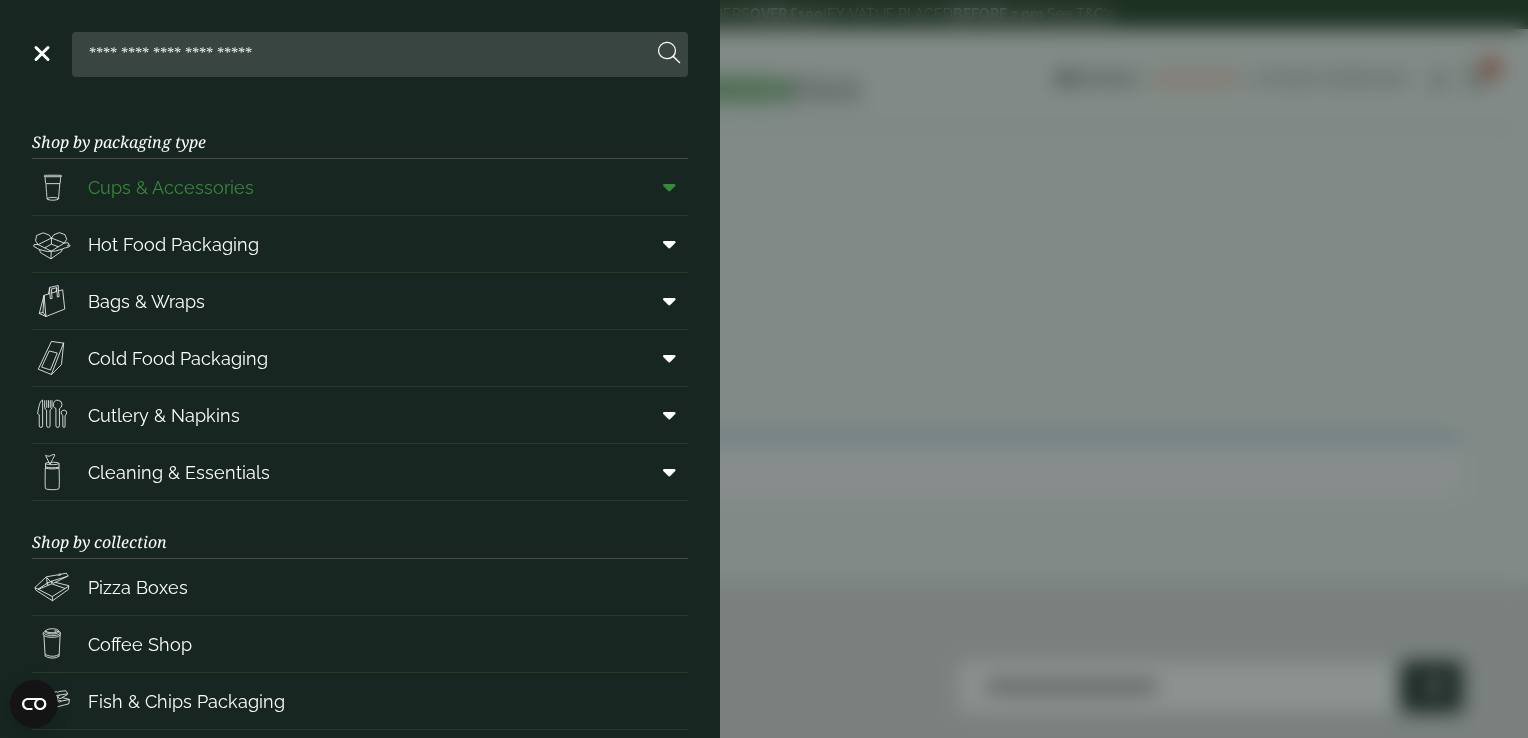 click at bounding box center [669, 187] 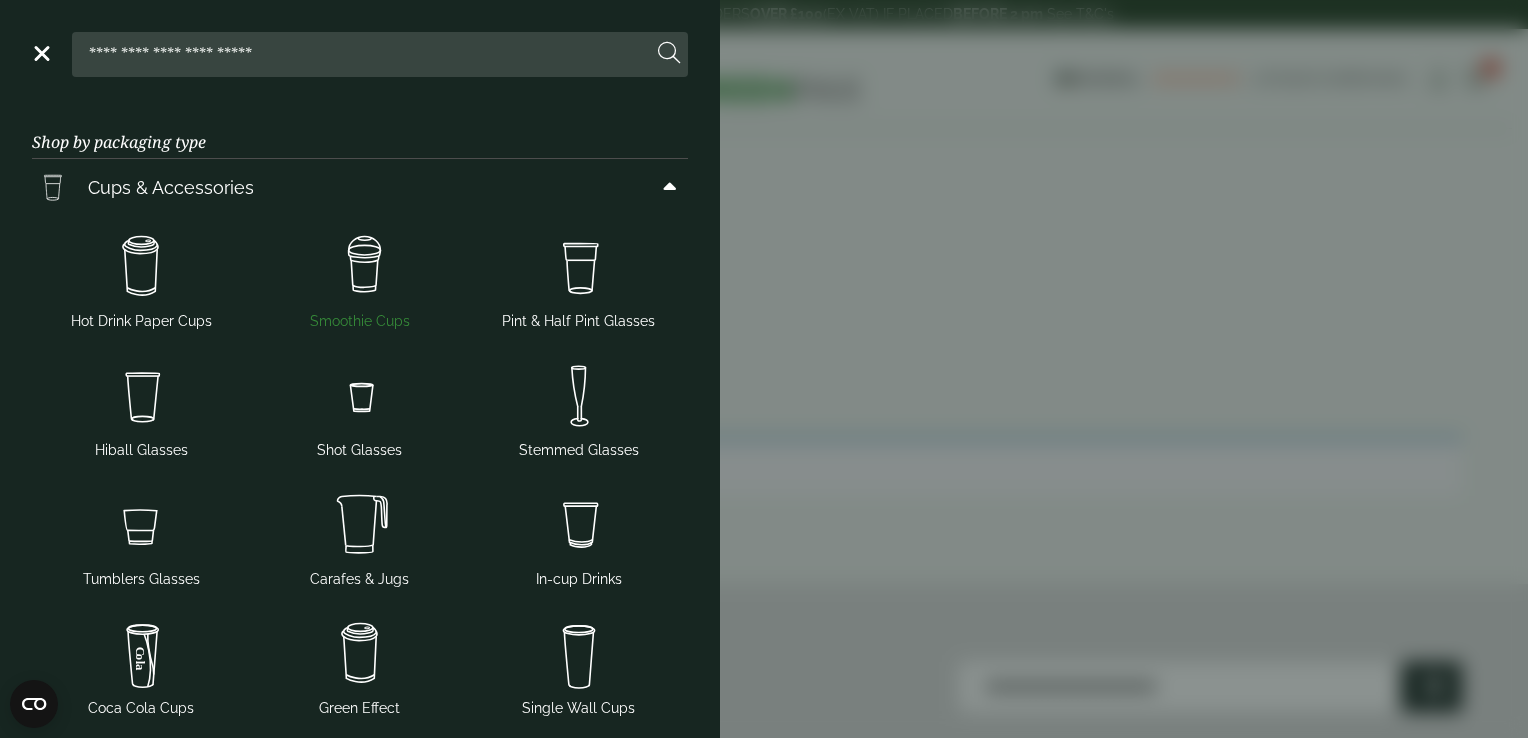click at bounding box center [360, 267] 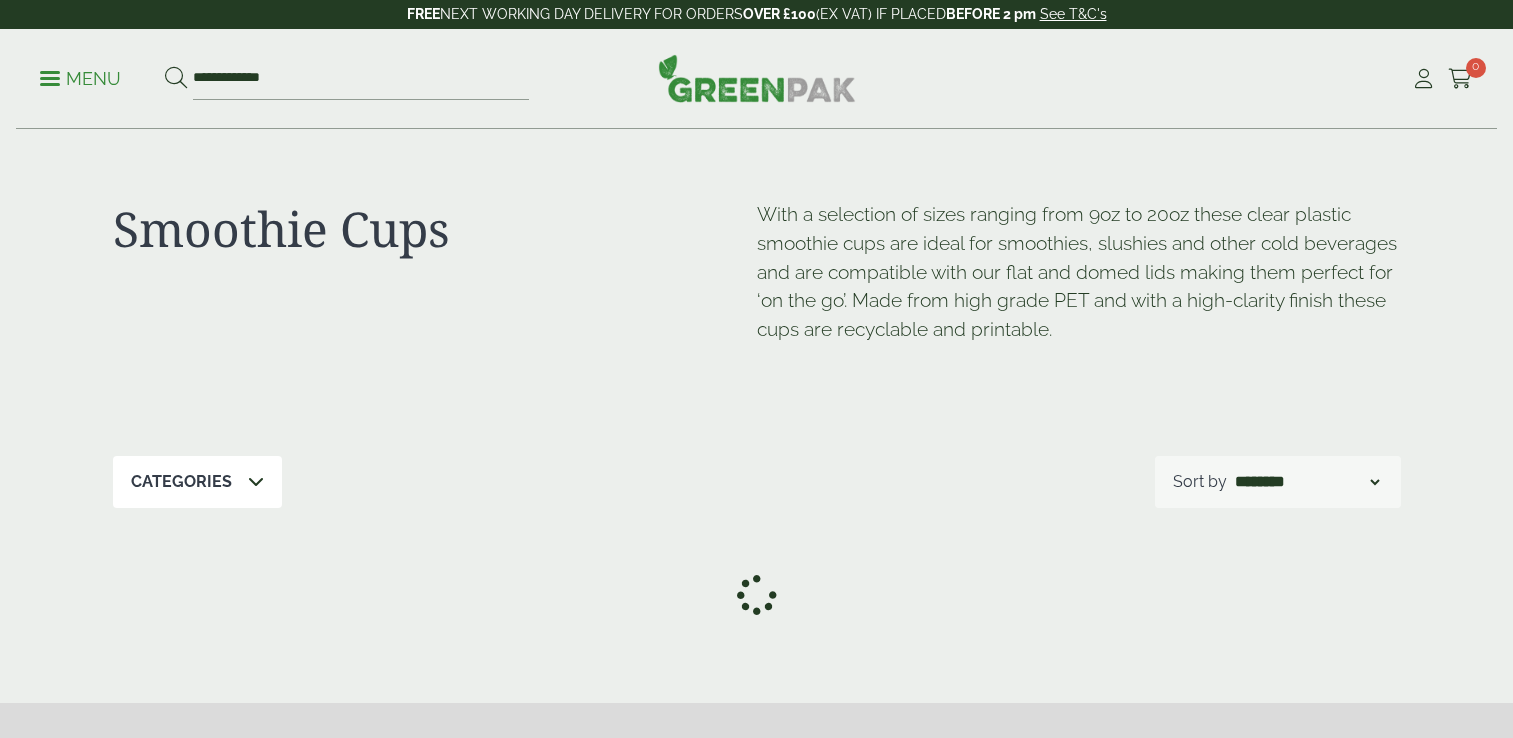 scroll, scrollTop: 0, scrollLeft: 0, axis: both 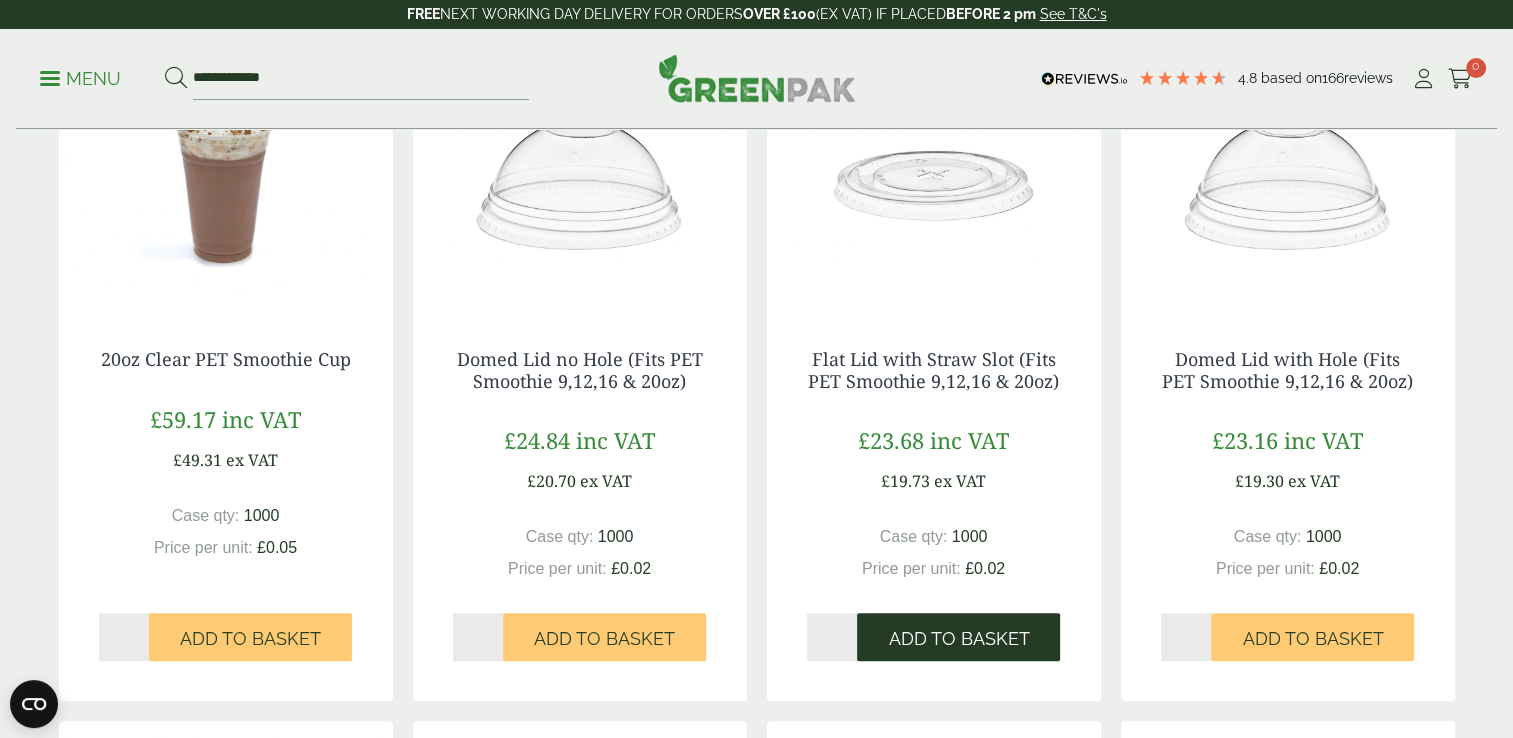 click on "Add to Basket" at bounding box center (958, 637) 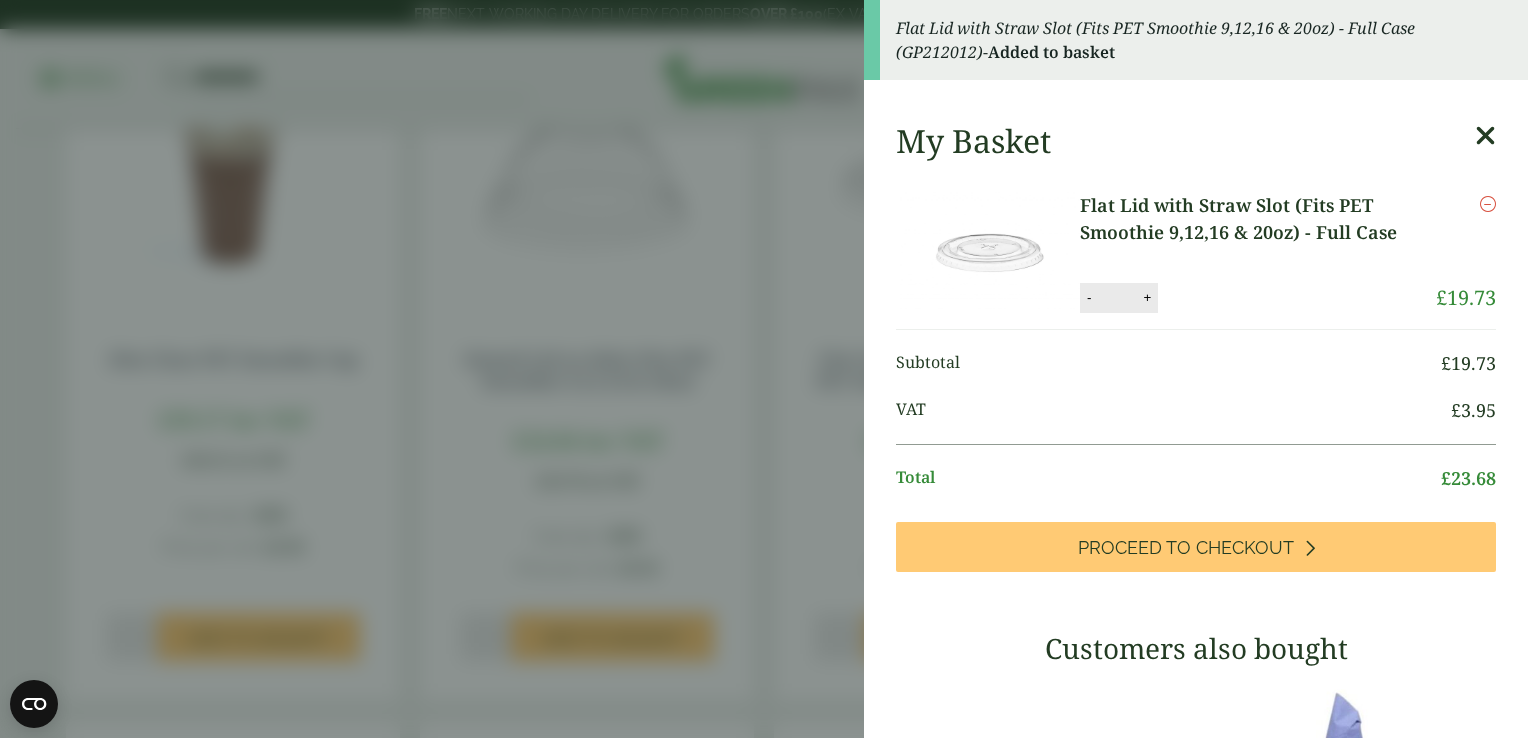 click on "Flat Lid with Straw Slot (Fits PET Smoothie 9,12,16 & 20oz) - Full Case (GP212012)  -  Added to basket
My Basket
Flat Lid with Straw Slot (Fits PET Smoothie 9,12,16 & 20oz) - Full Case
Flat Lid with Straw Slot (Fits PET Smoothie 9,12,16 & 20oz) - Full Case quantity
- * +
Update
Remove £ £ *" at bounding box center (764, 369) 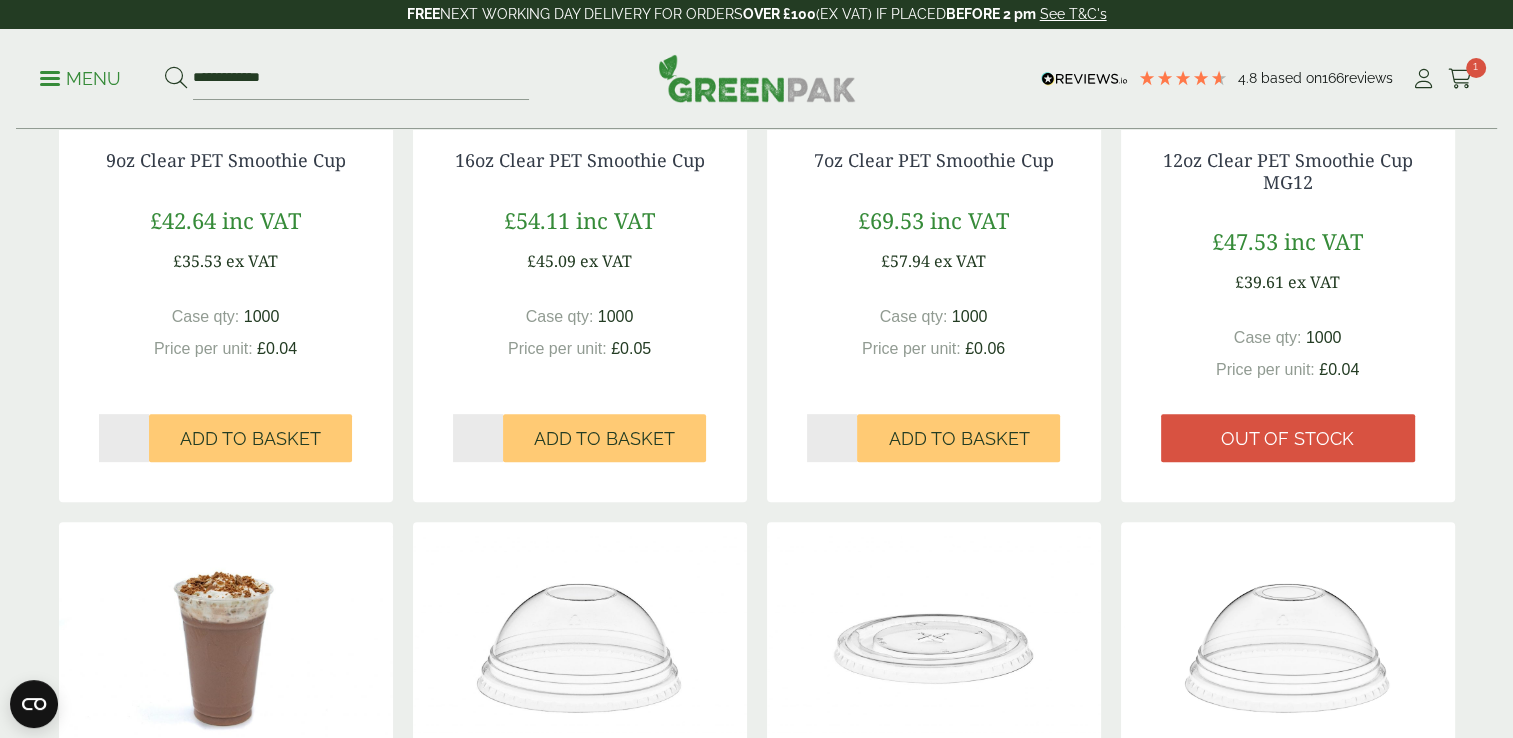 scroll, scrollTop: 359, scrollLeft: 0, axis: vertical 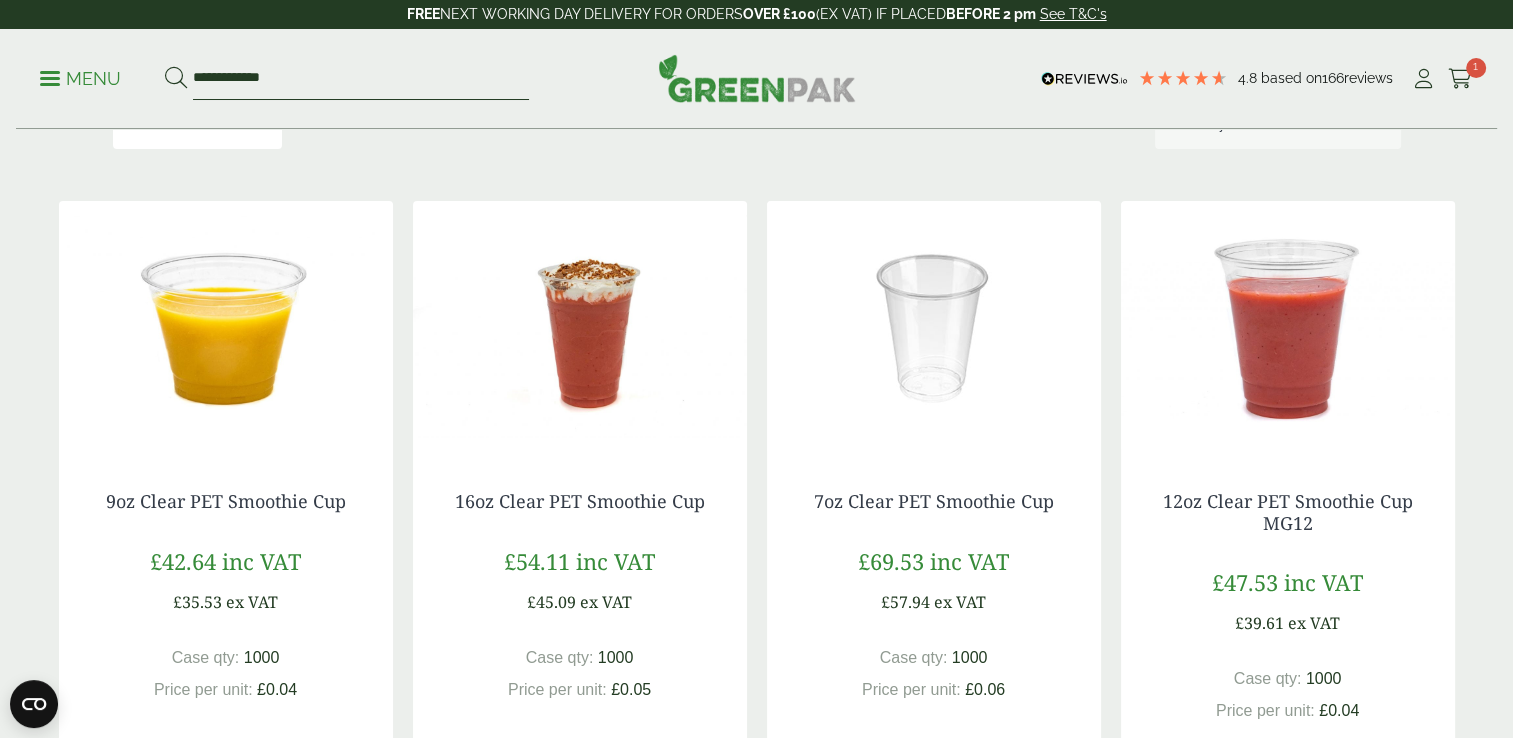 click on "**********" at bounding box center [361, 79] 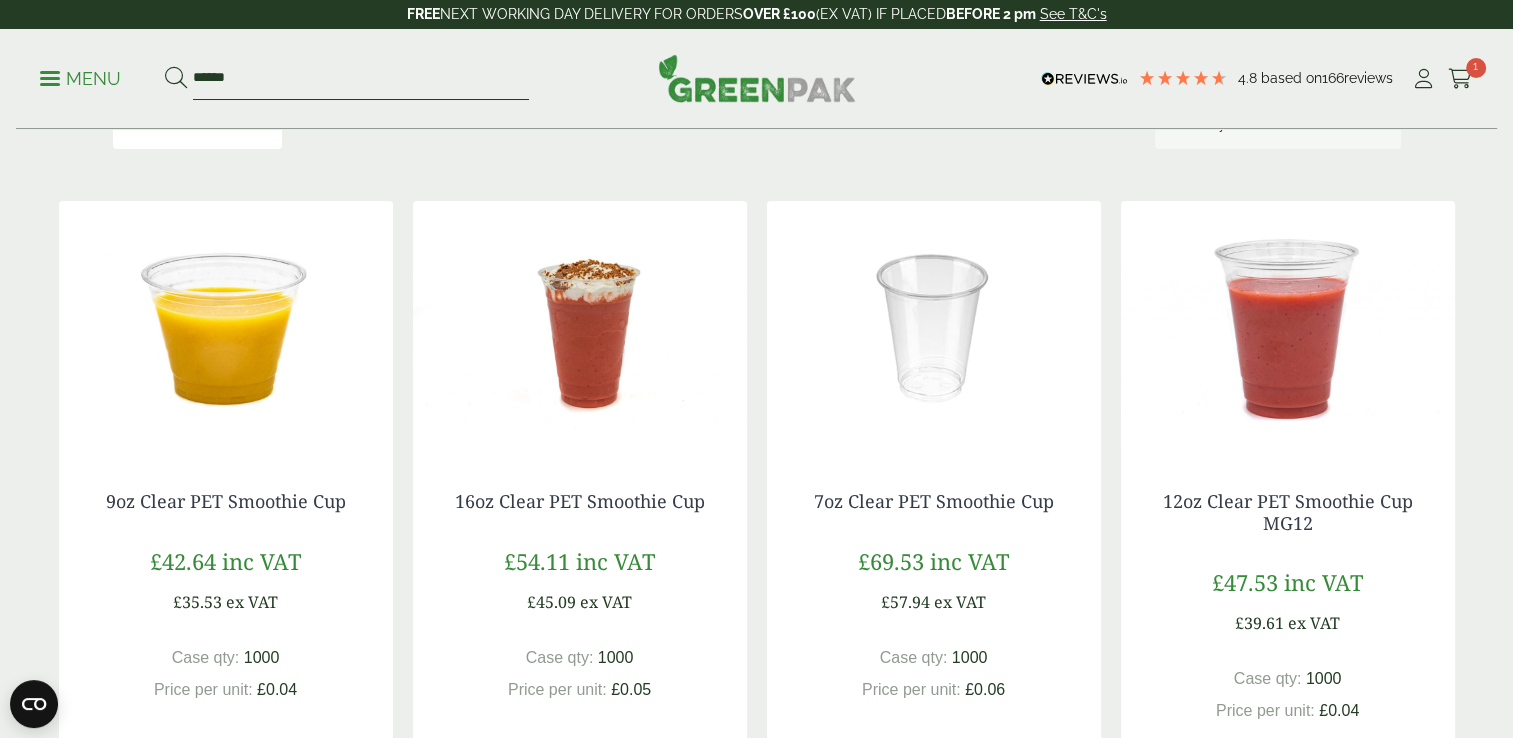 type on "******" 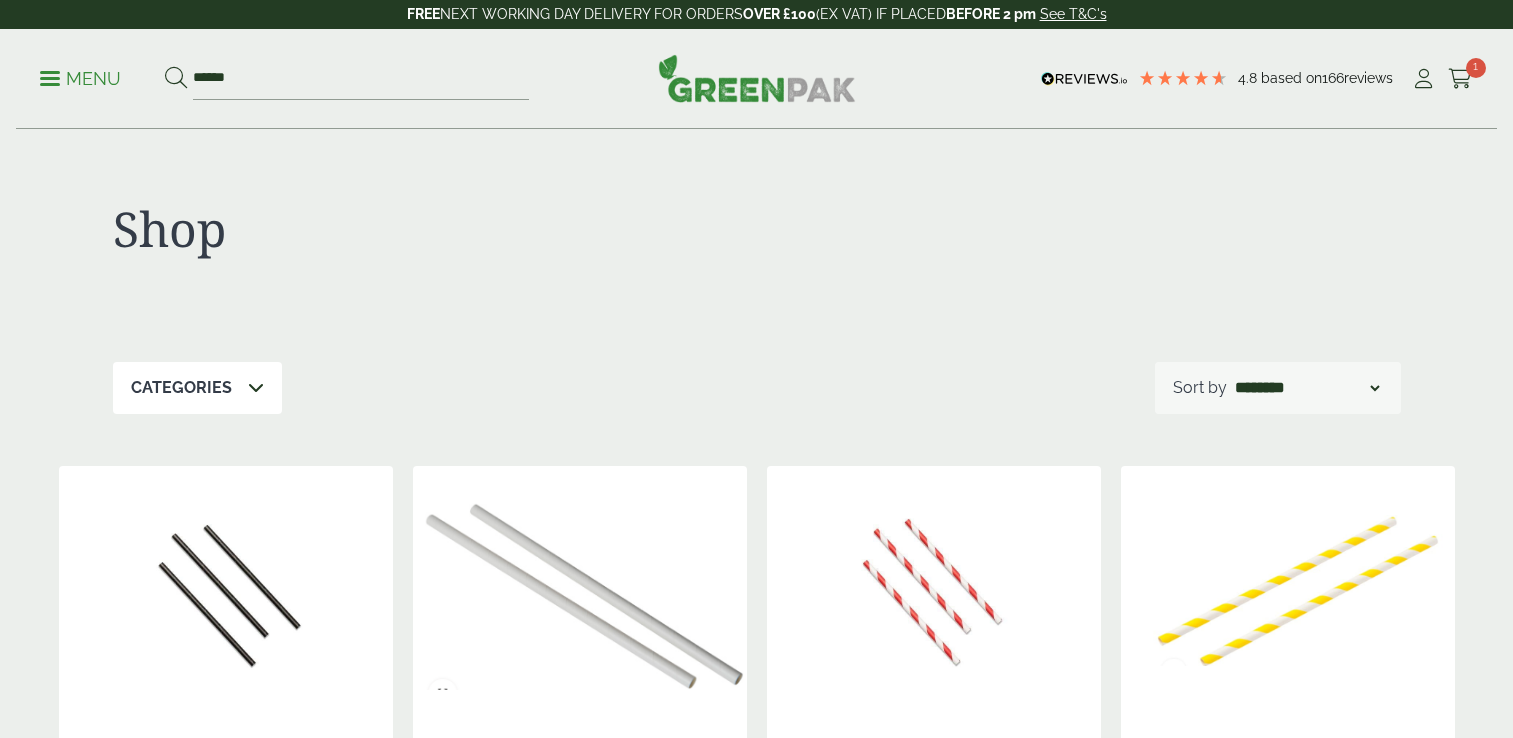 scroll, scrollTop: 0, scrollLeft: 0, axis: both 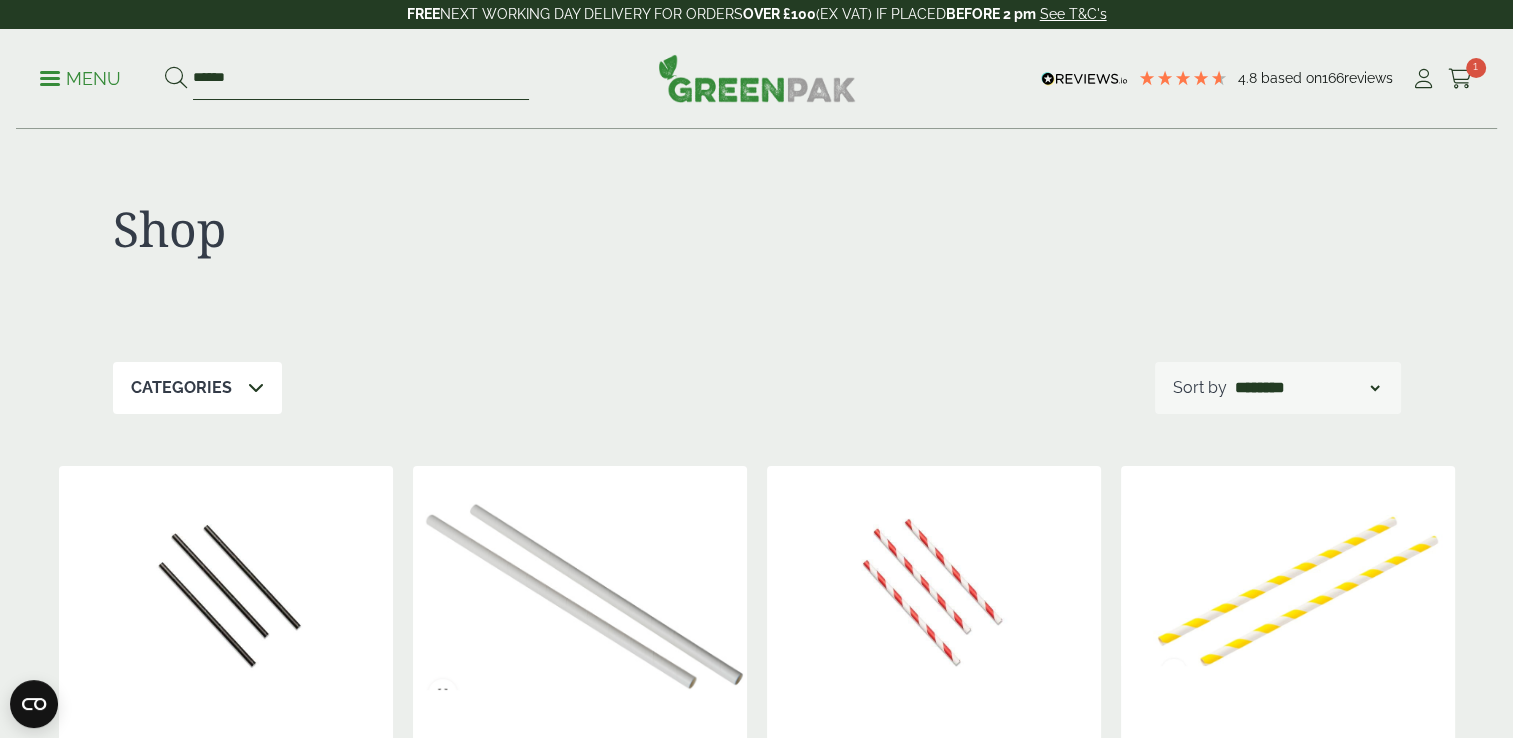 click on "******" at bounding box center [361, 79] 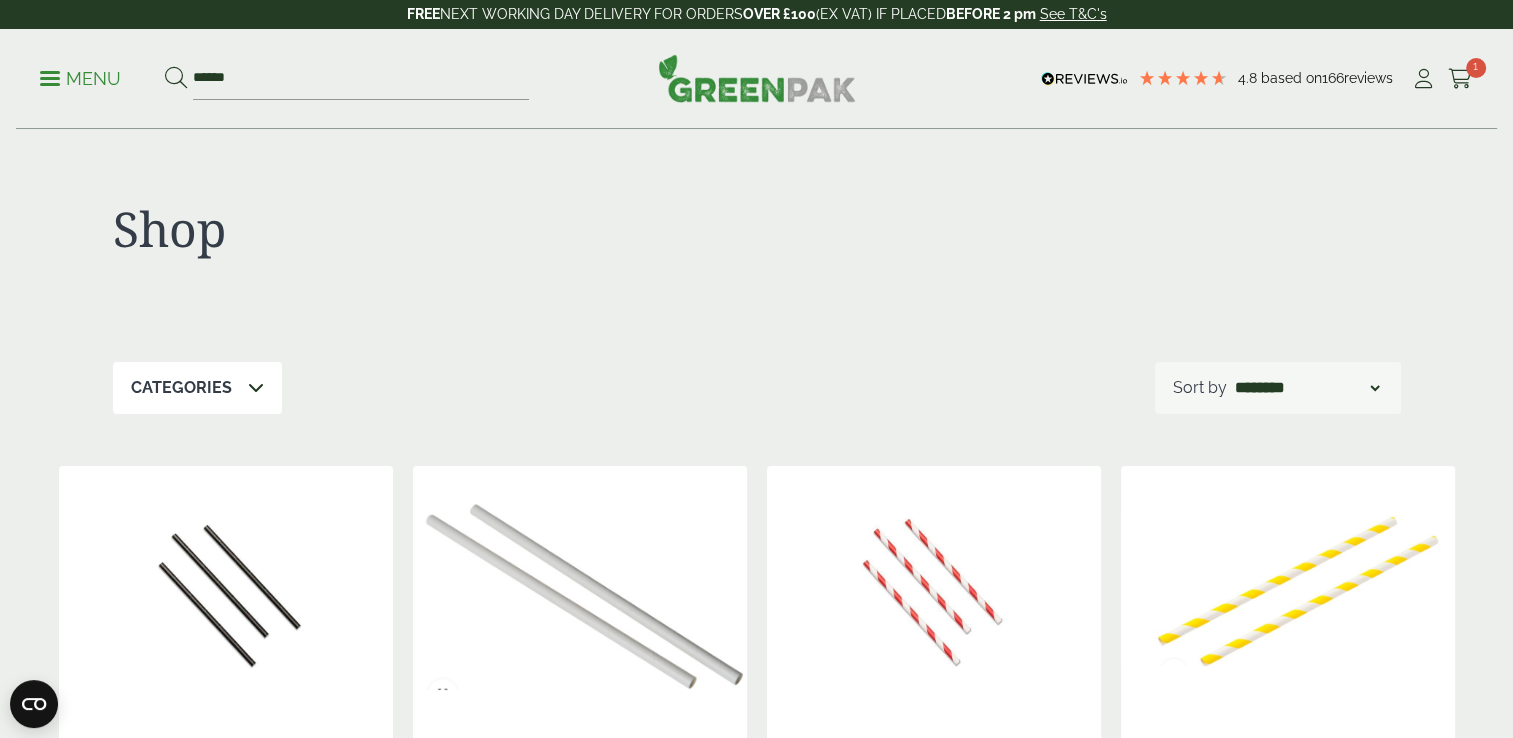 click on "Menu
******
4.8   Based on  166  reviews Cart" at bounding box center [756, 79] 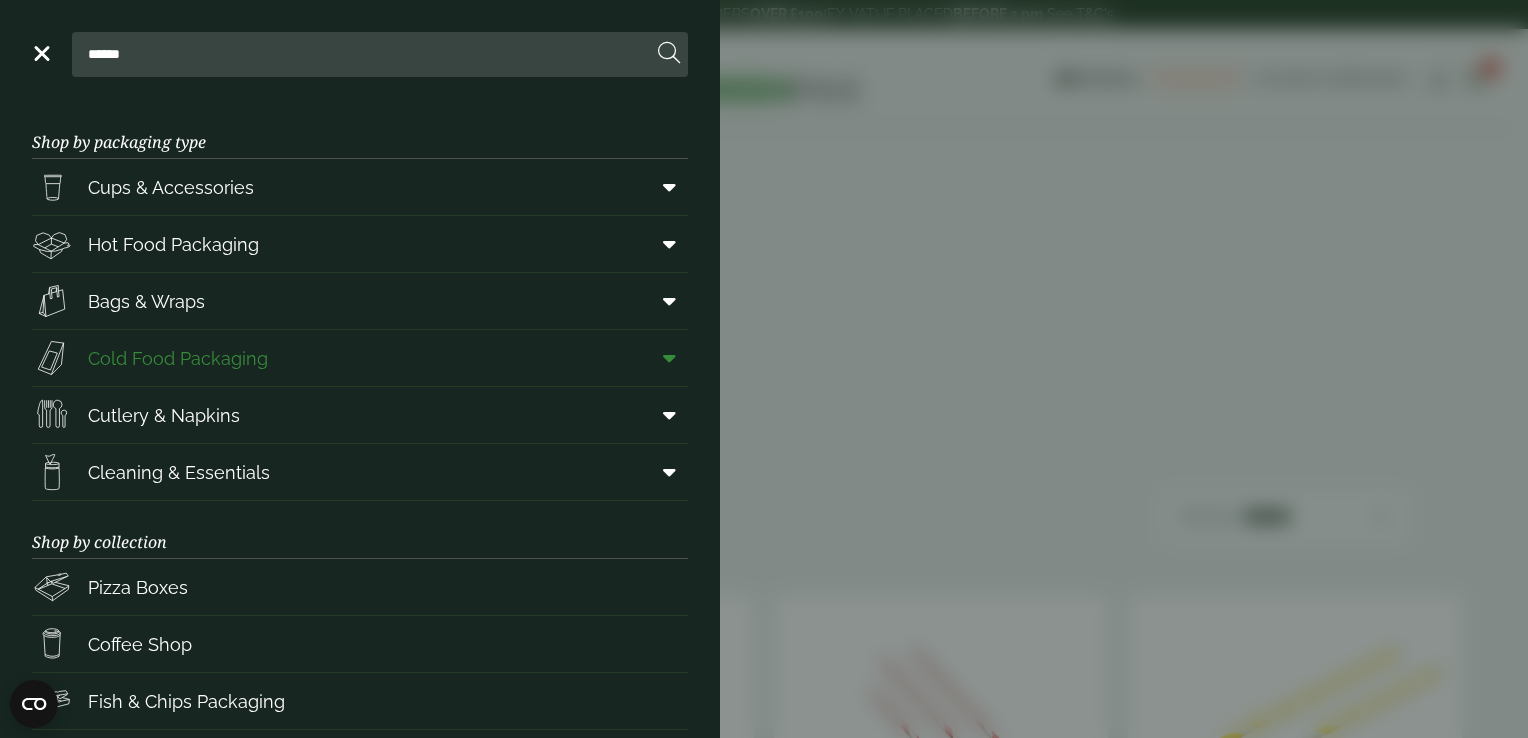 click at bounding box center (669, 358) 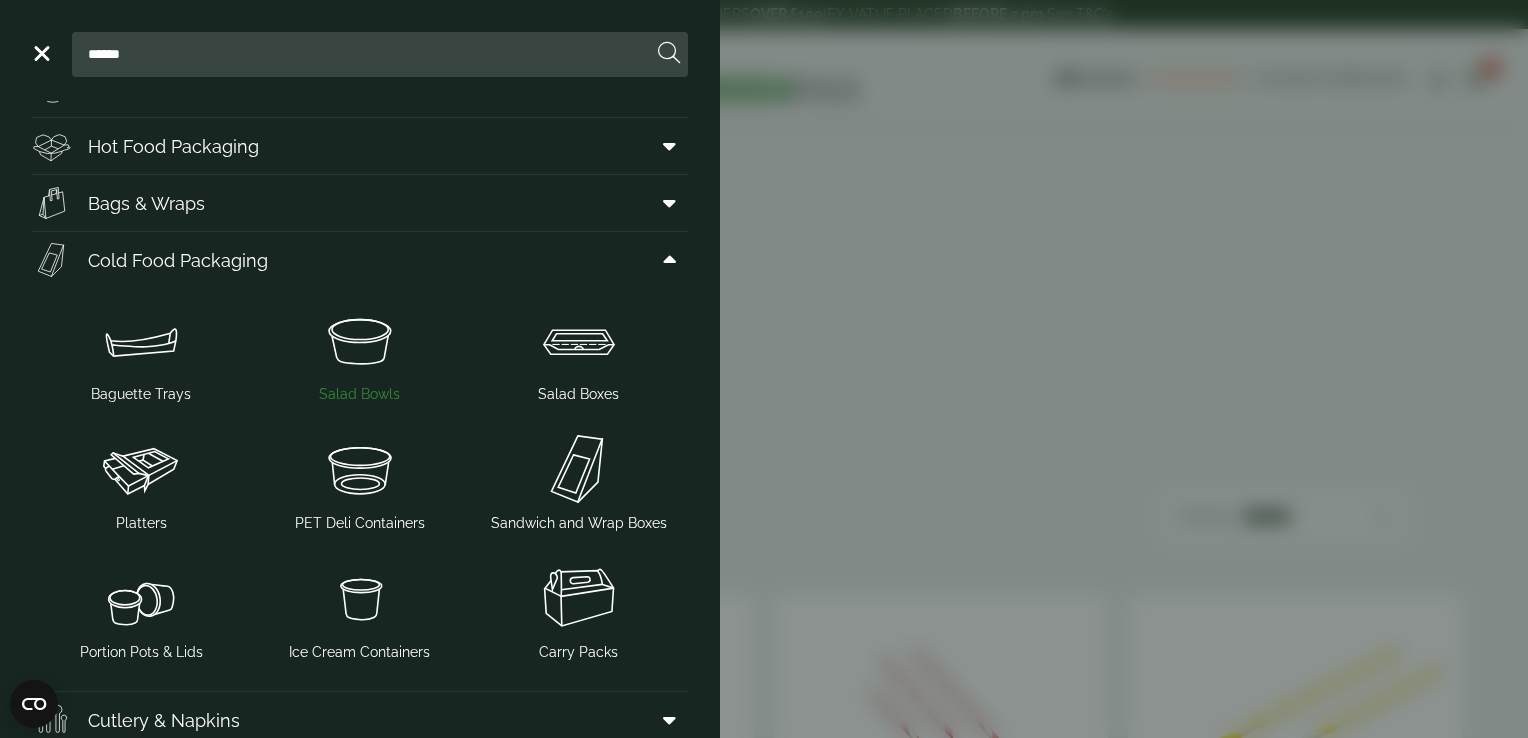 scroll, scrollTop: 100, scrollLeft: 0, axis: vertical 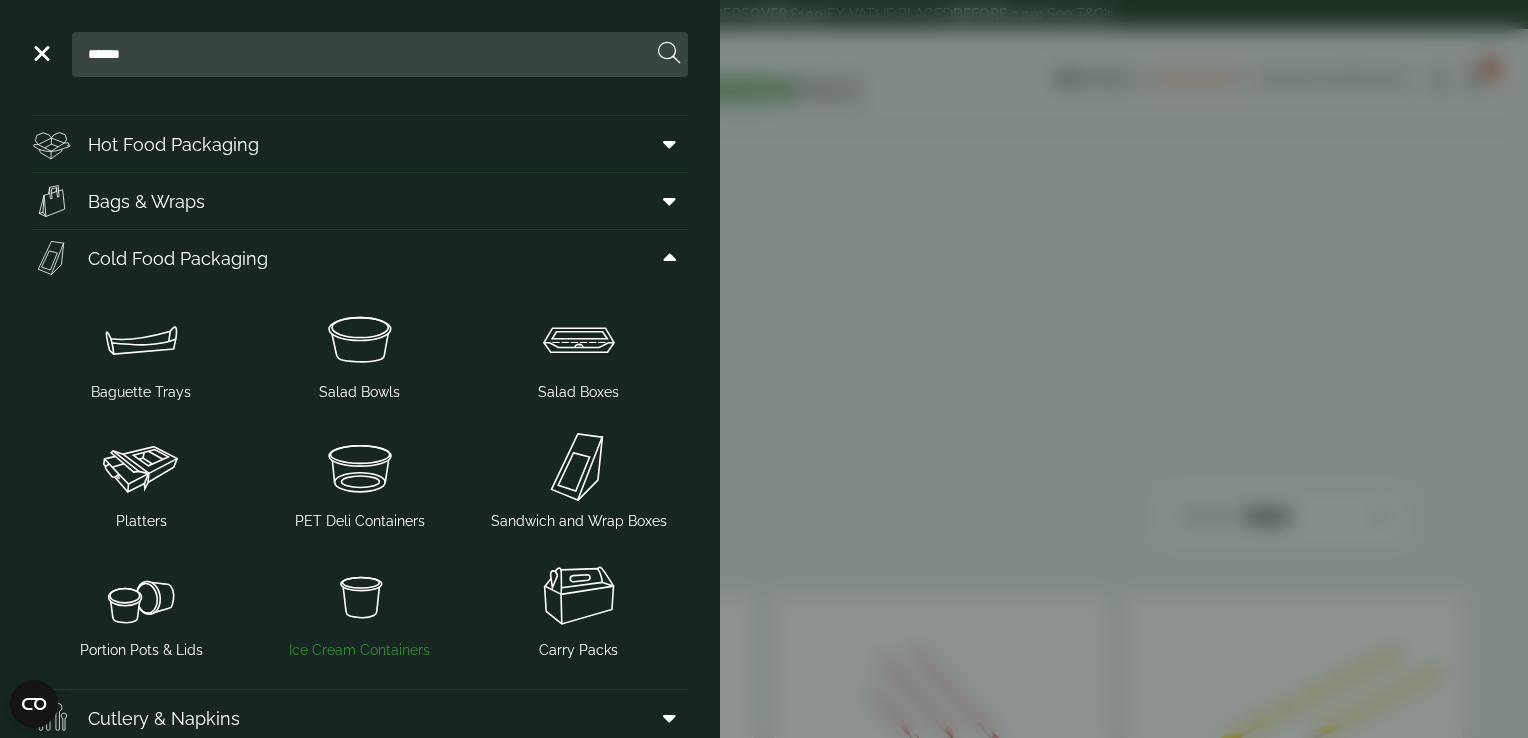 click at bounding box center [360, 596] 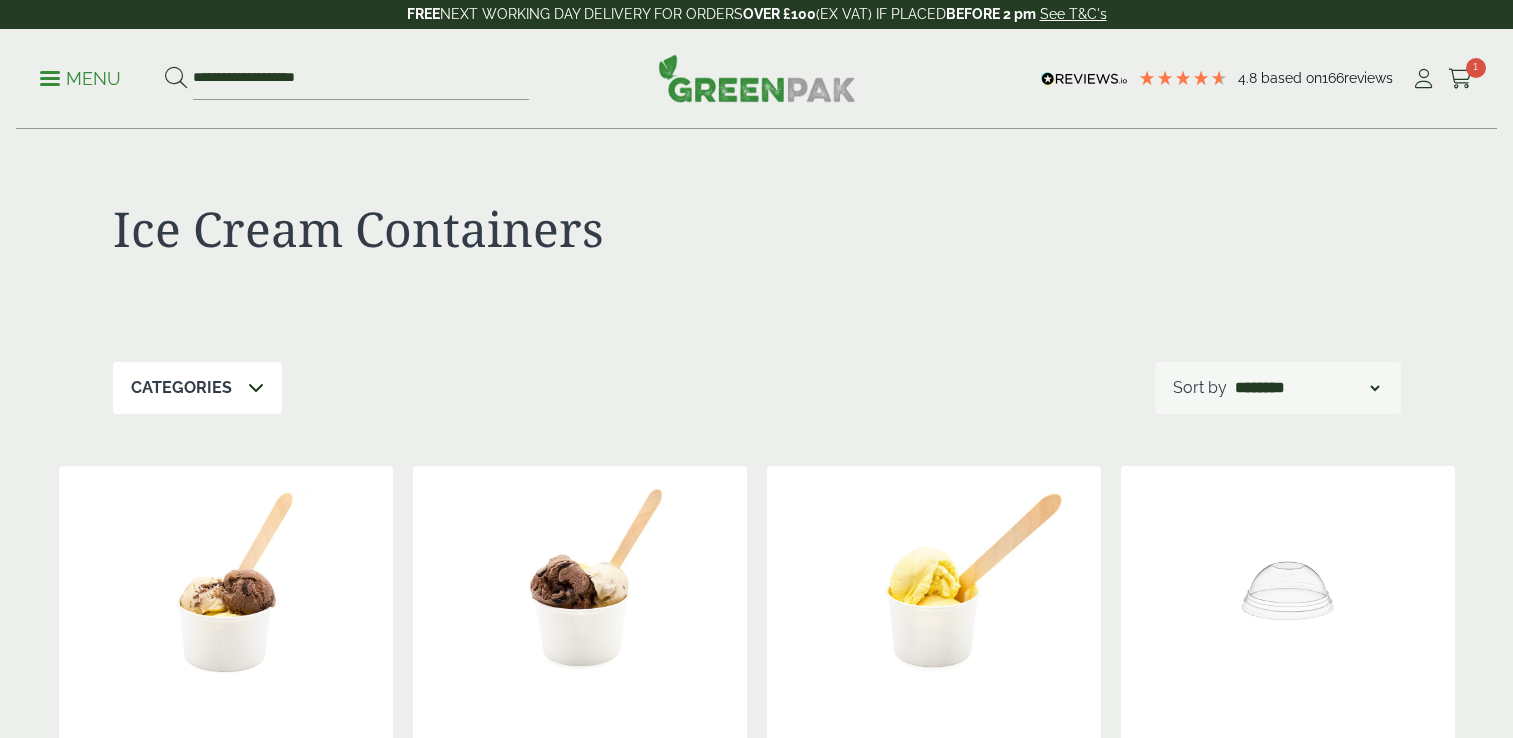 scroll, scrollTop: 0, scrollLeft: 0, axis: both 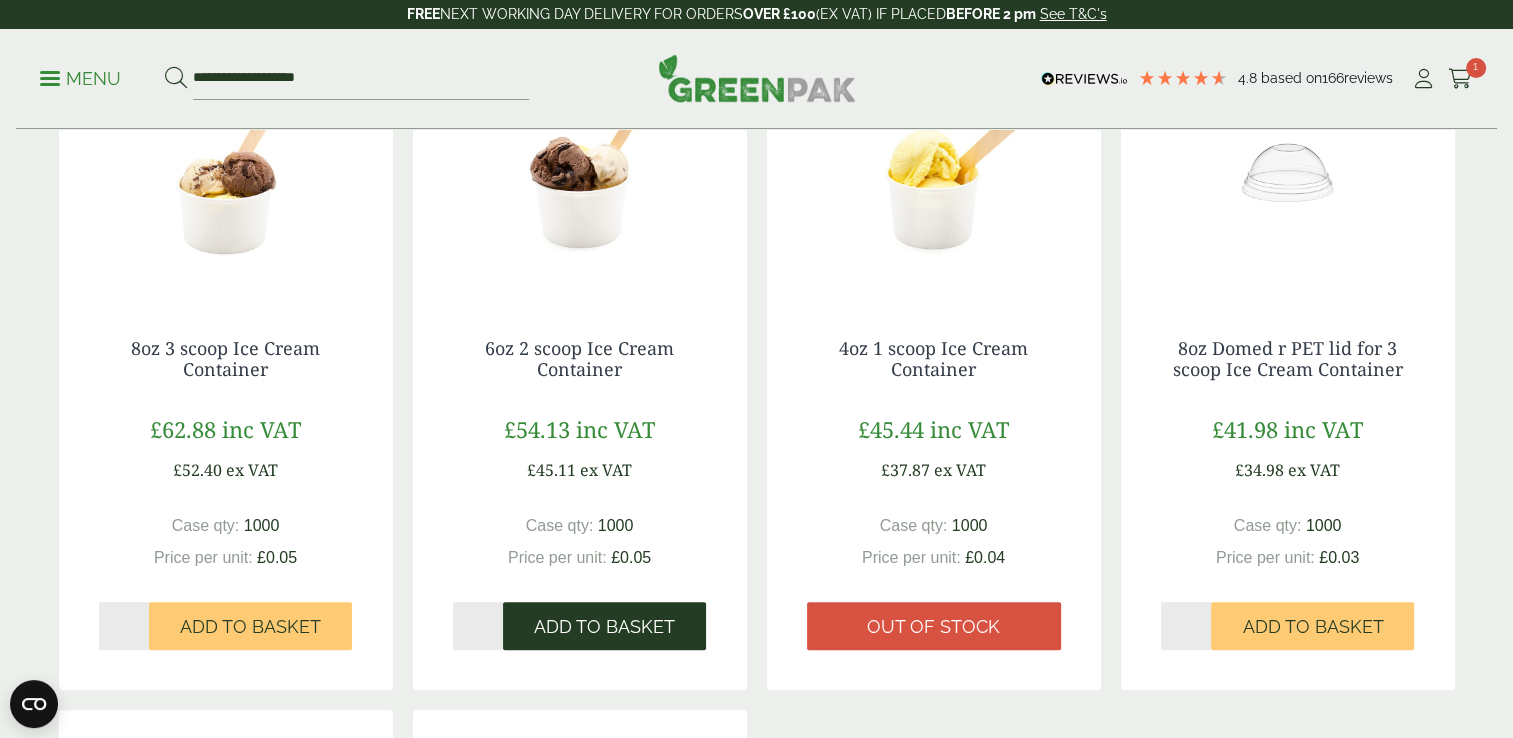 click on "Add to Basket" at bounding box center [604, 626] 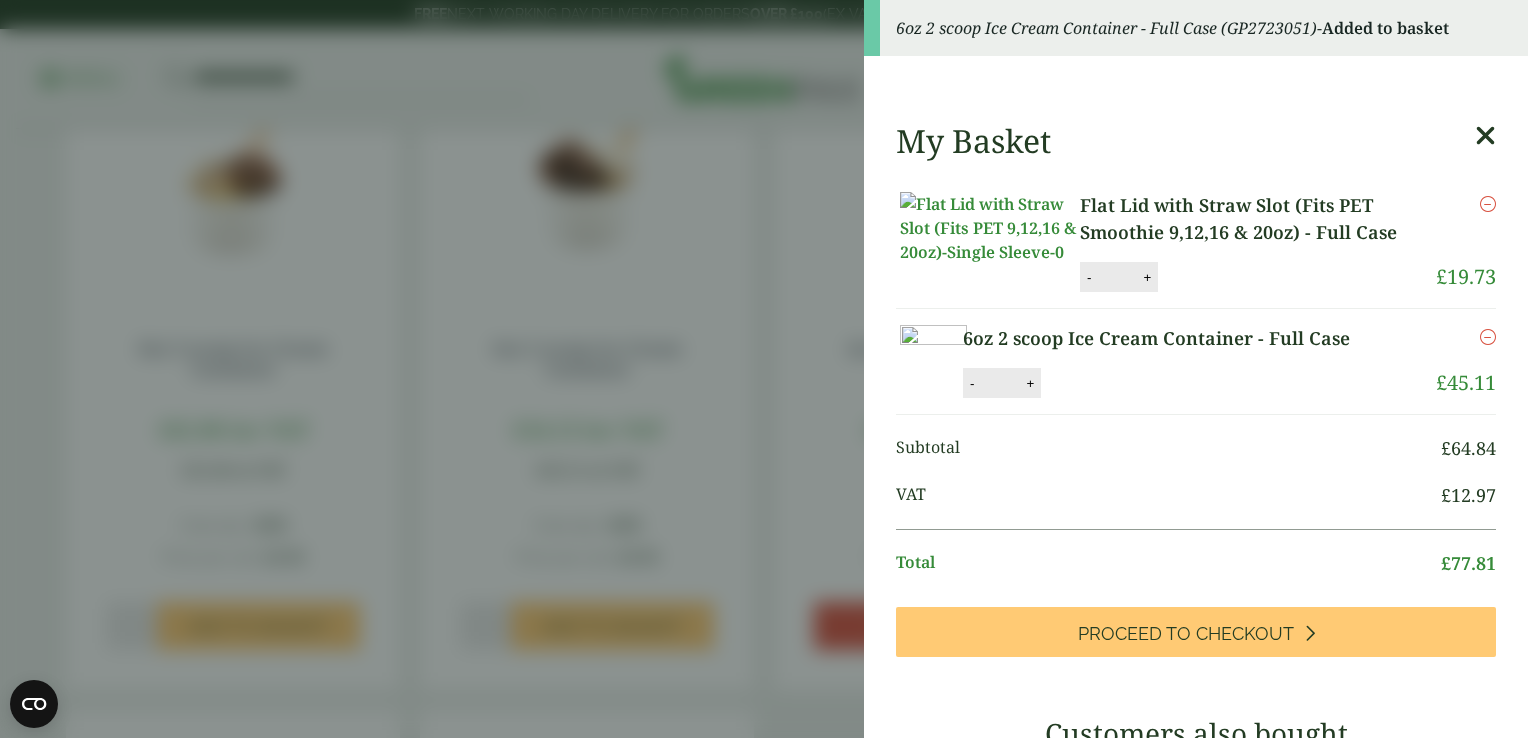click on "6oz 2 scoop Ice Cream Container - Full Case (GP2723051)  -  Added to basket
My Basket
Flat Lid with Straw Slot (Fits PET Smoothie 9,12,16 & 20oz) - Full Case
Flat Lid with Straw Slot (Fits PET Smoothie 9,12,16 & 20oz) - Full Case quantity
- * +
Update
Remove £ -" at bounding box center (764, 369) 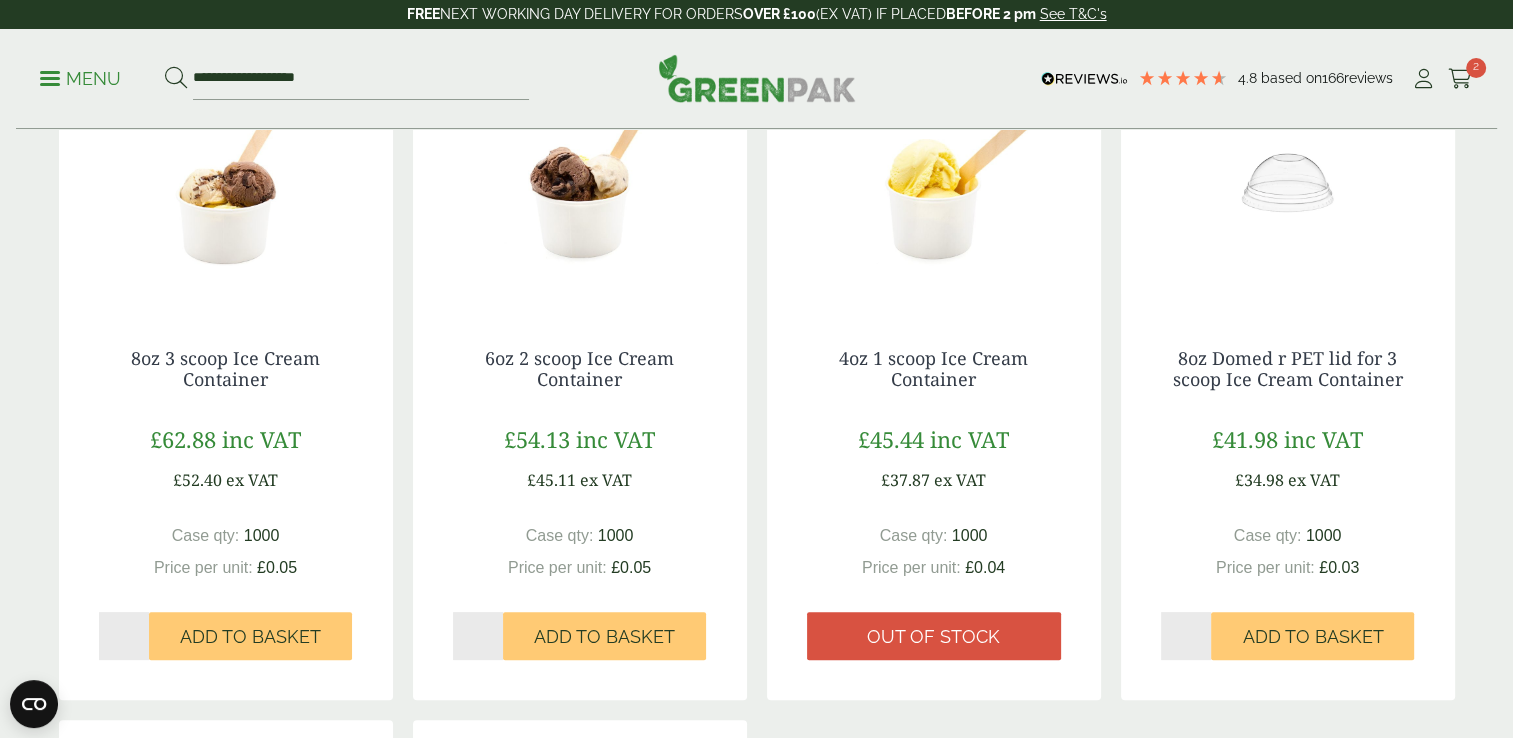 scroll, scrollTop: 412, scrollLeft: 0, axis: vertical 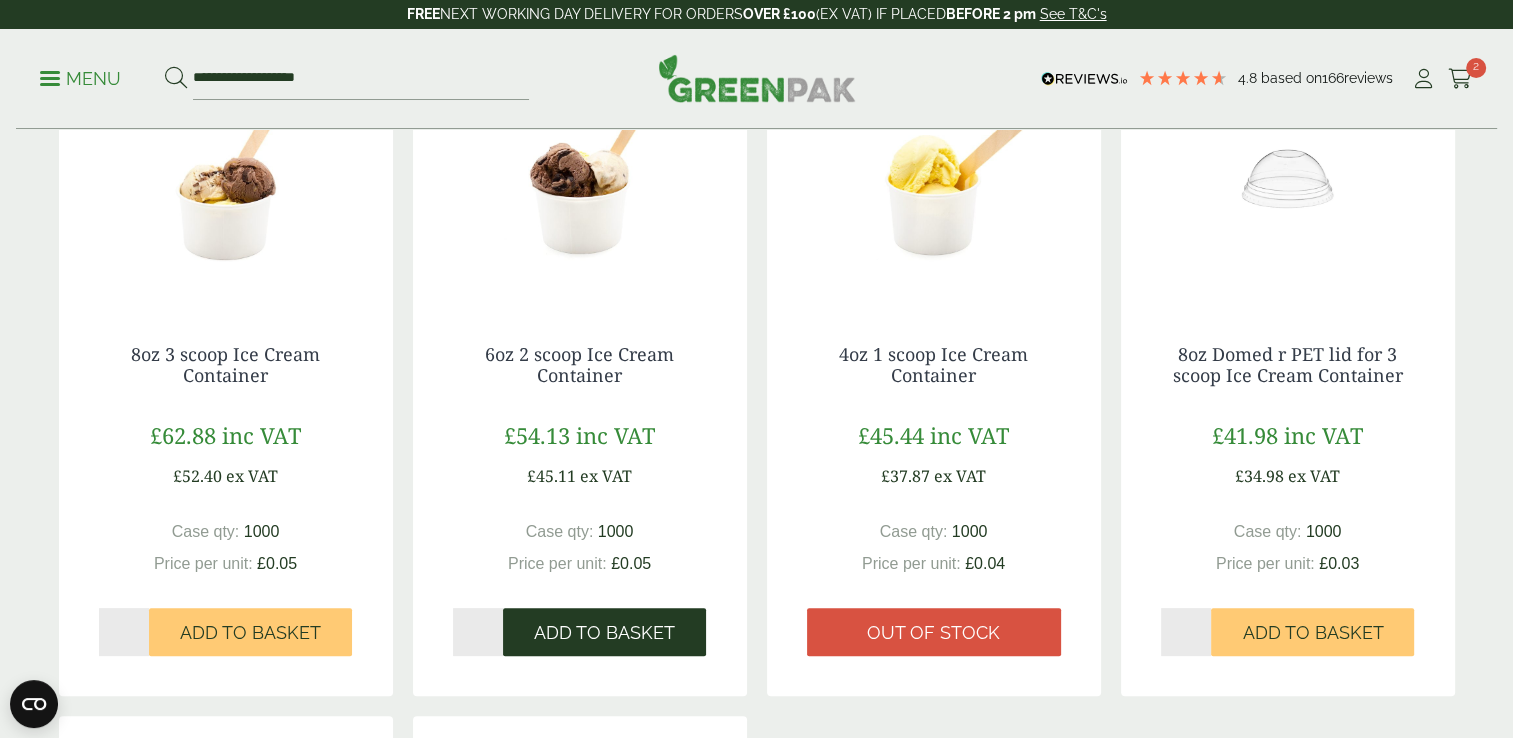 click on "Add to Basket" at bounding box center [604, 633] 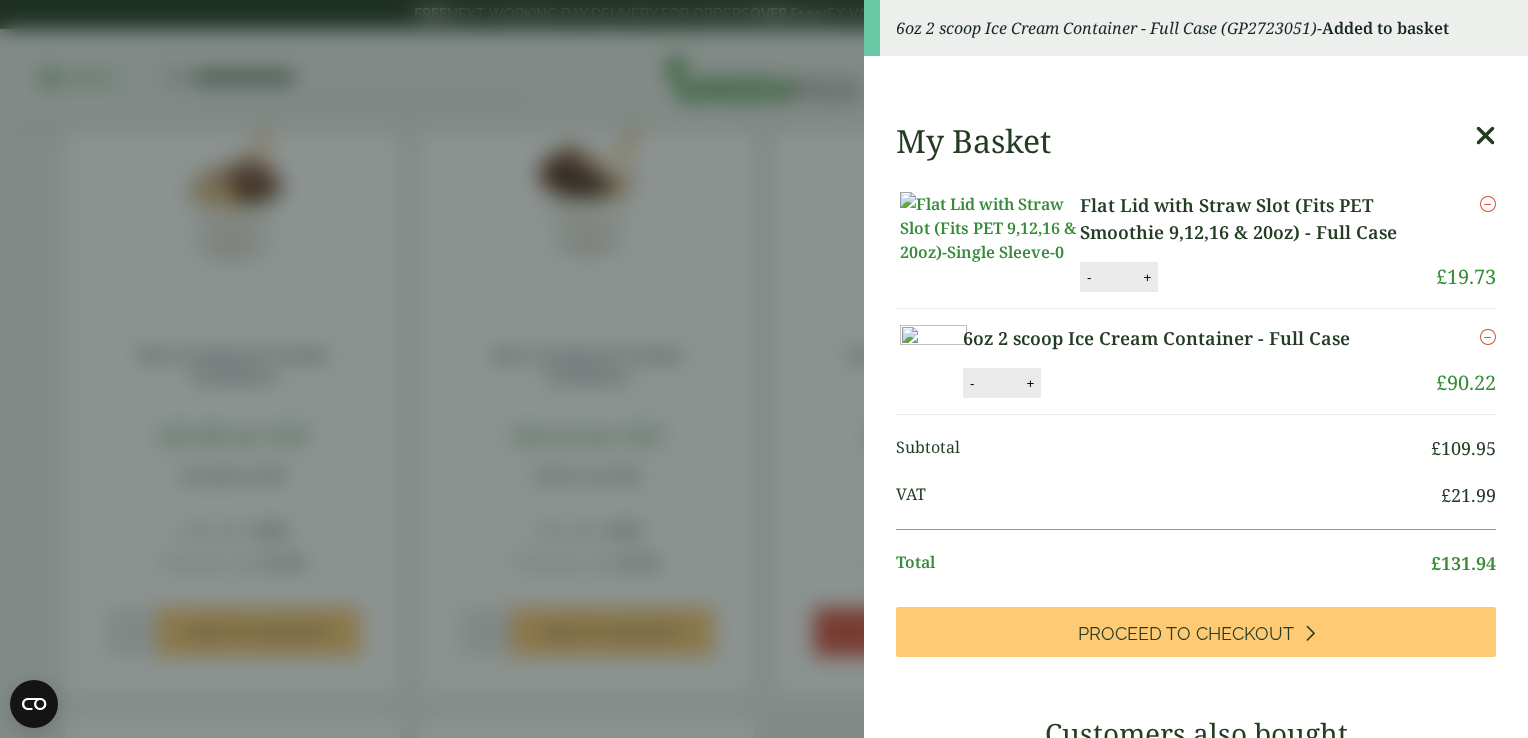 click on "-" at bounding box center (972, 383) 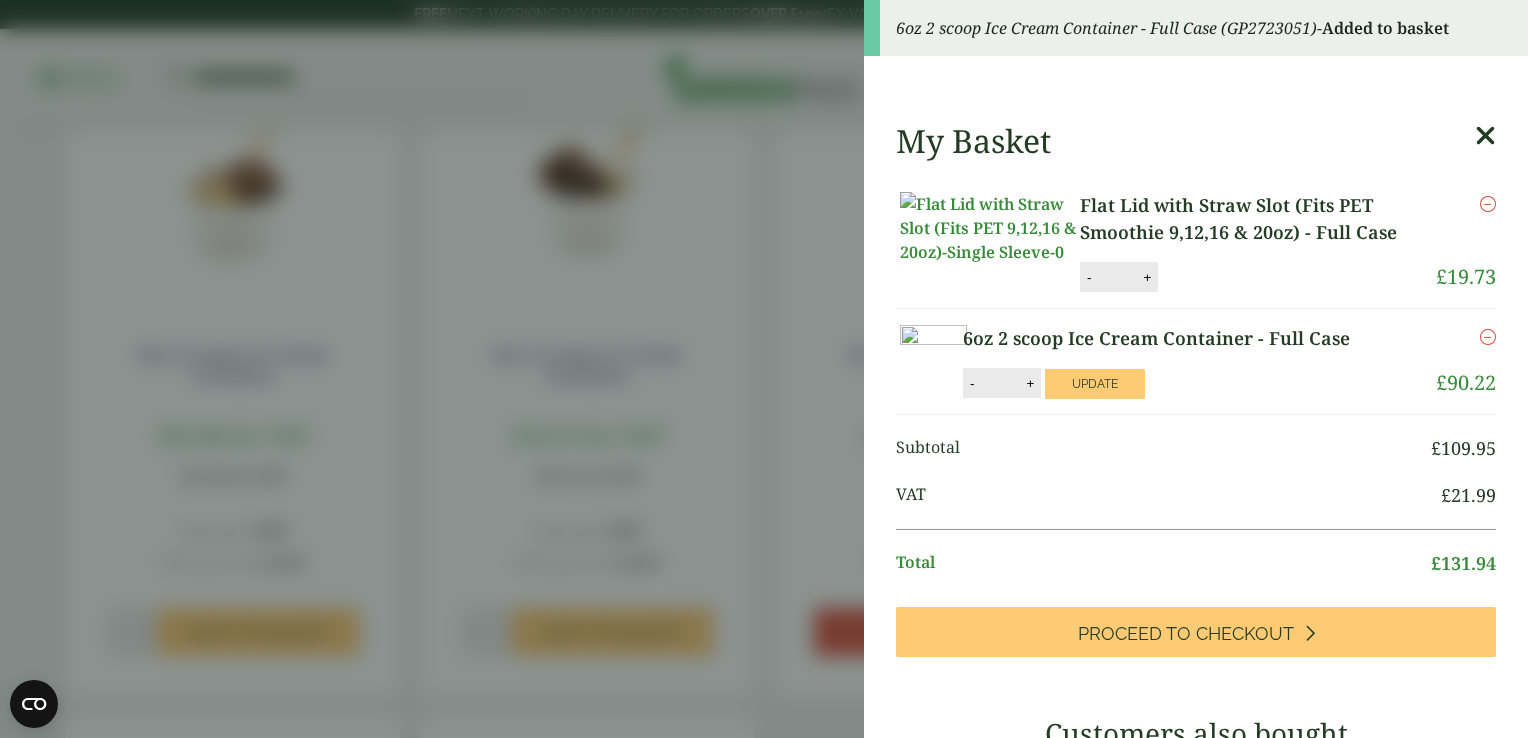 click on "6oz 2 scoop Ice Cream Container - Full Case (GP2723051)  -  Added to basket
My Basket
Flat Lid with Straw Slot (Fits PET Smoothie 9,12,16 & 20oz) - Full Case
Flat Lid with Straw Slot (Fits PET Smoothie 9,12,16 & 20oz) - Full Case quantity
- * +
Update
Remove £ -" at bounding box center [764, 369] 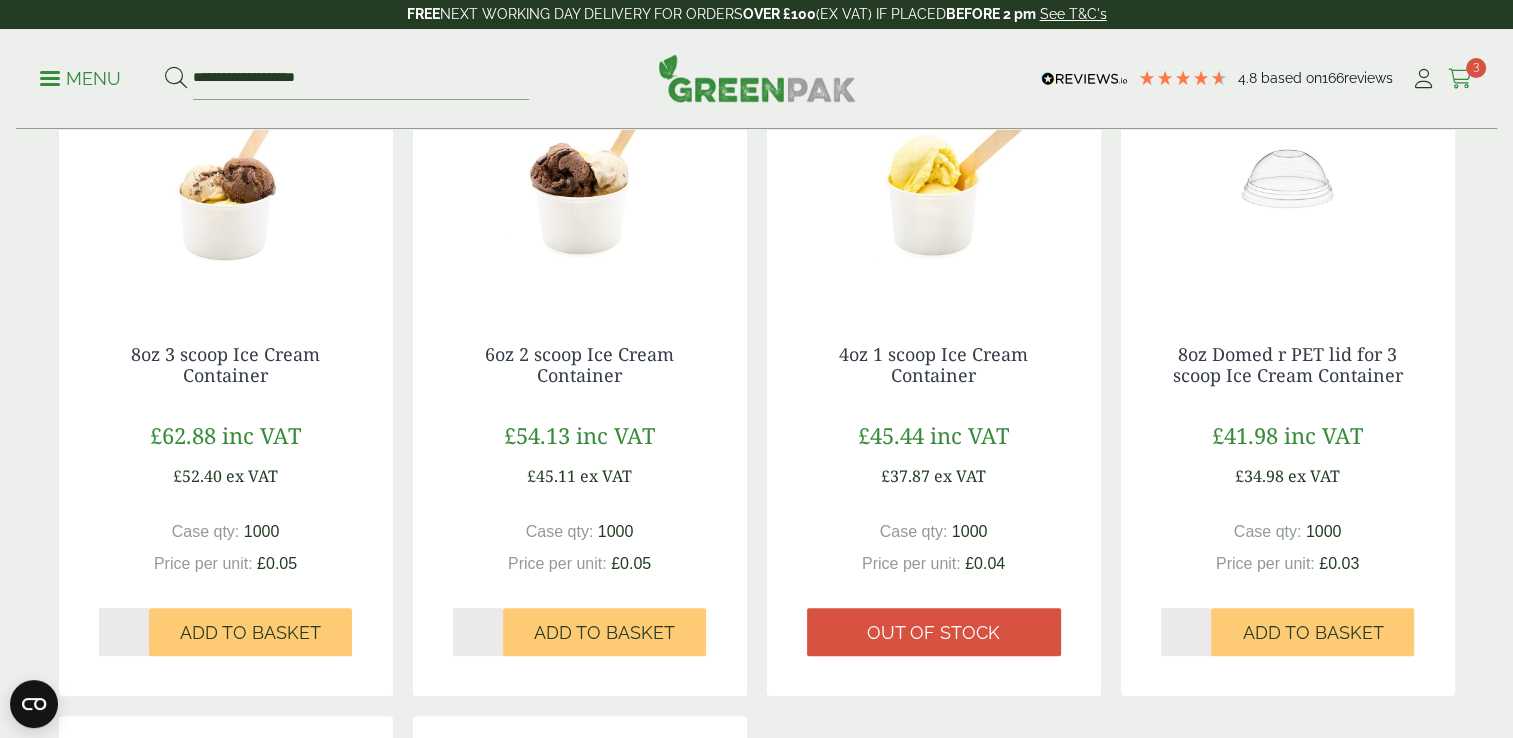 click at bounding box center [1460, 79] 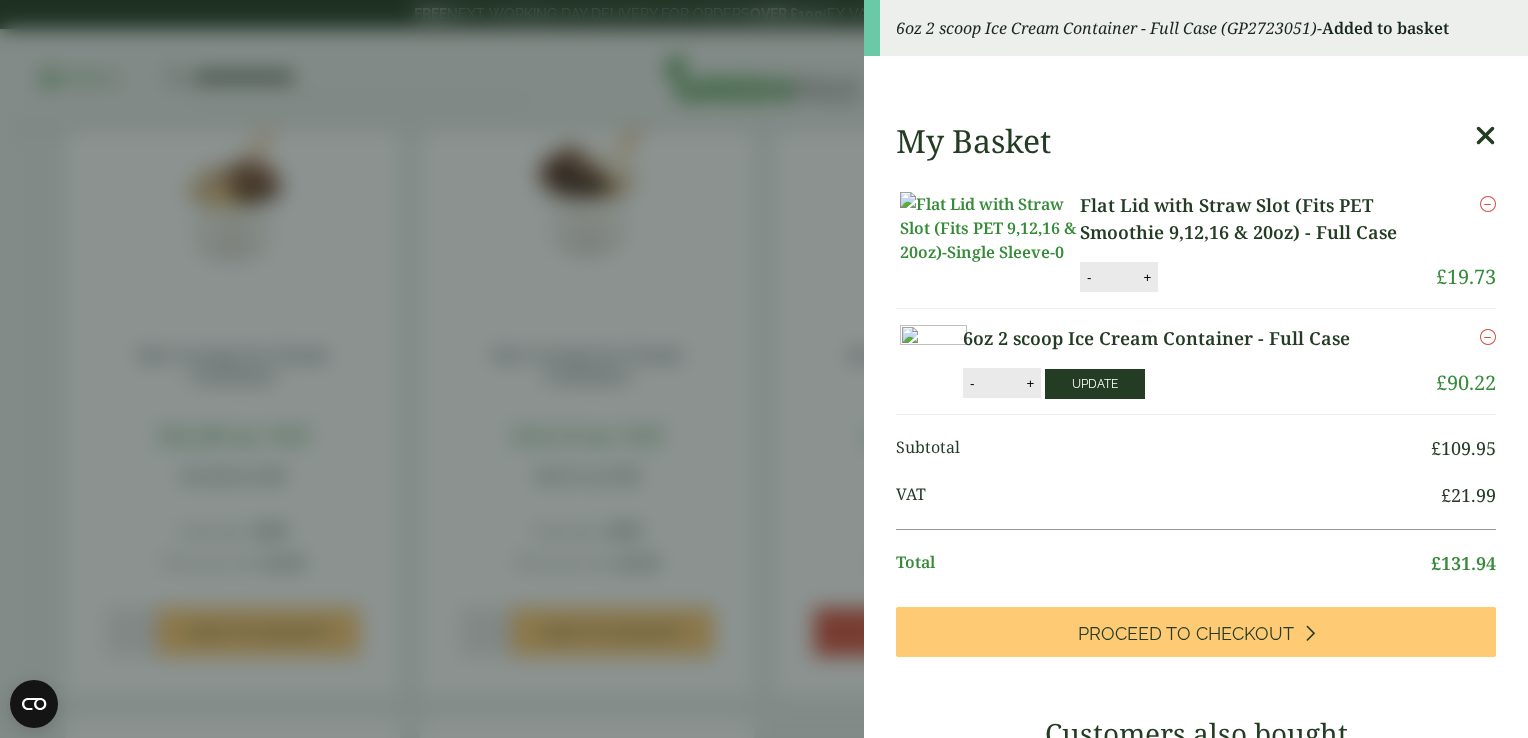 click on "Update" at bounding box center [1095, 384] 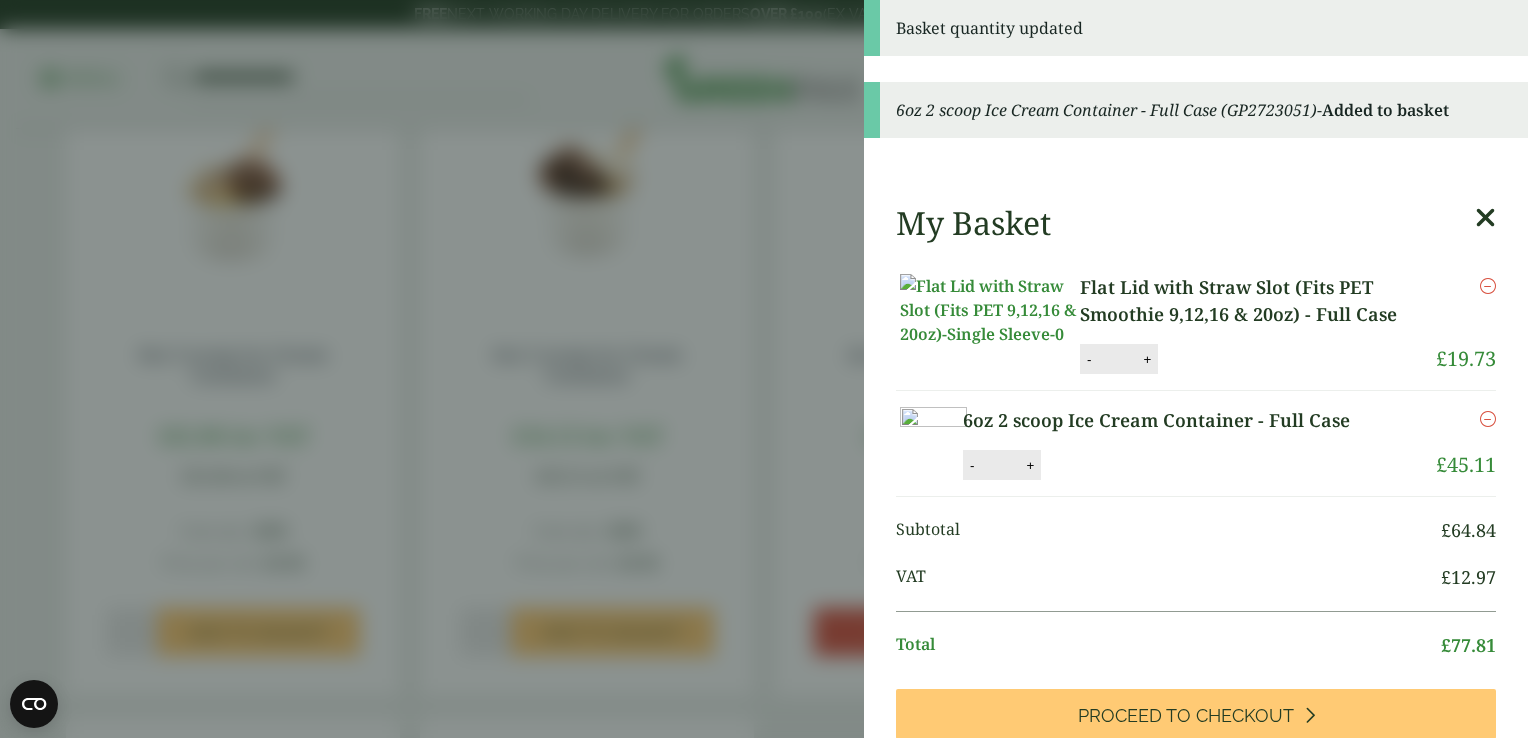 click on "Basket quantity updated 6oz 2 scoop Ice Cream Container - Full Case (GP2723051)  -  Added to basket
My Basket
Flat Lid with Straw Slot (Fits PET Smoothie 9,12,16 & 20oz) - Full Case
Flat Lid with Straw Slot (Fits PET Smoothie 9,12,16 & 20oz) - Full Case quantity
- * +
Update
Remove £ 19.73 -" at bounding box center [764, 369] 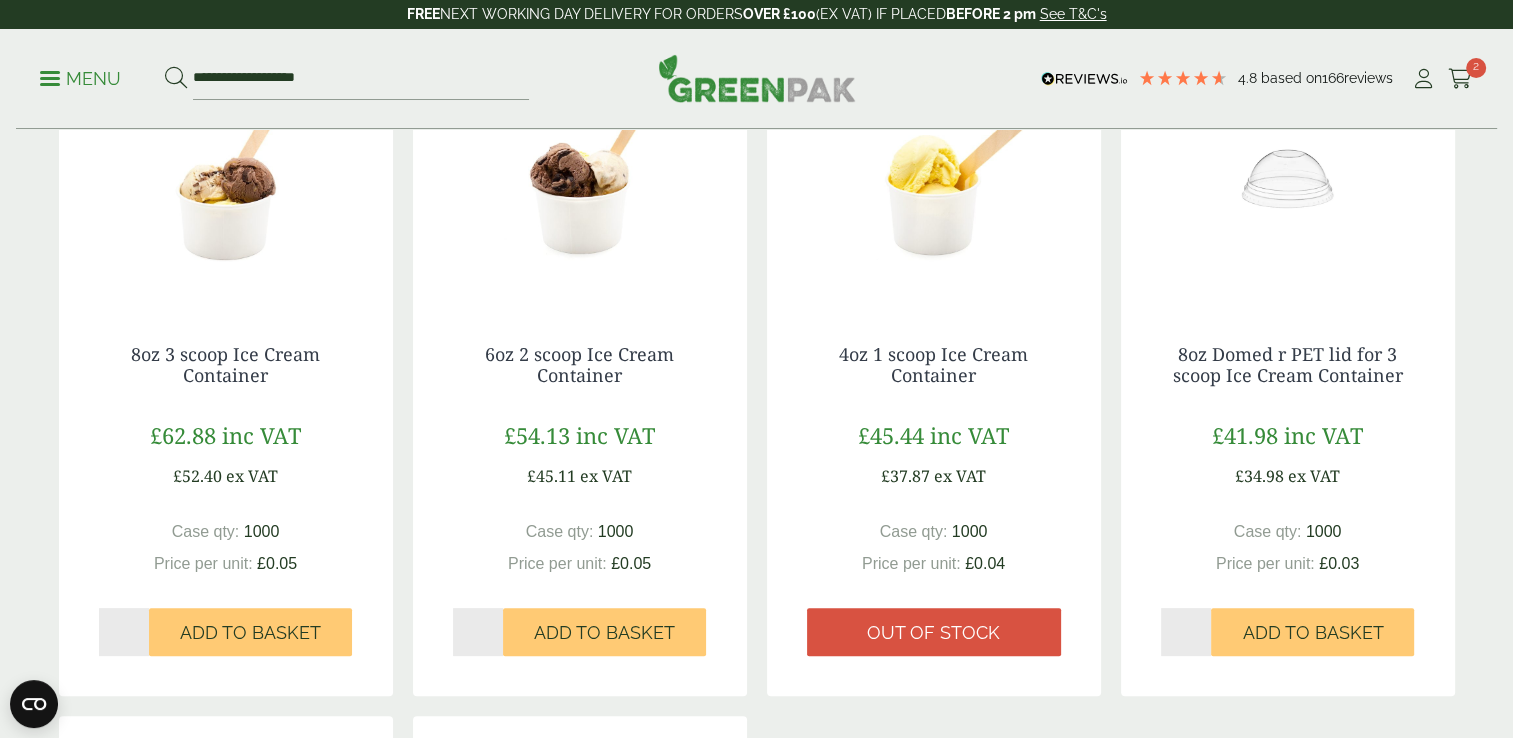 click on "**********" at bounding box center [756, 79] 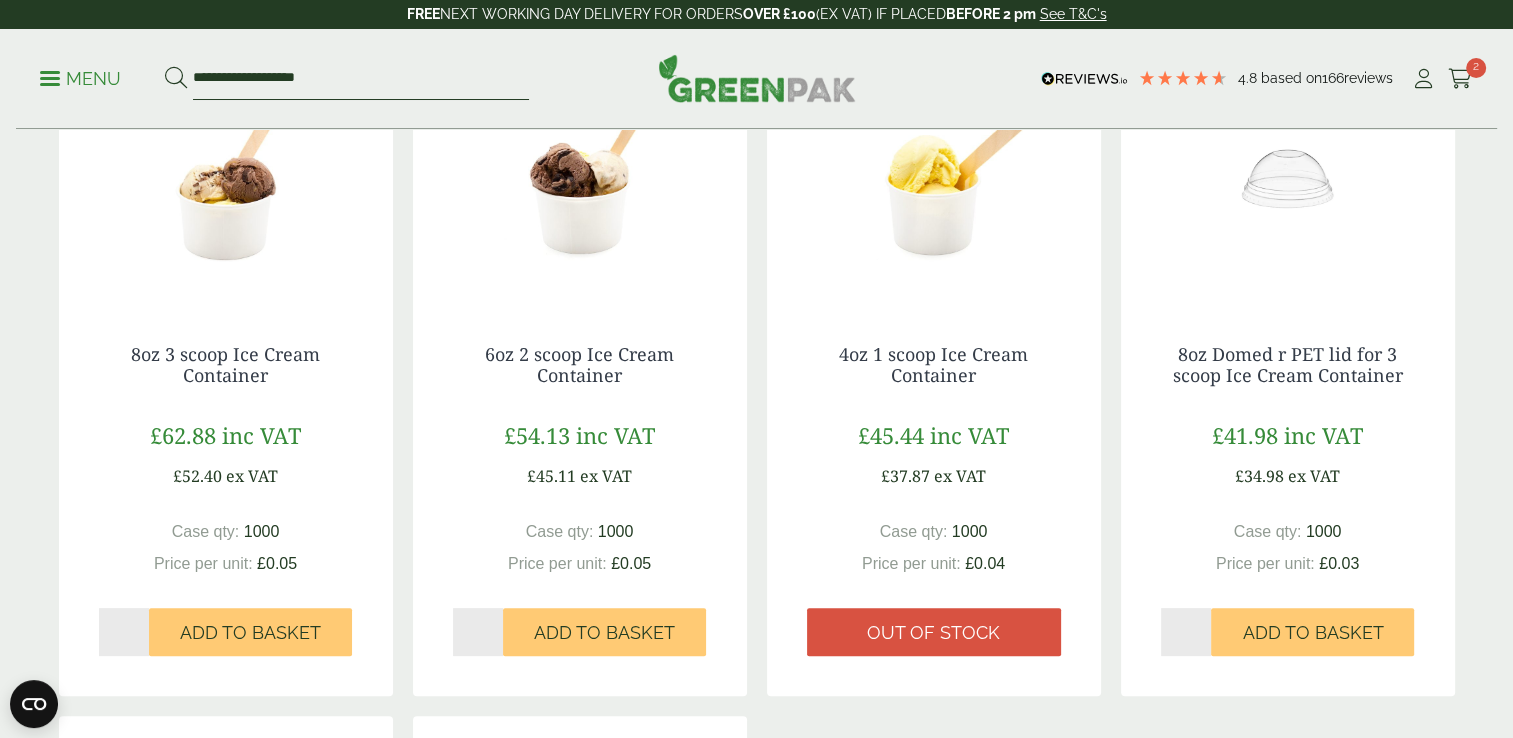 click on "**********" at bounding box center [361, 79] 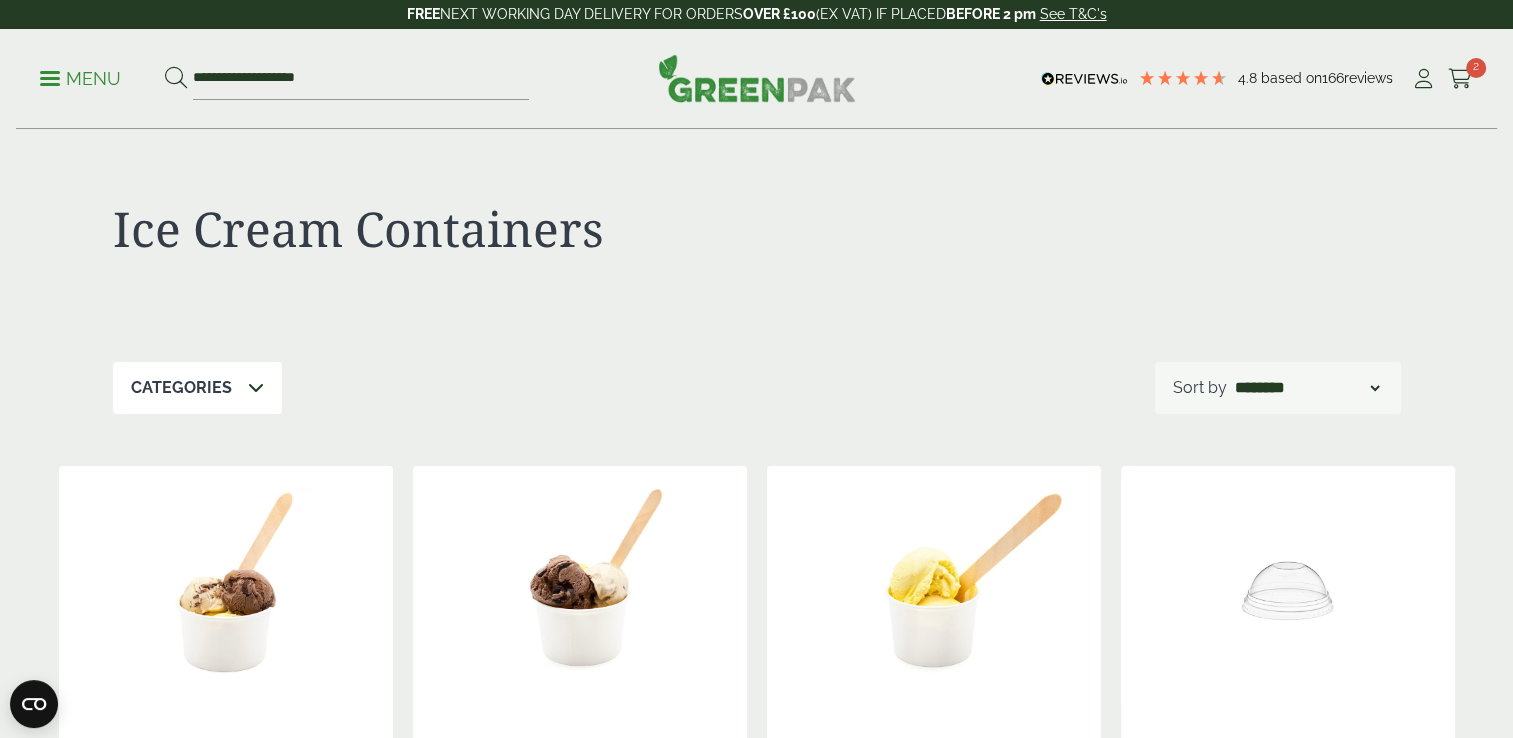 click on "Menu" at bounding box center (80, 79) 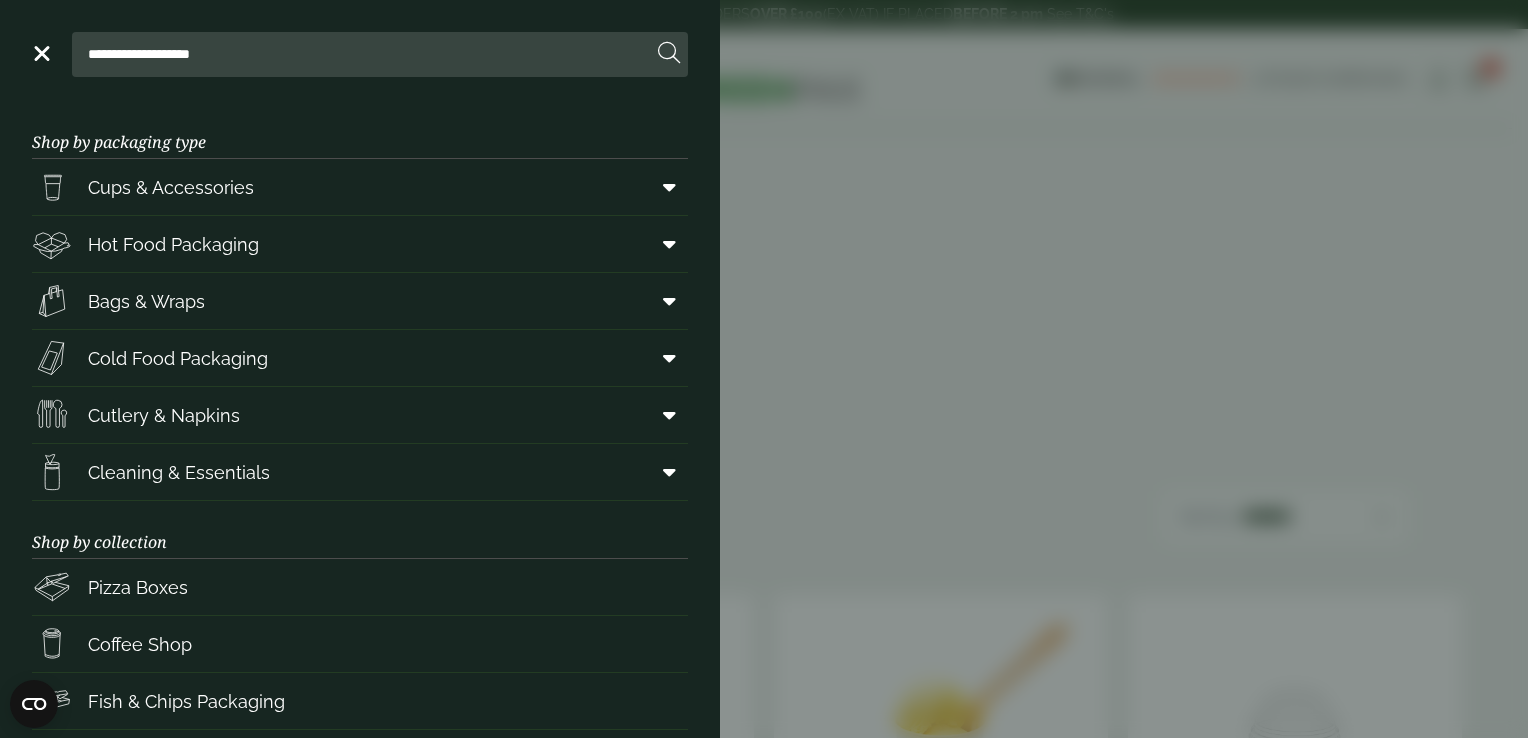 click on "**********" at bounding box center [764, 369] 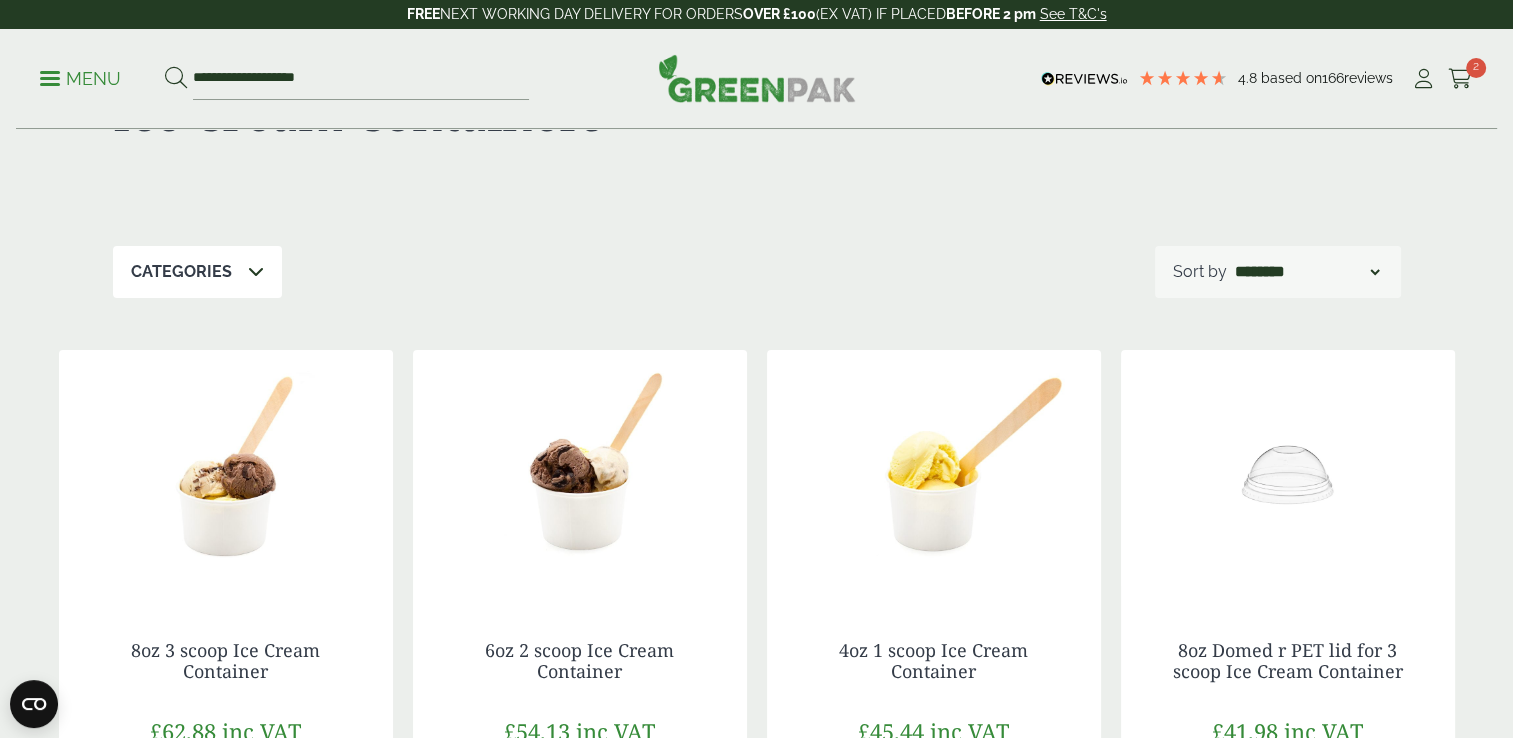 scroll, scrollTop: 0, scrollLeft: 0, axis: both 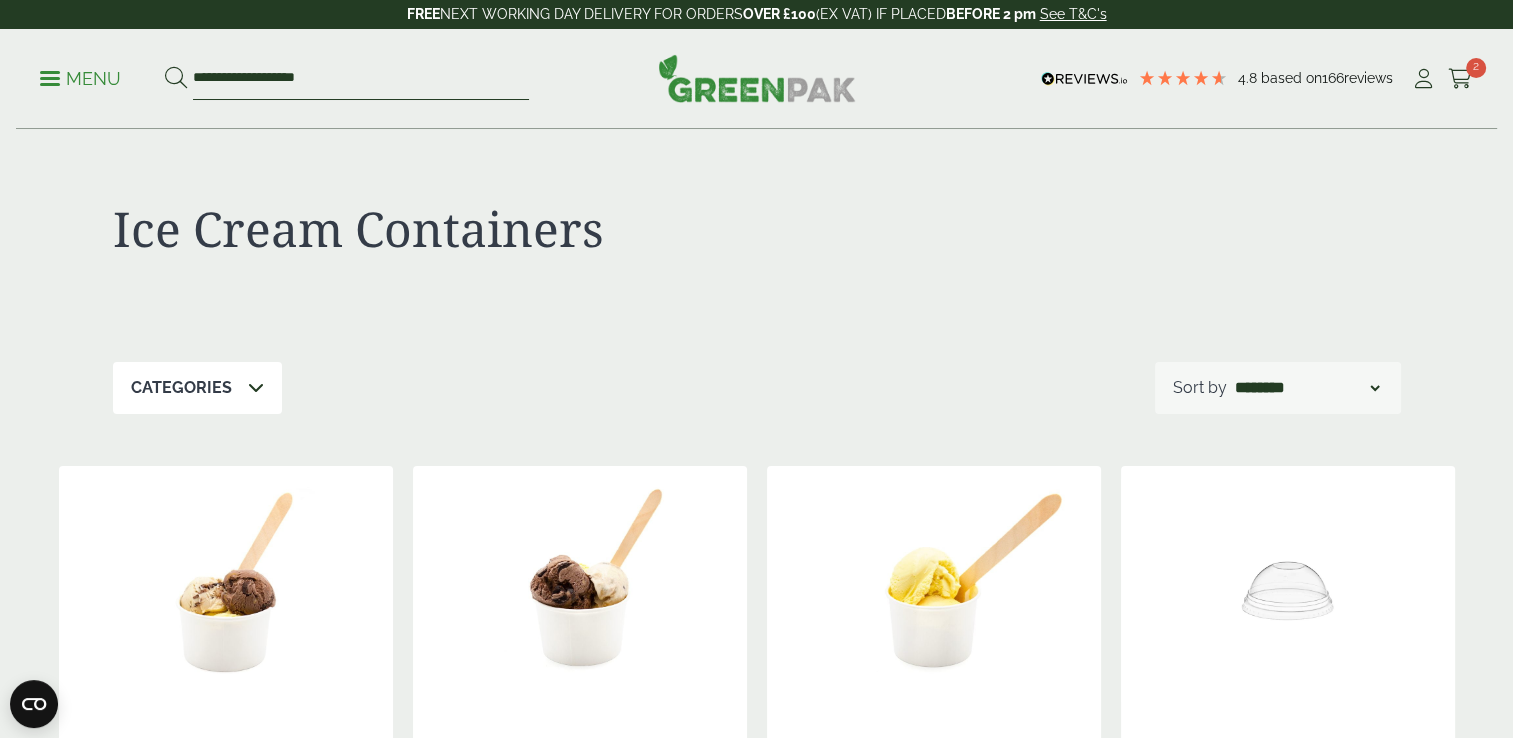 click on "**********" at bounding box center (361, 79) 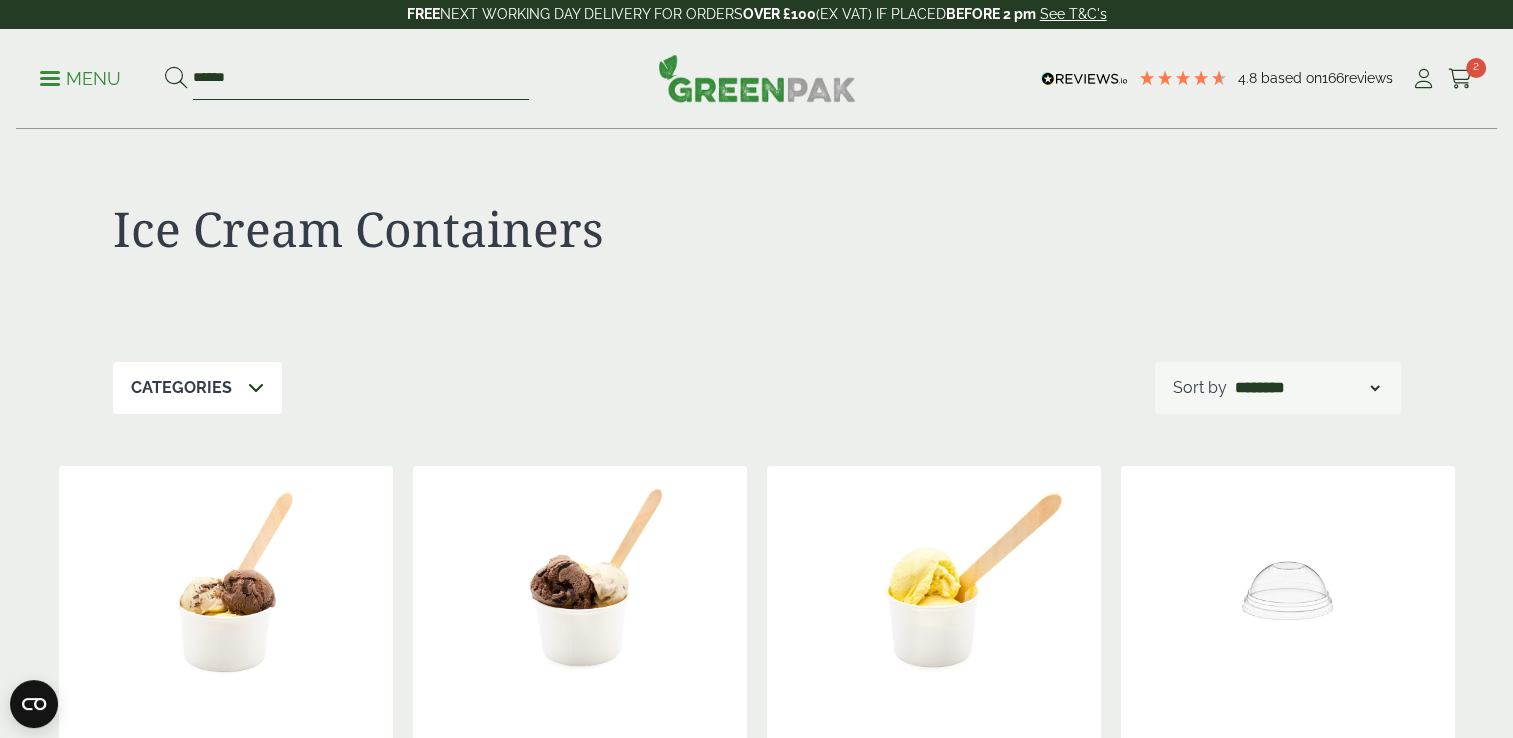 type on "******" 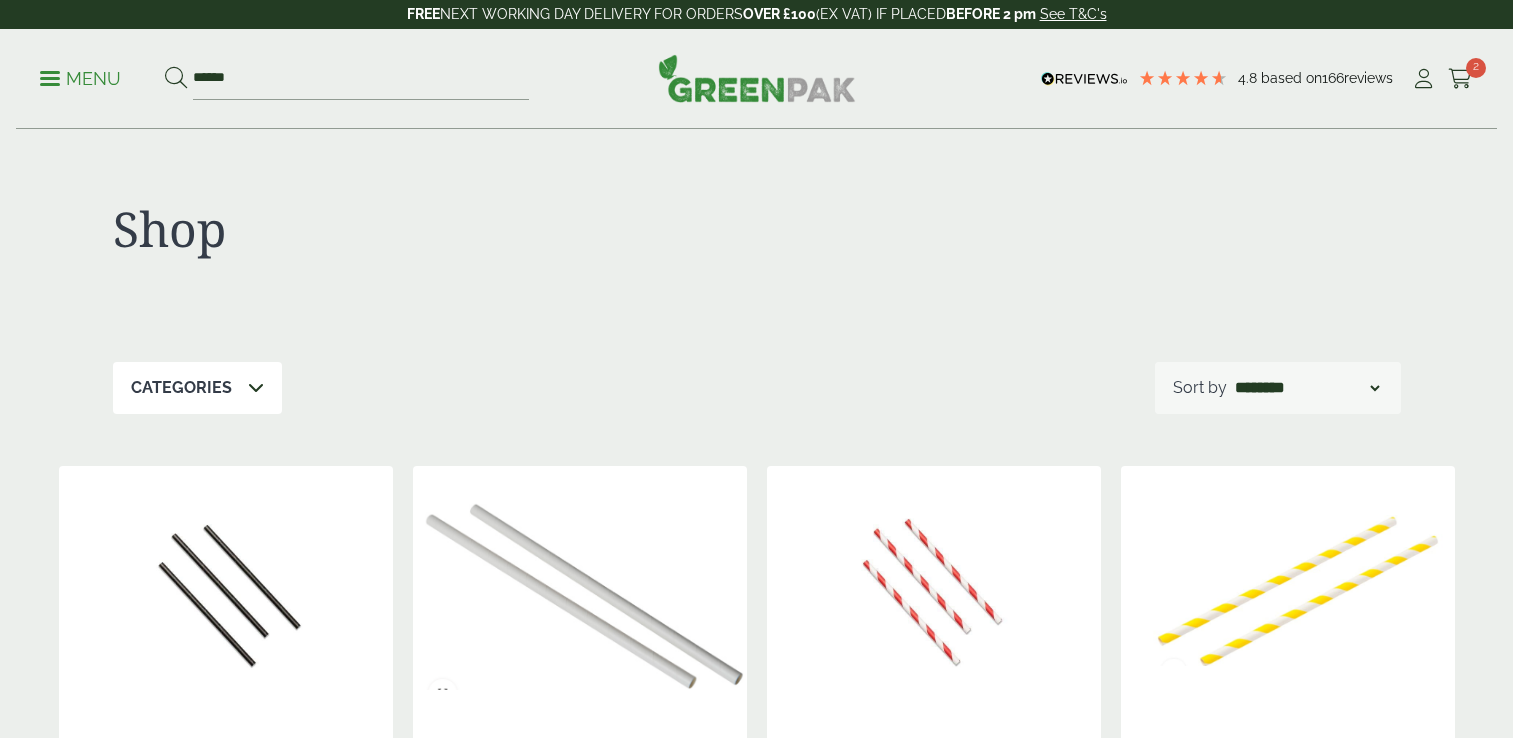 scroll, scrollTop: 0, scrollLeft: 0, axis: both 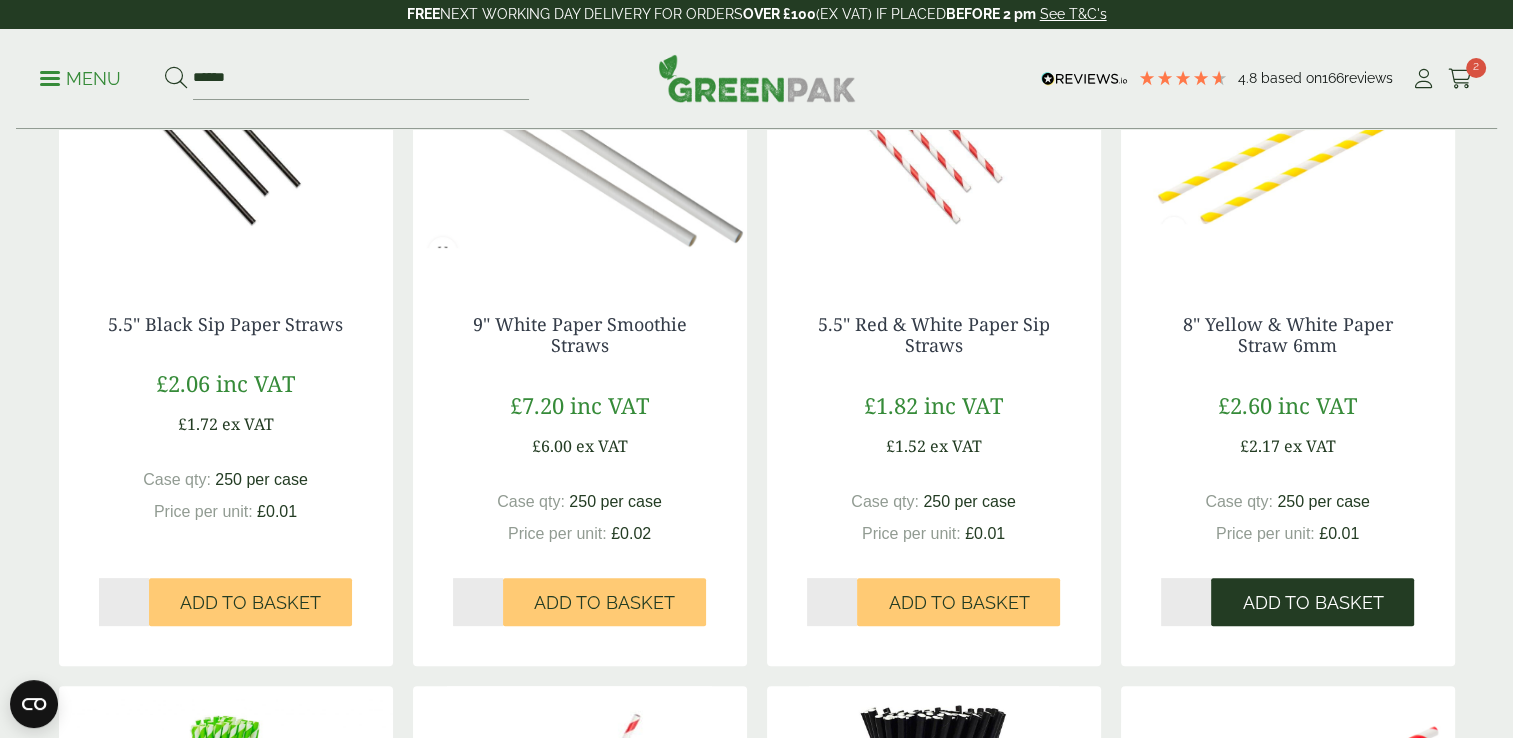 click on "Add to Basket" at bounding box center (1312, 602) 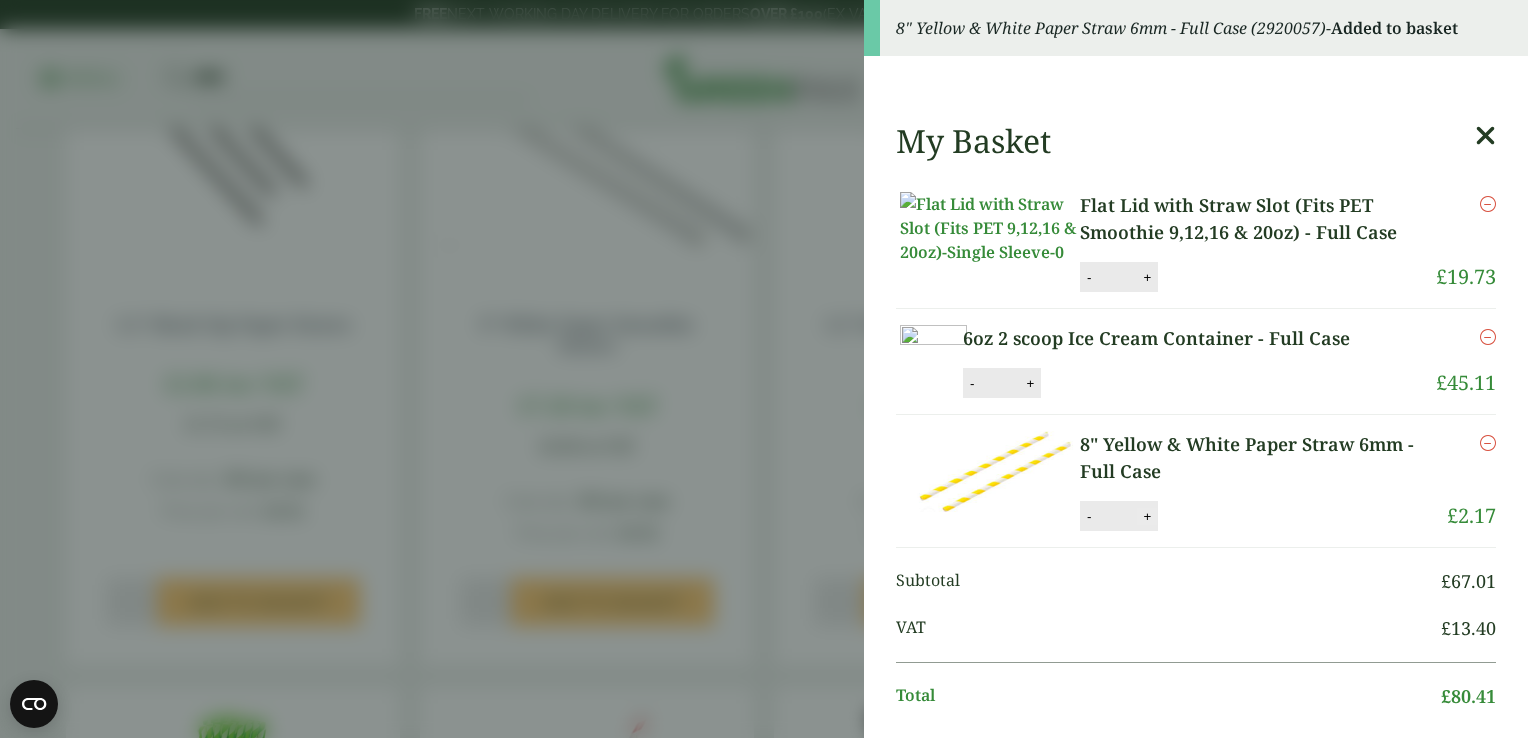 click on "+" at bounding box center (1147, 516) 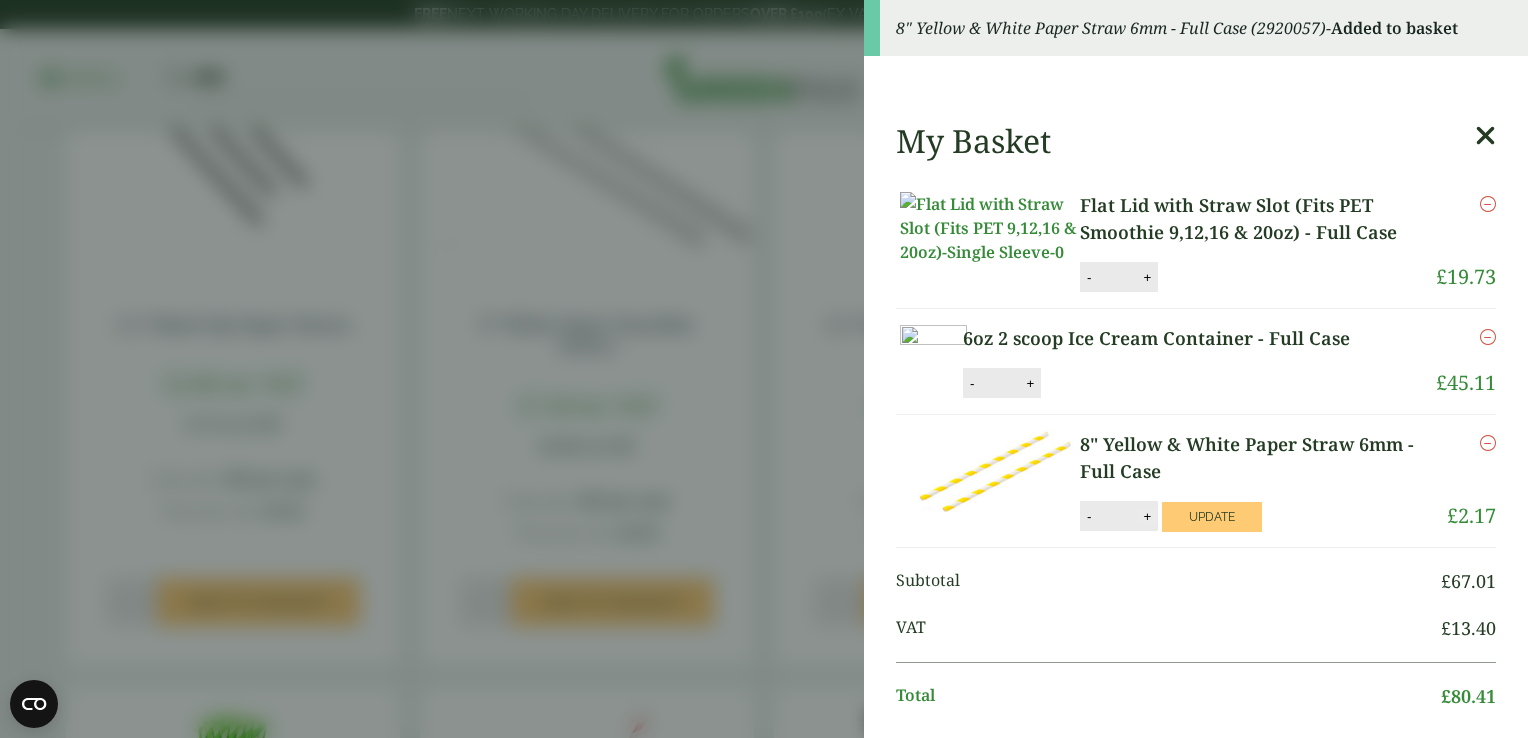 click on "+" at bounding box center [1147, 516] 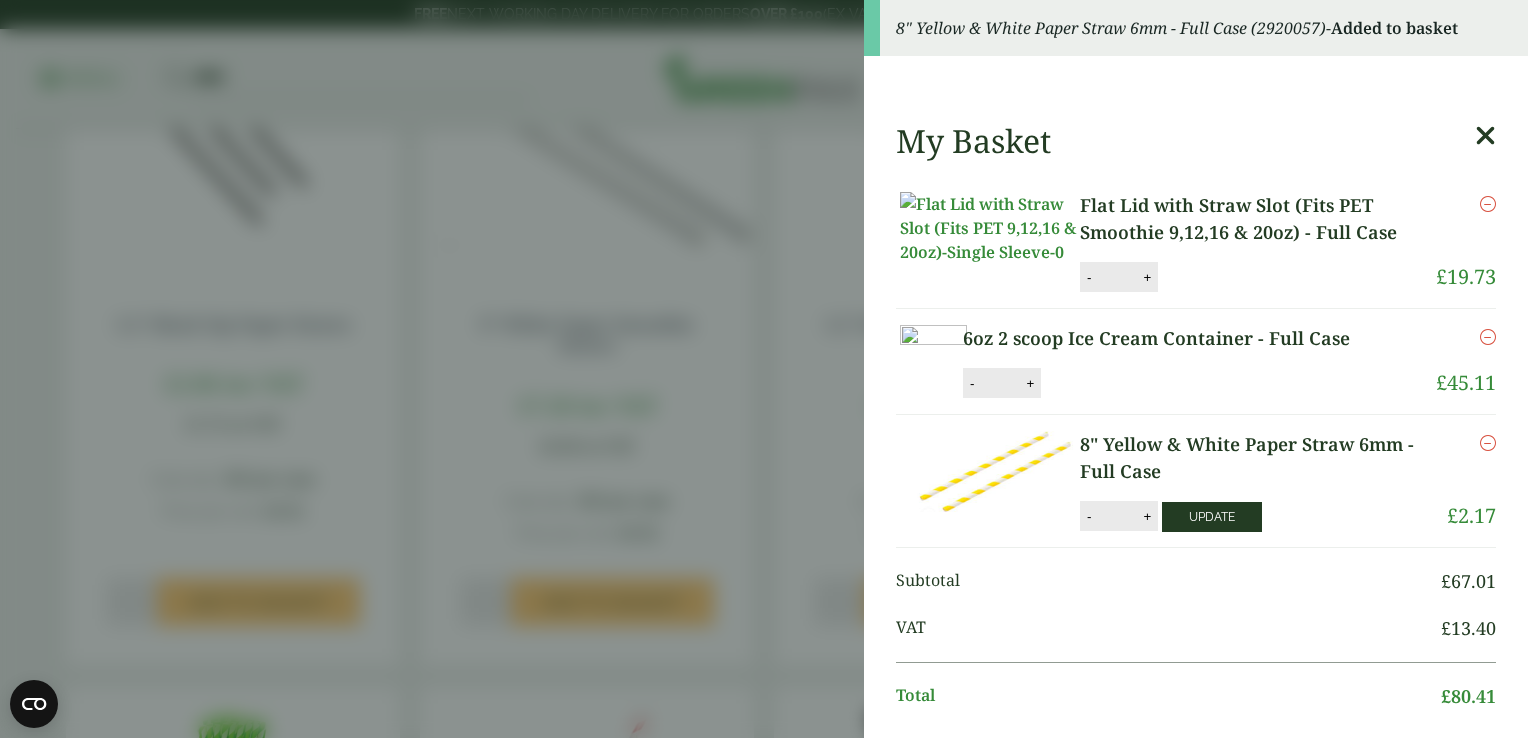 click on "Update" at bounding box center (1212, 517) 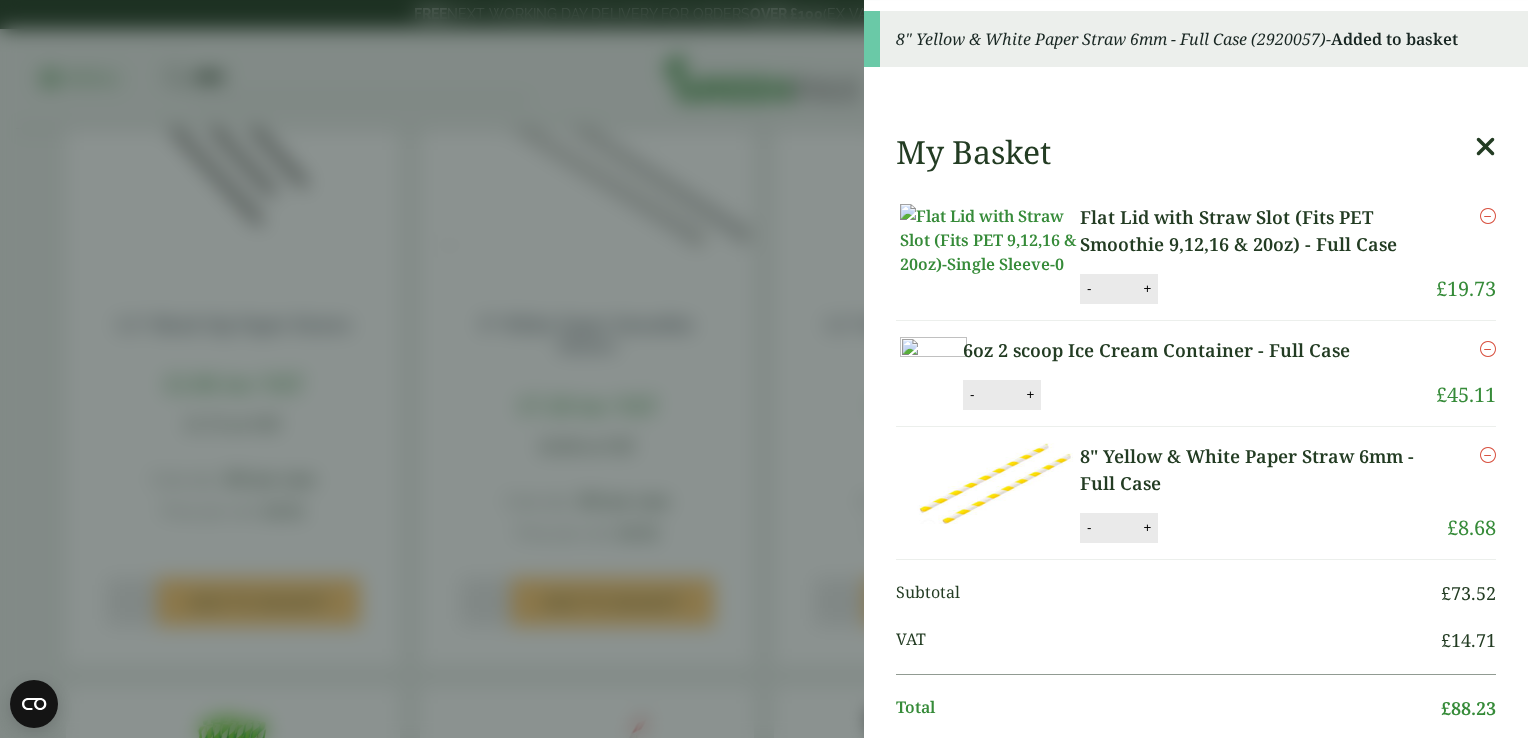 click on "Basket quantity updated 8" Yellow & White Paper Straw 6mm - Full Case (2920057)  -  Added to basket
My Basket
Flat Lid with Straw Slot (Fits PET Smoothie 9,12,16 & 20oz) - Full Case
Flat Lid with Straw Slot (Fits PET Smoothie 9,12,16 & 20oz) - Full Case quantity
- * +
Update
Remove £ 19.73 -" at bounding box center (764, 369) 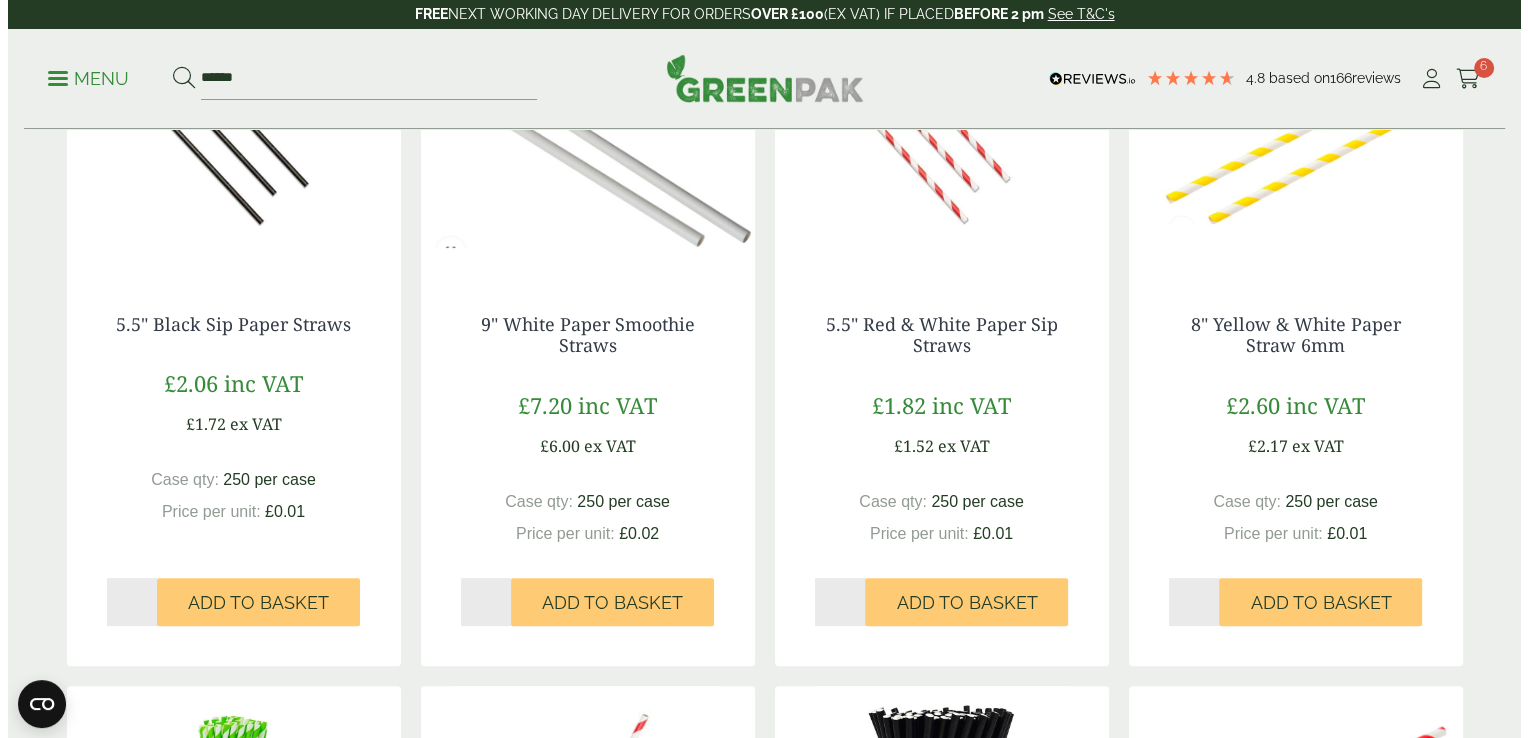 scroll, scrollTop: 0, scrollLeft: 0, axis: both 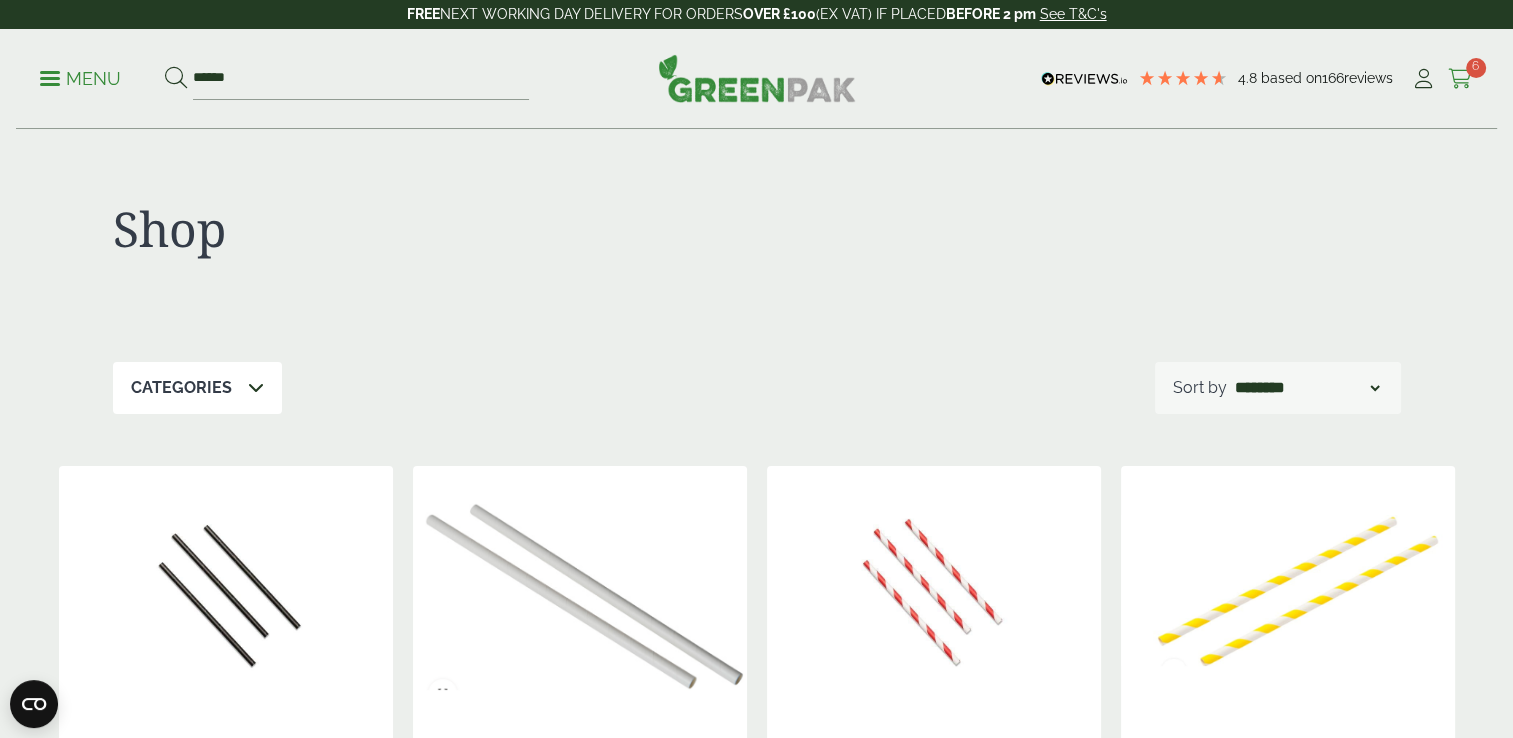 click at bounding box center (1460, 79) 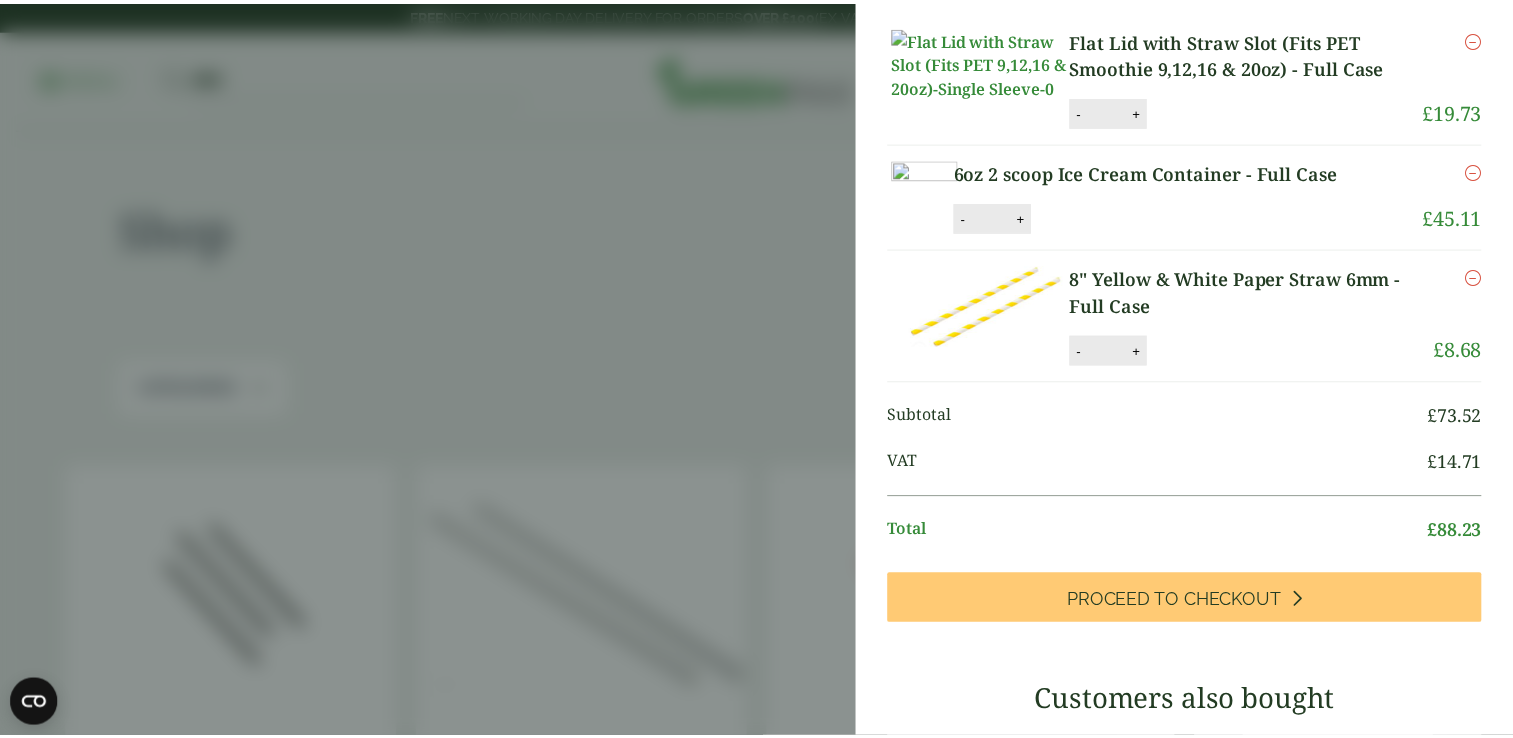 scroll, scrollTop: 0, scrollLeft: 0, axis: both 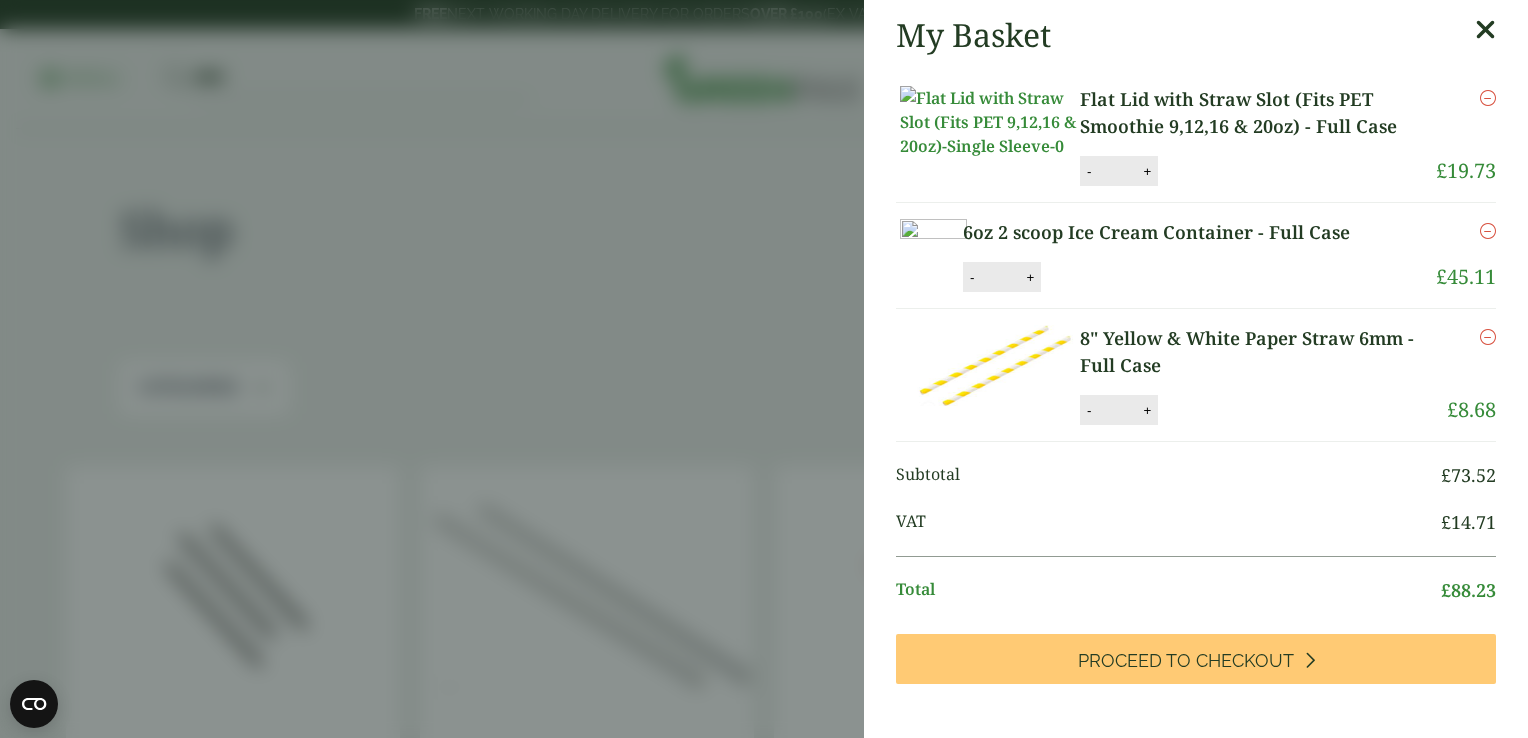 click on "My Basket
Flat Lid with Straw Slot (Fits PET Smoothie 9,12,16 & 20oz) - Full Case
Flat Lid with Straw Slot (Fits PET Smoothie 9,12,16 & 20oz) - Full Case quantity
- * +
Update
Remove
£" at bounding box center [764, 369] 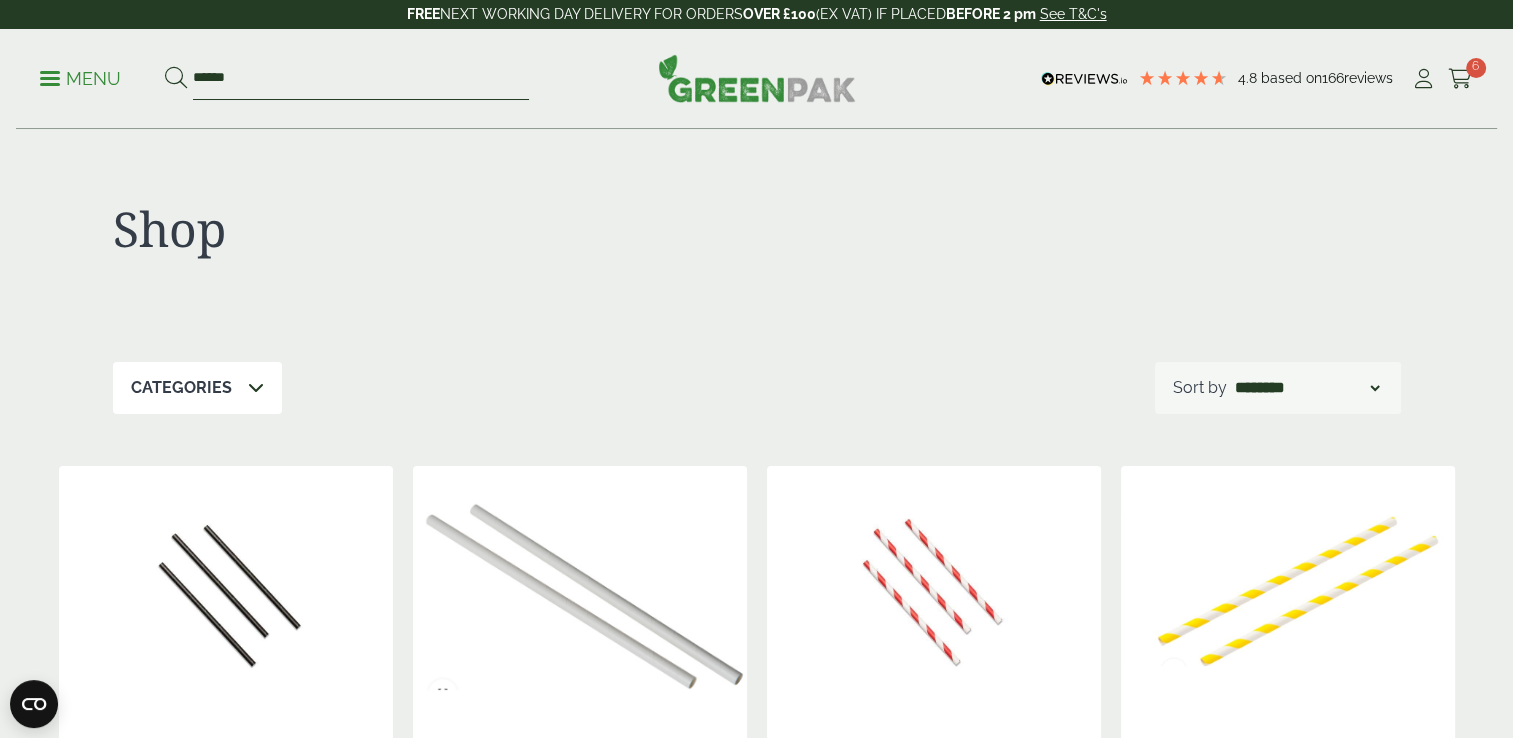 click on "******" at bounding box center [361, 79] 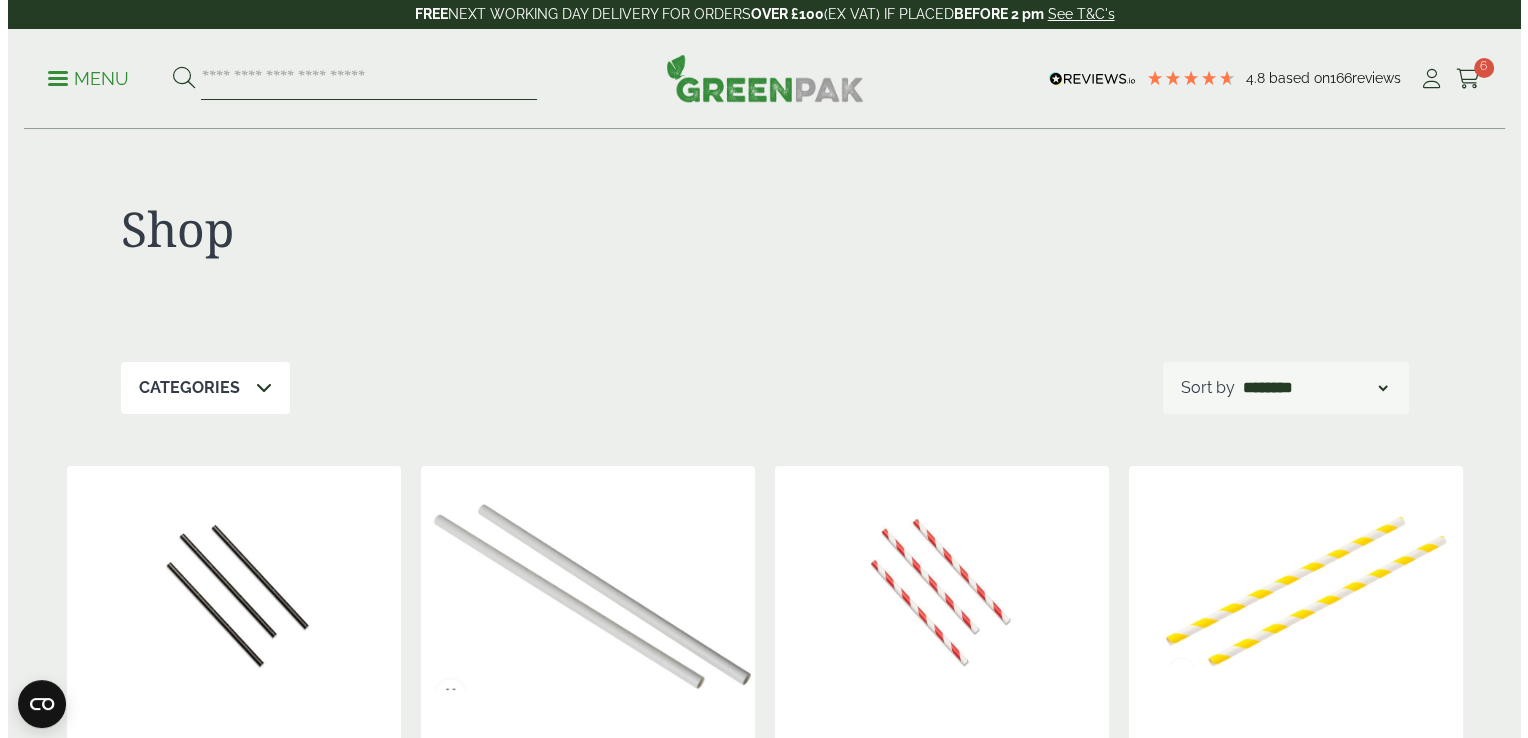 scroll, scrollTop: 0, scrollLeft: 0, axis: both 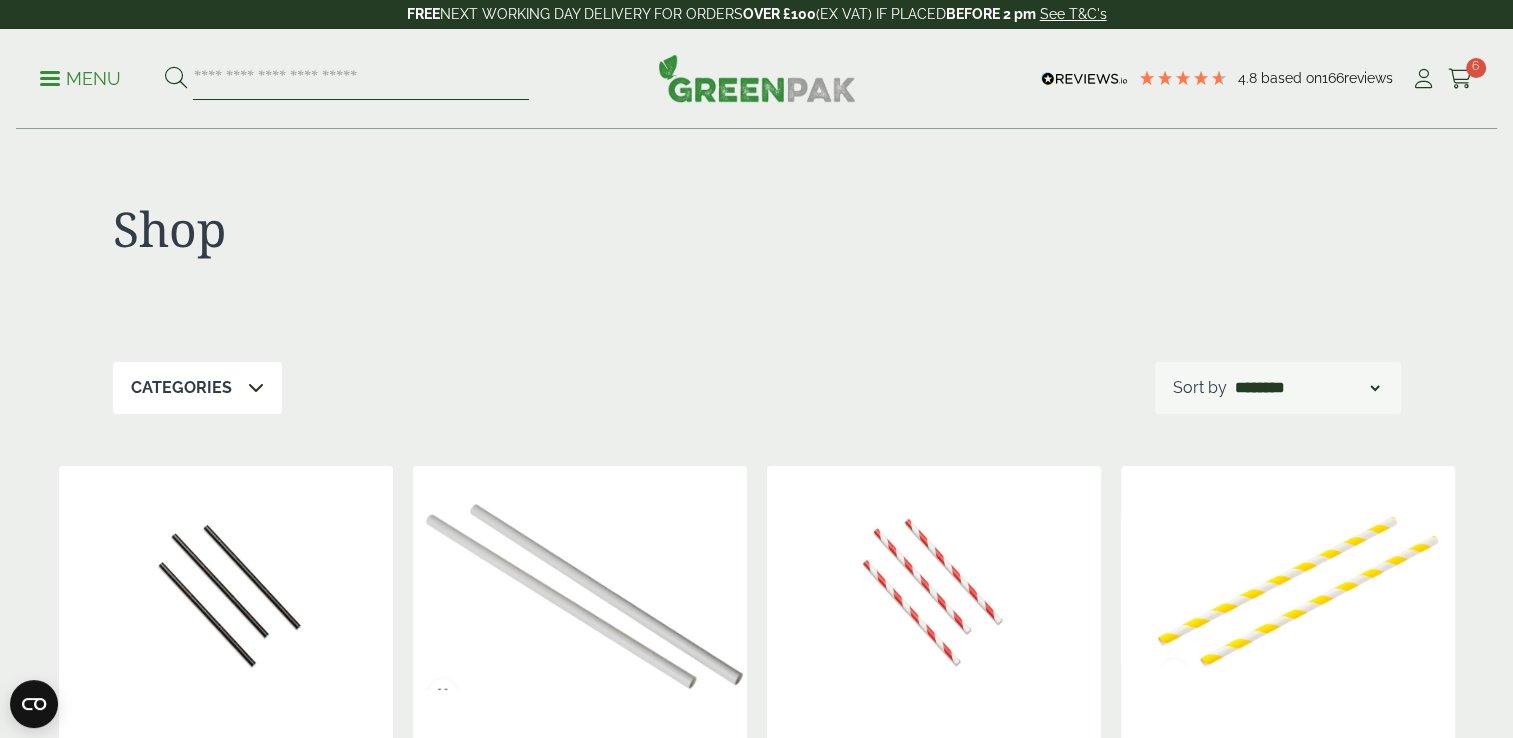 type 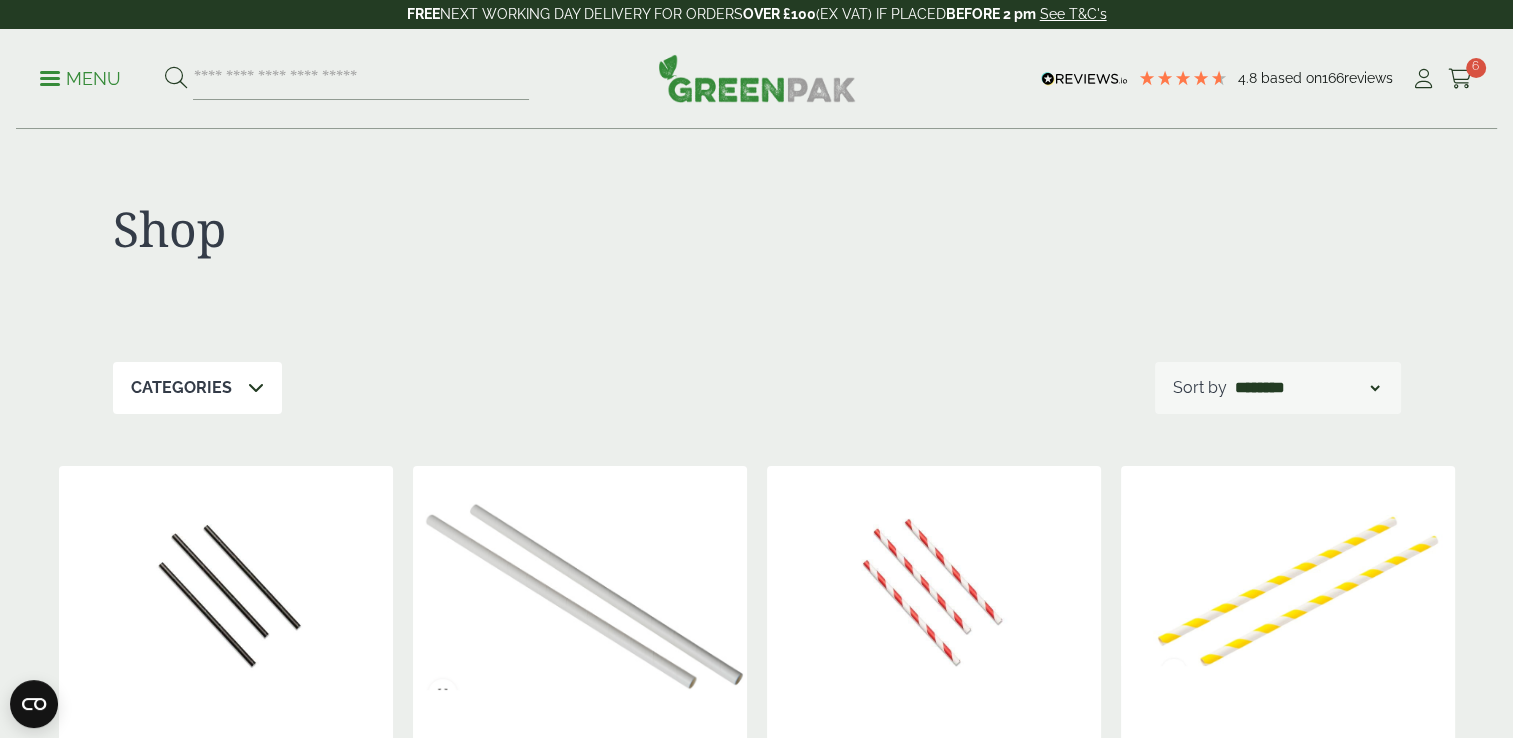 click on "FREE  NEXT WORKING DAY DELIVERY FOR ORDERS  OVER £100  (EX VAT) IF PLACED  BEFORE 2 pm   See T&C's" at bounding box center [756, 14] 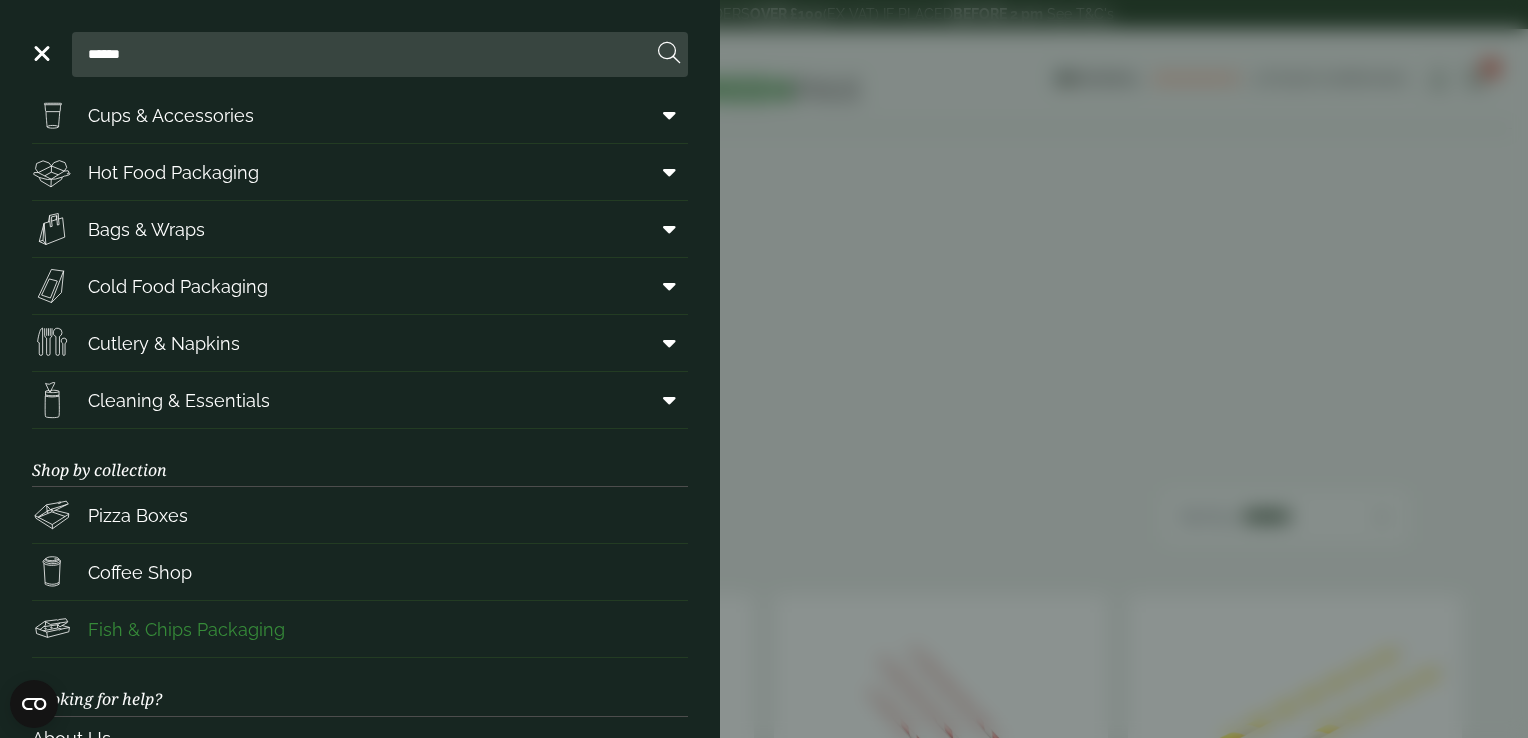 scroll, scrollTop: 64, scrollLeft: 0, axis: vertical 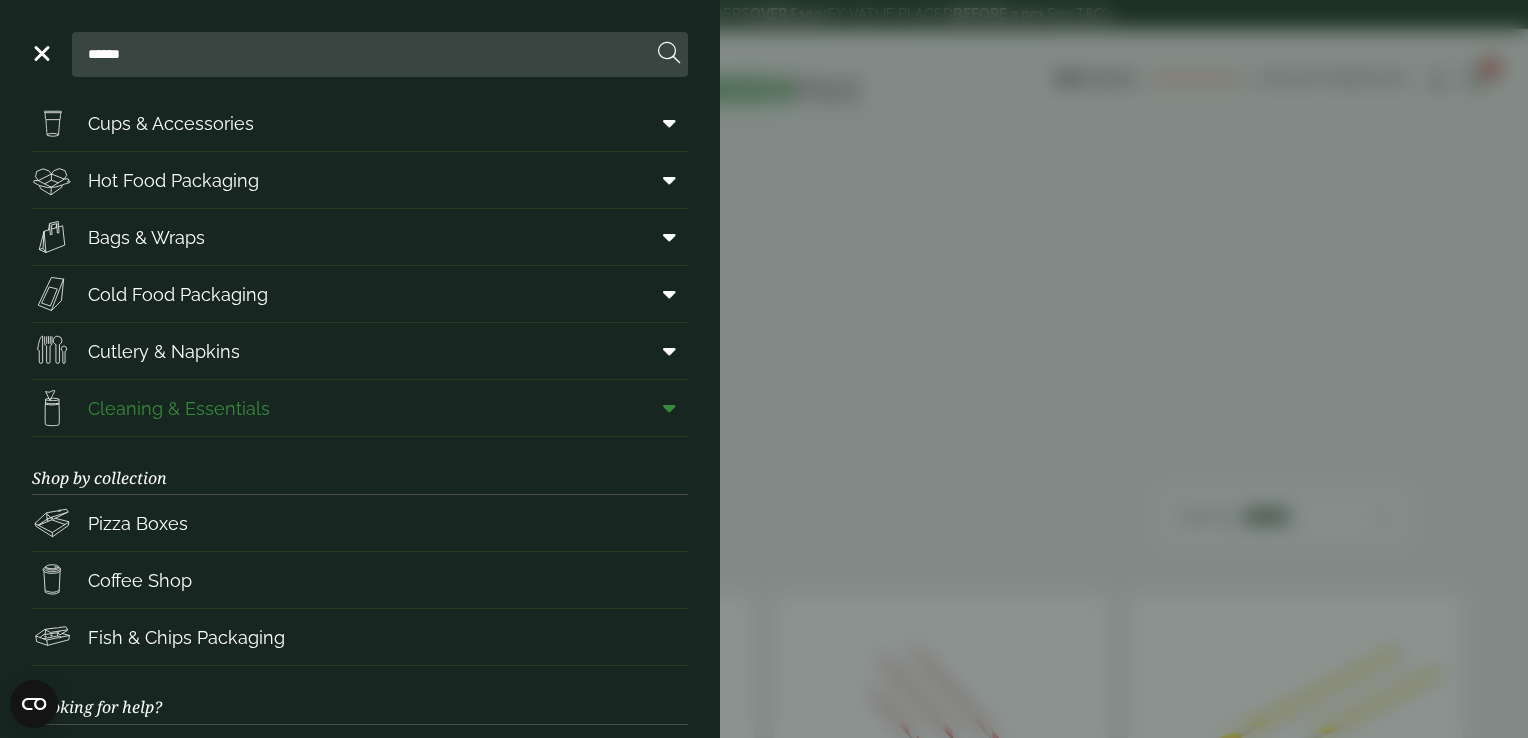 click at bounding box center [669, 408] 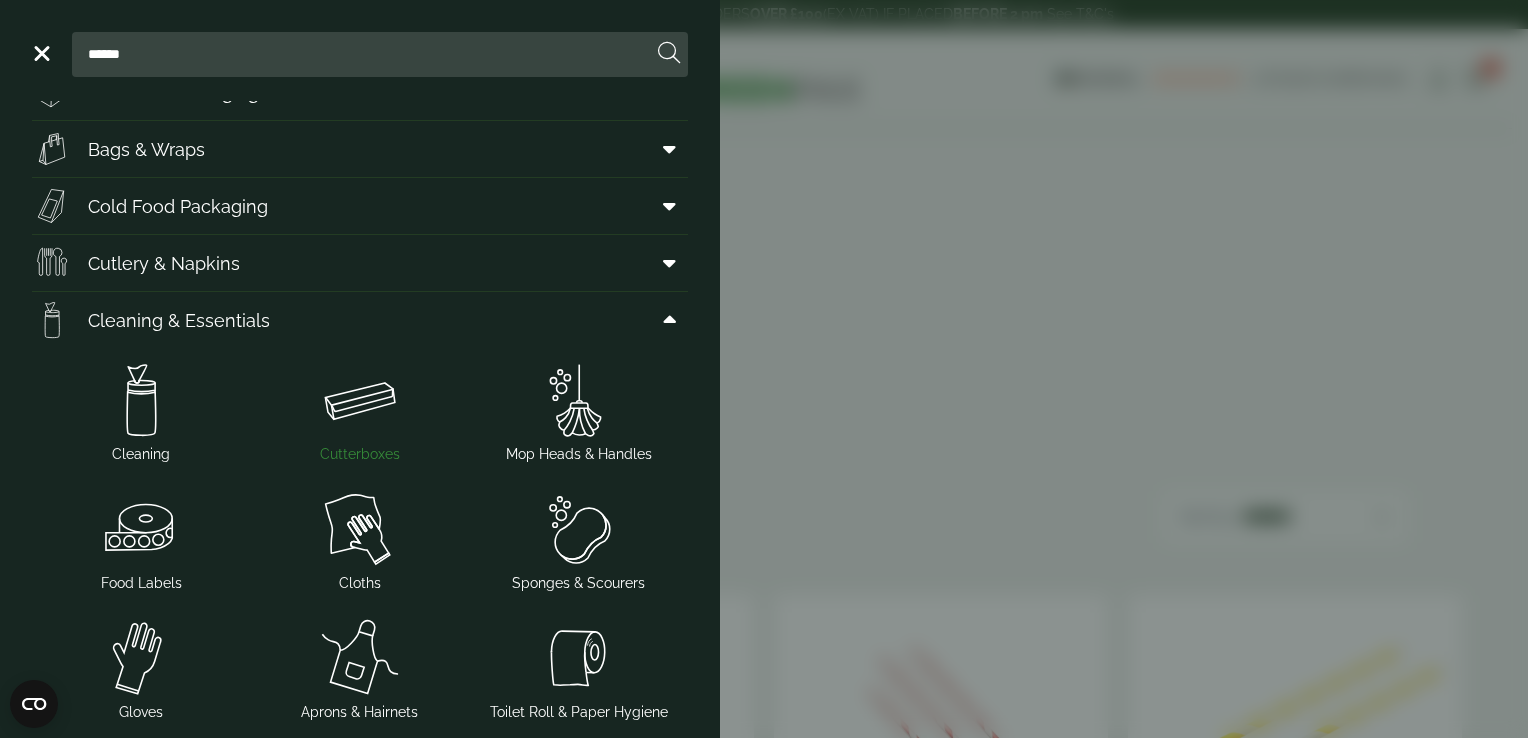 scroll, scrollTop: 338, scrollLeft: 0, axis: vertical 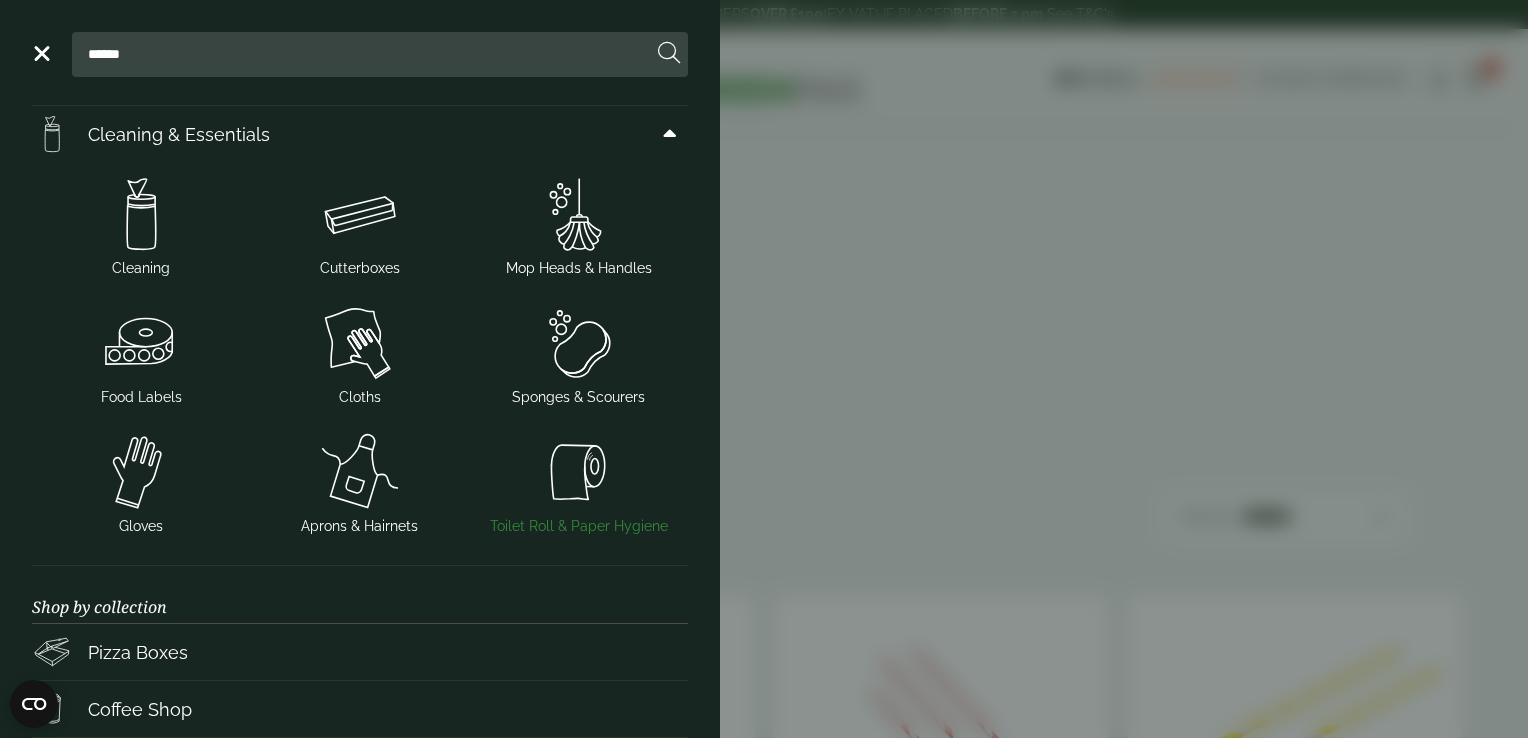 click on "Toilet Roll & Paper Hygiene" at bounding box center [578, 484] 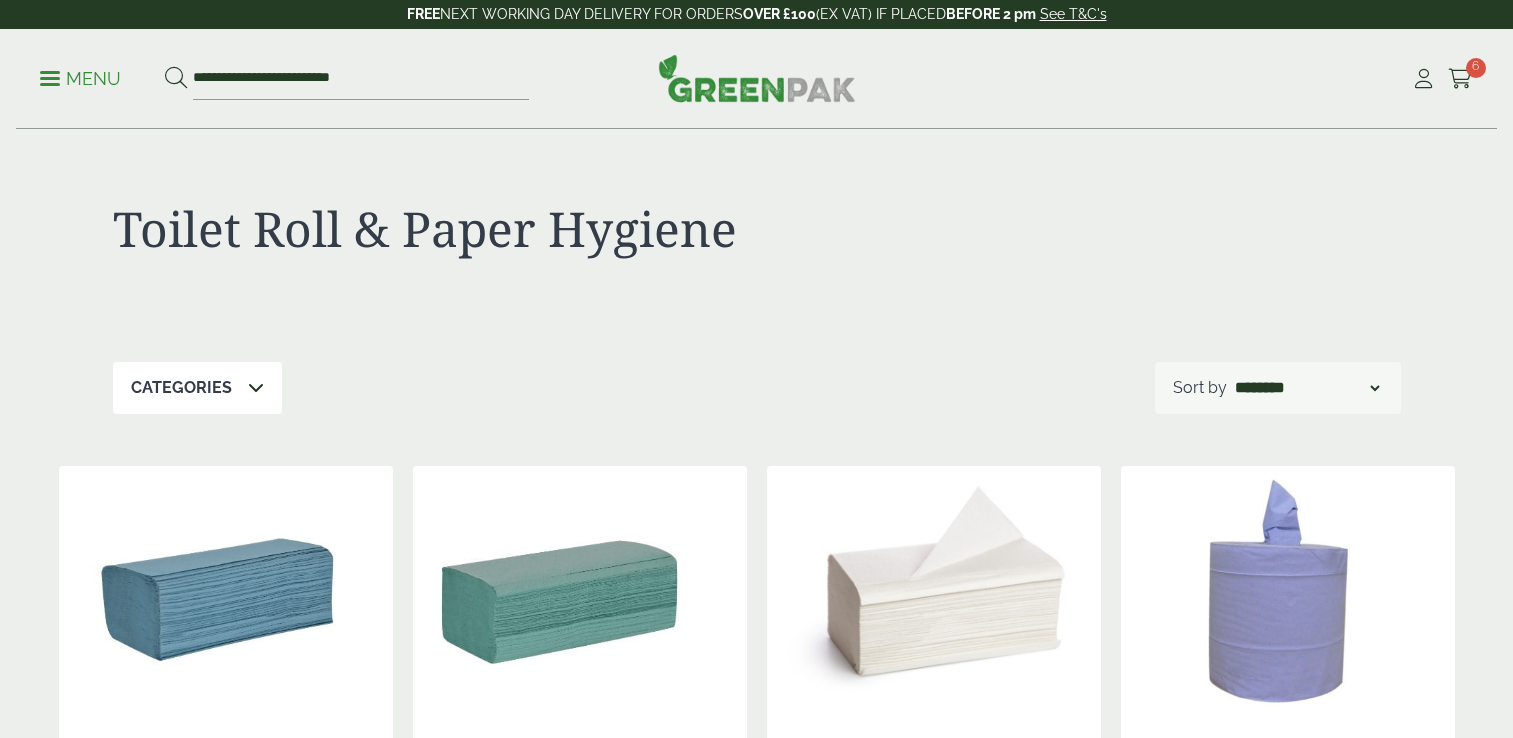 scroll, scrollTop: 0, scrollLeft: 0, axis: both 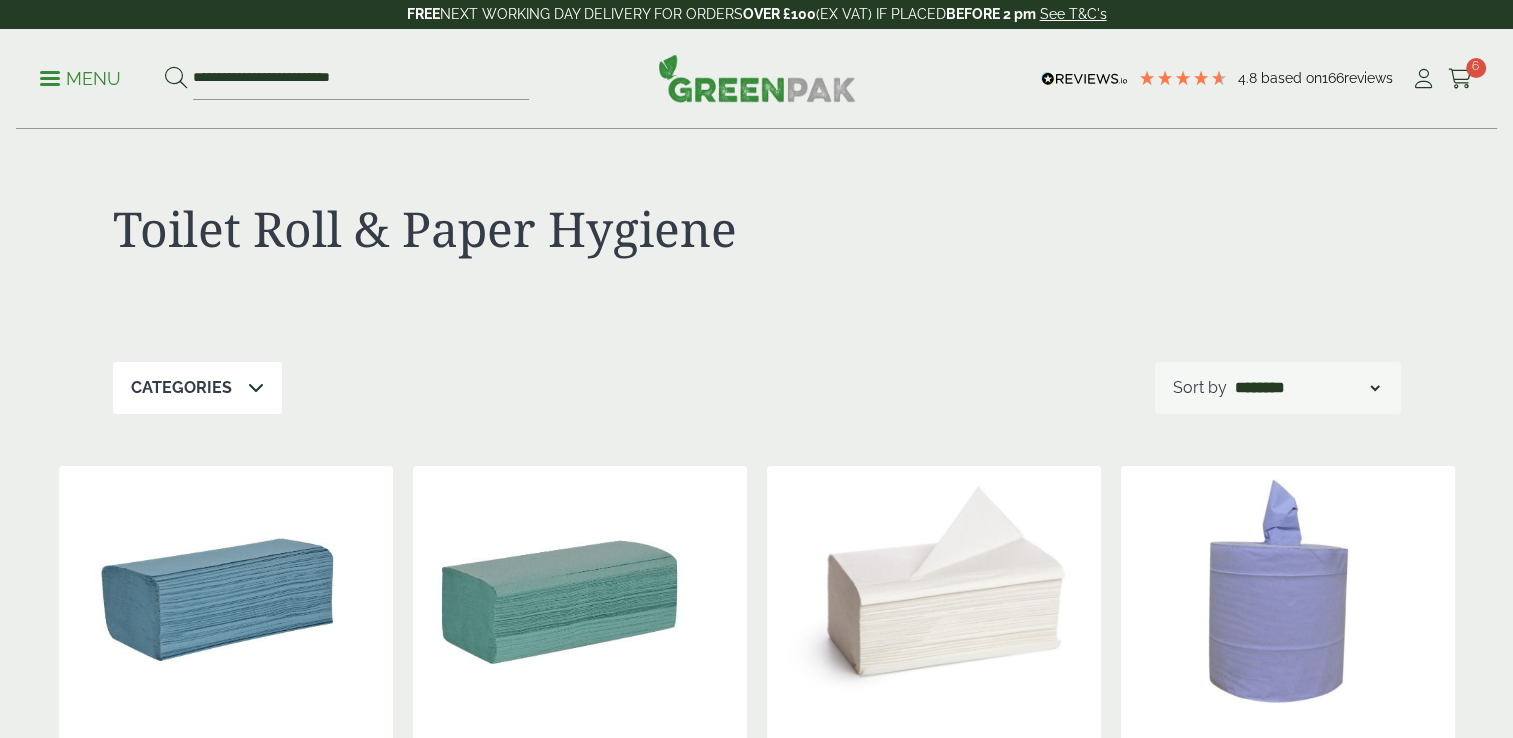 click on "Menu" at bounding box center [80, 79] 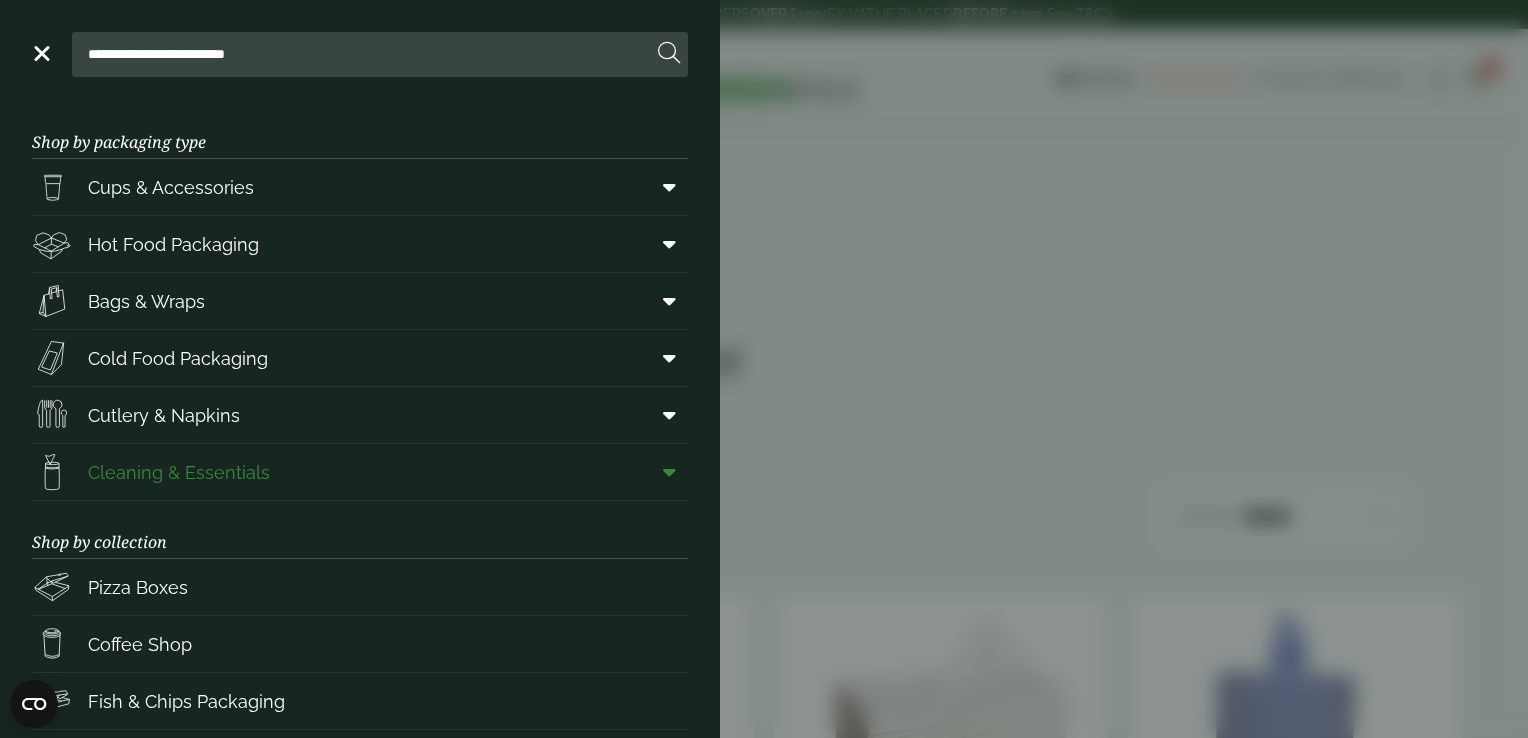 click at bounding box center (669, 472) 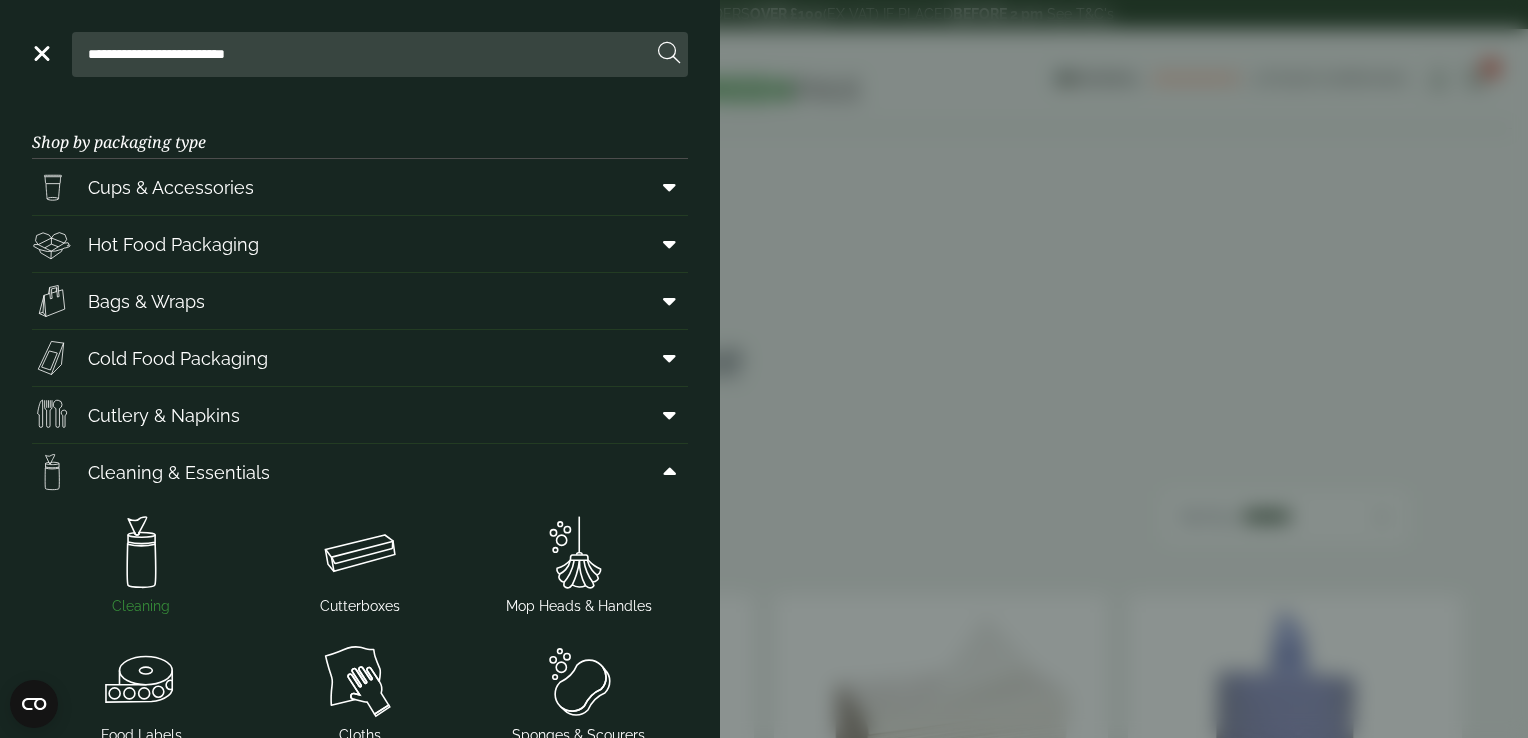 scroll, scrollTop: 54, scrollLeft: 0, axis: vertical 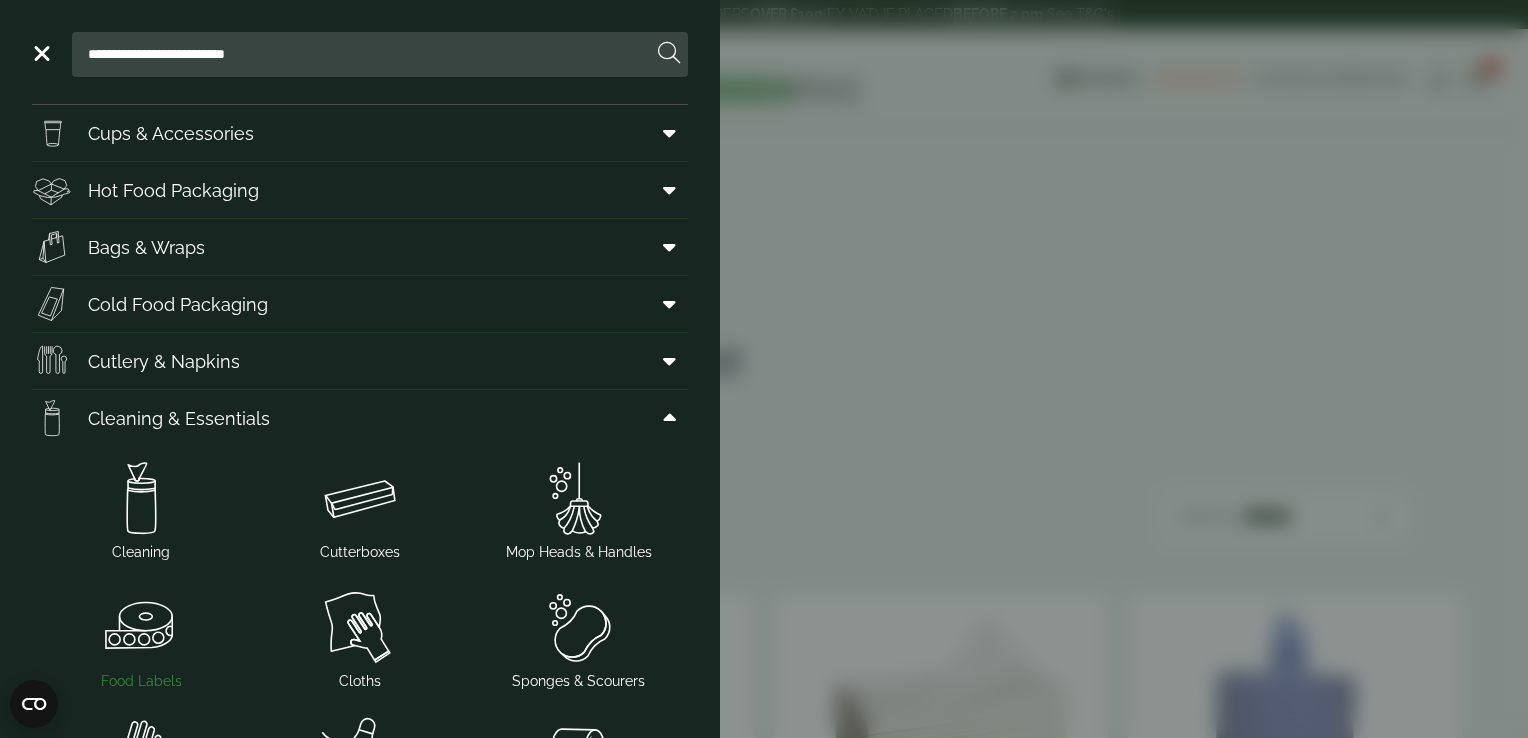 click at bounding box center (141, 627) 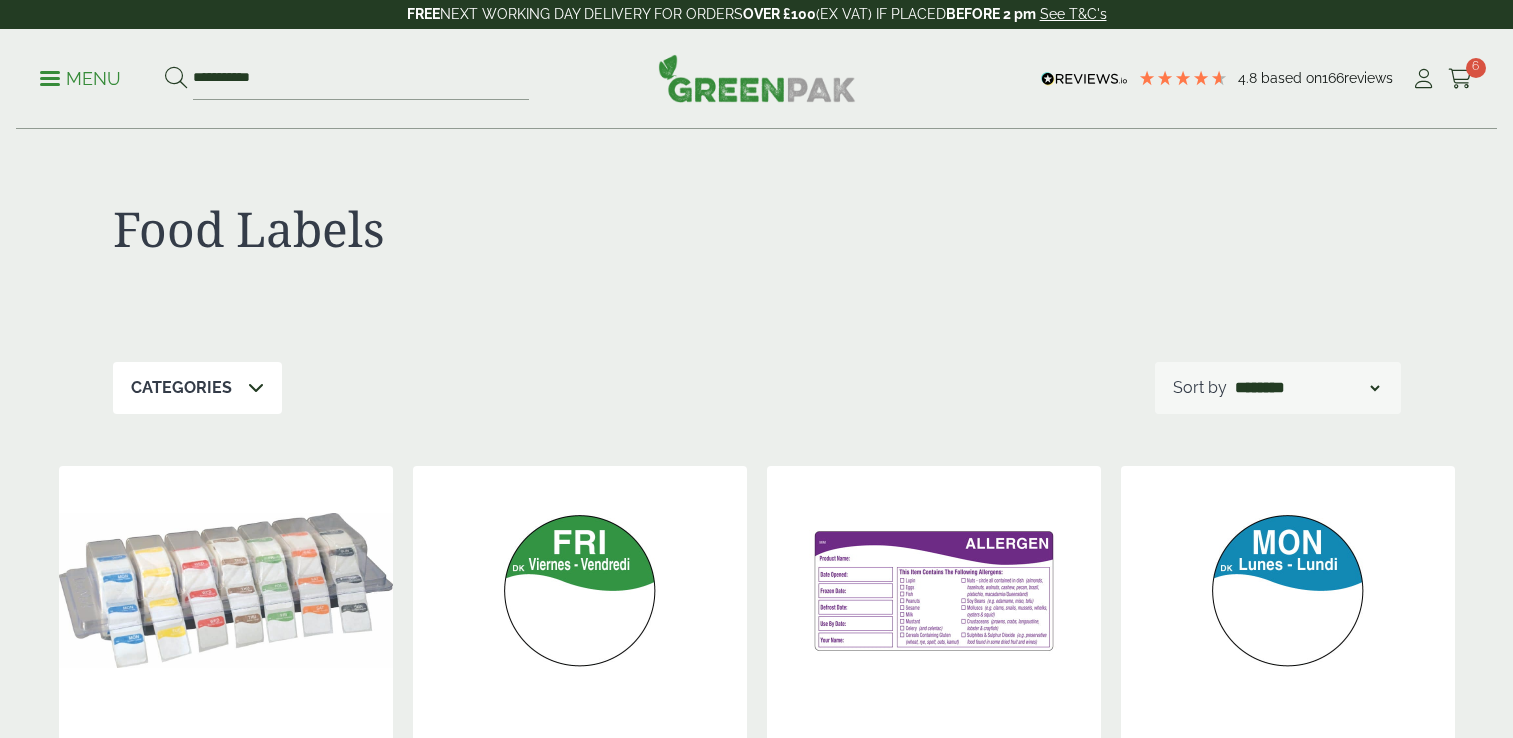 scroll, scrollTop: 0, scrollLeft: 0, axis: both 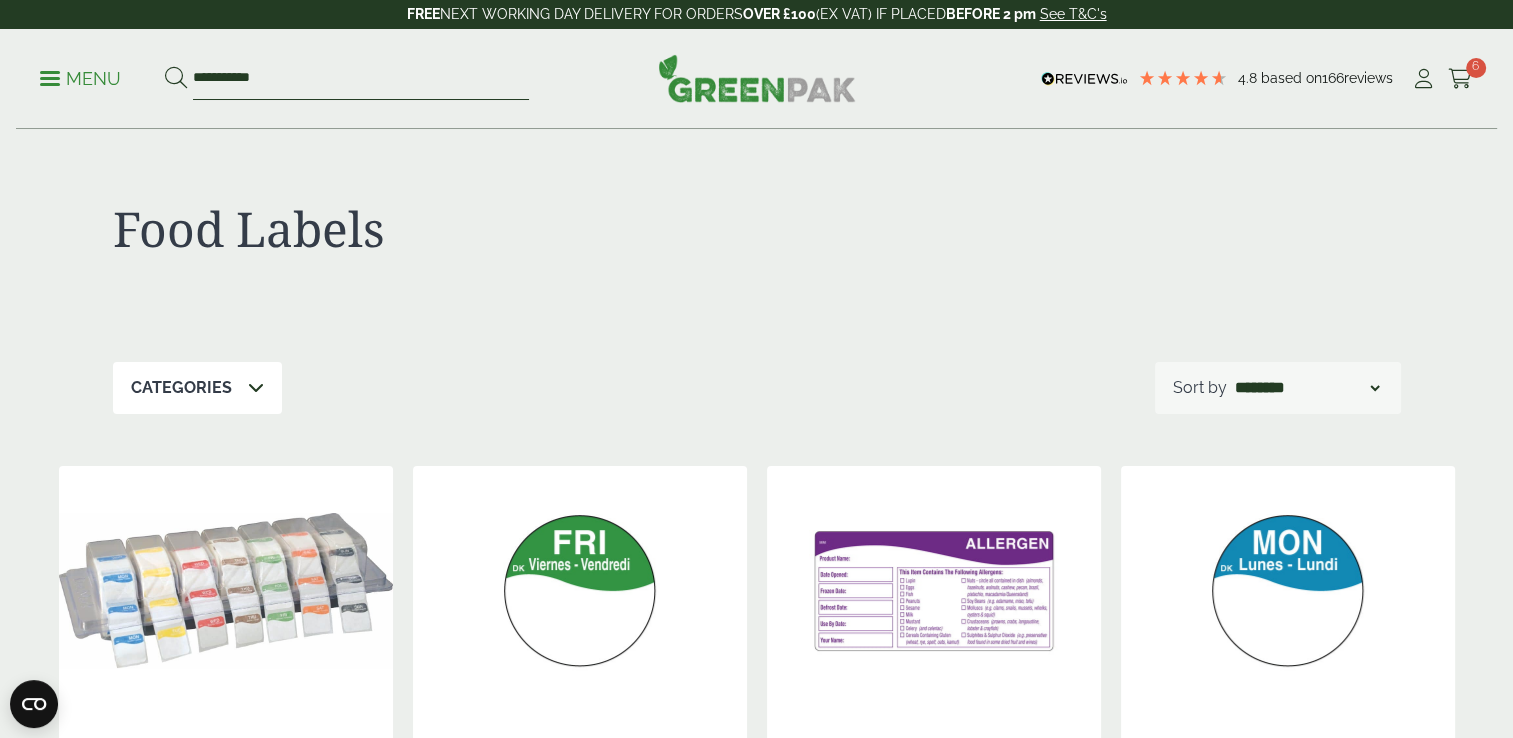 click on "**********" at bounding box center [361, 79] 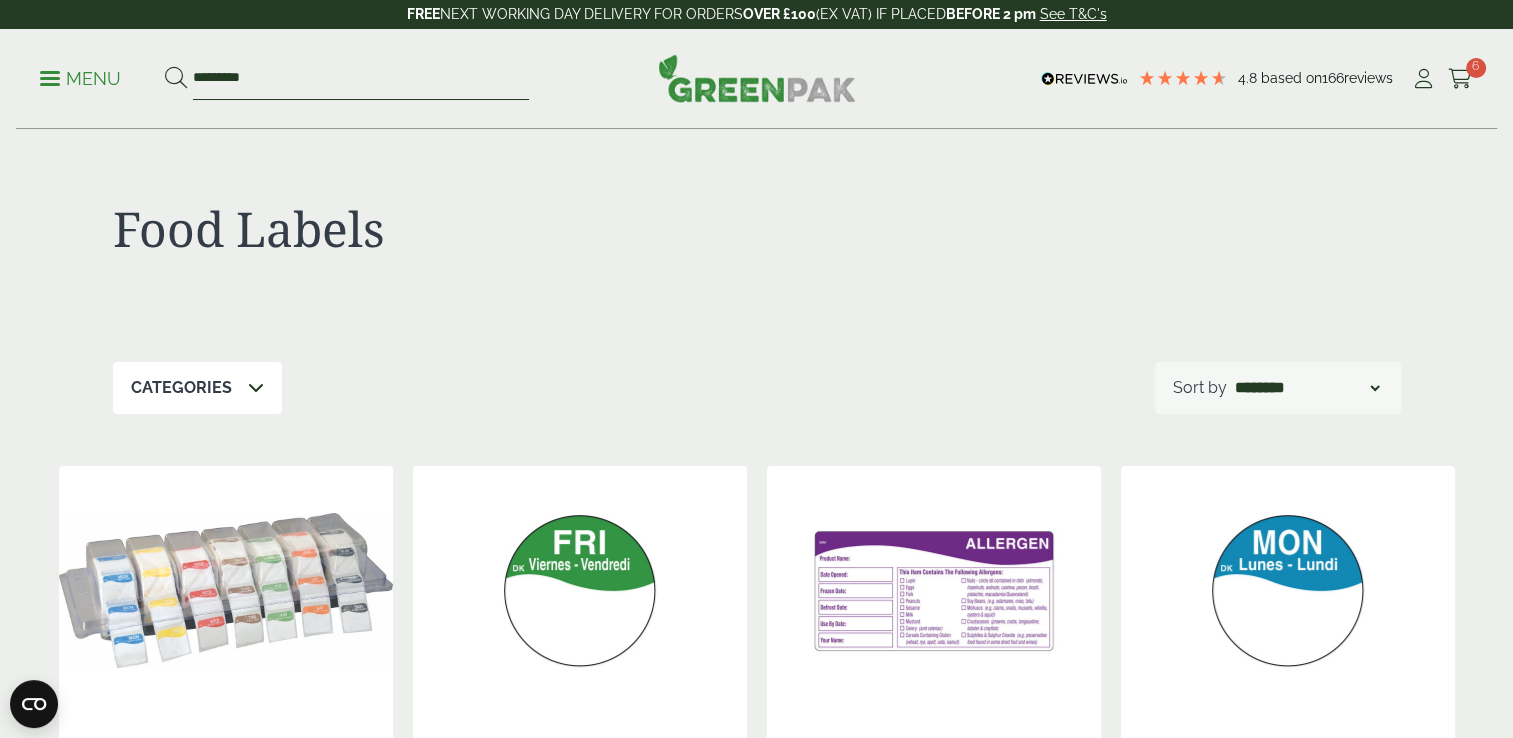 type on "*********" 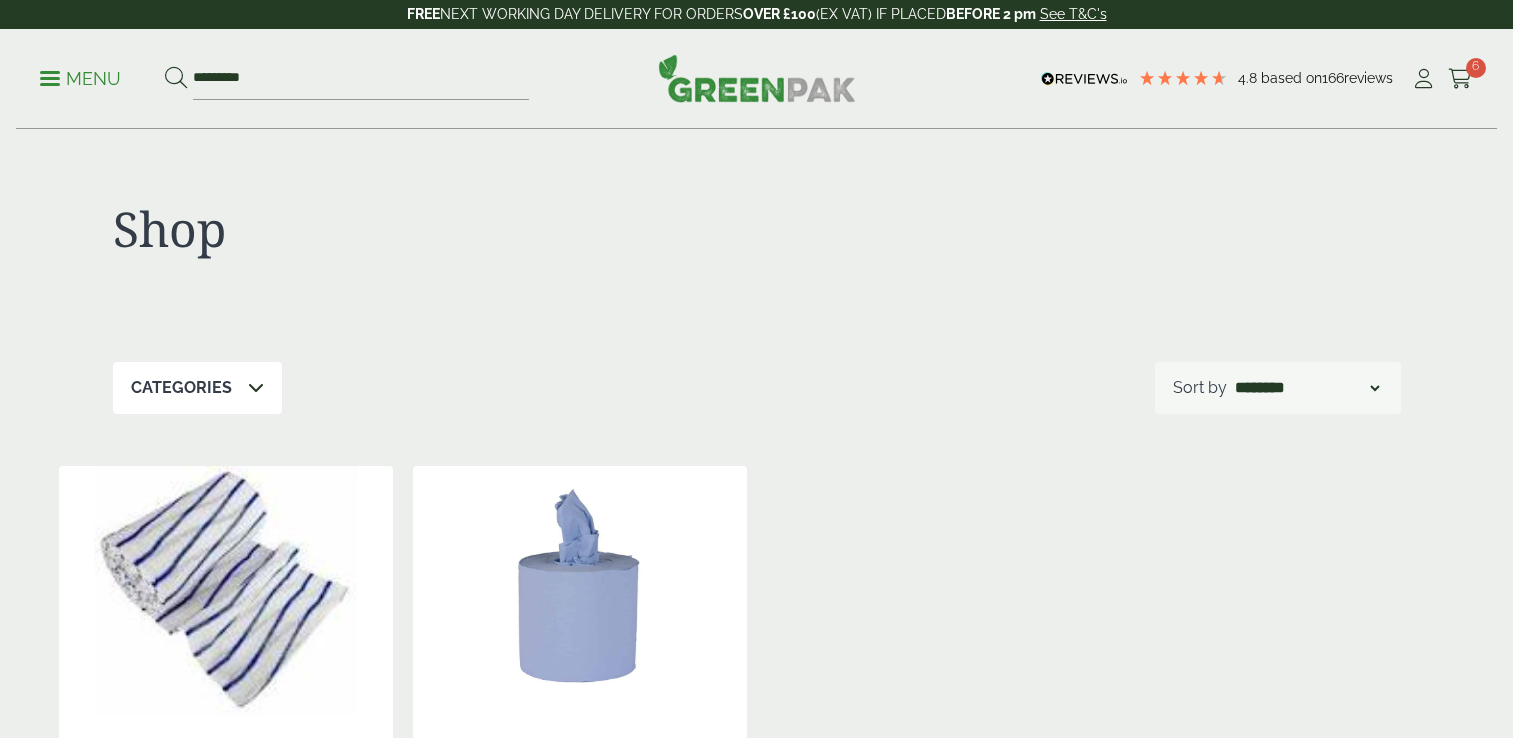 scroll, scrollTop: 0, scrollLeft: 0, axis: both 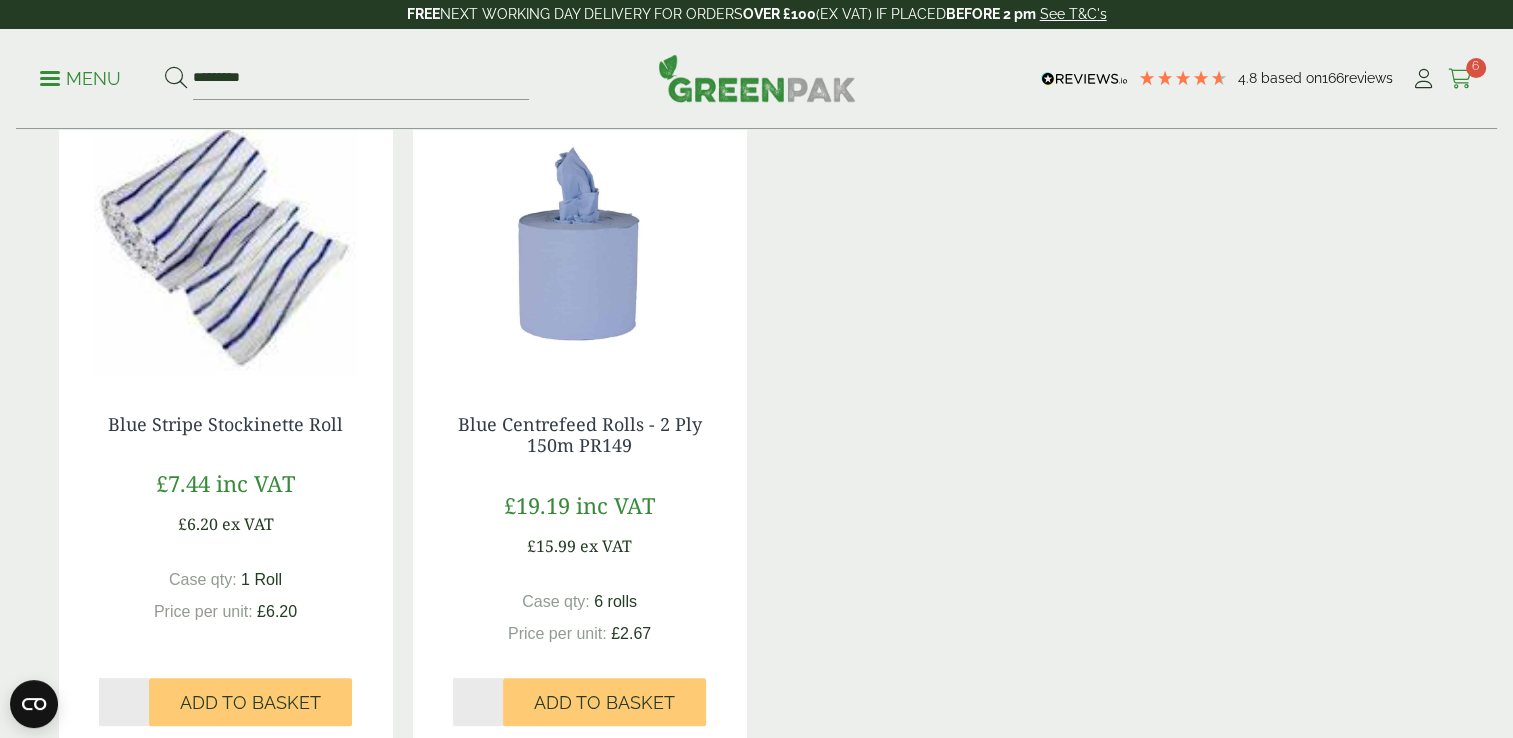 click at bounding box center (1460, 79) 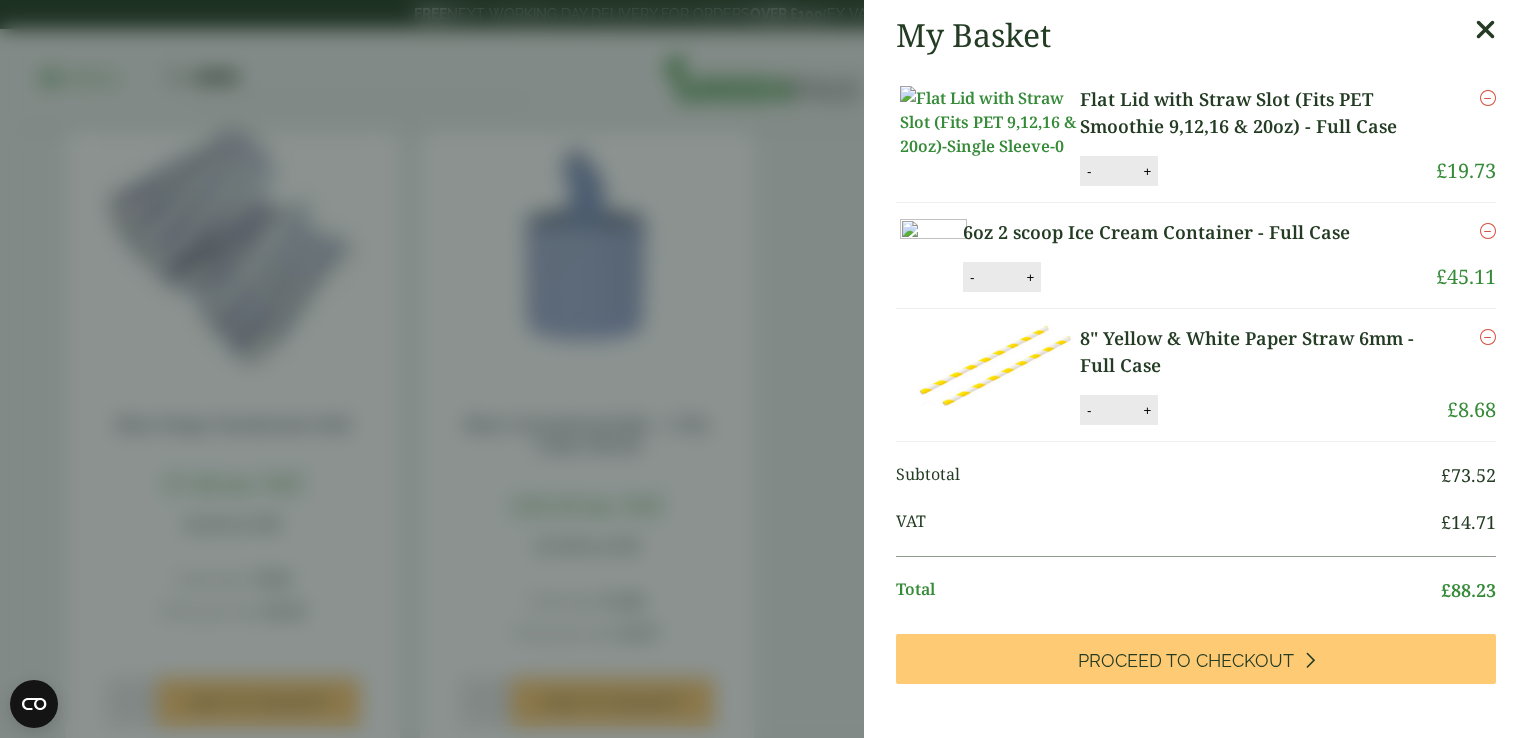 click on "My Basket
Flat Lid with Straw Slot (Fits PET Smoothie 9,12,16 & 20oz) - Full Case
Flat Lid with Straw Slot (Fits PET Smoothie 9,12,16 & 20oz) - Full Case quantity
- * +
Update
Remove
£" at bounding box center [764, 369] 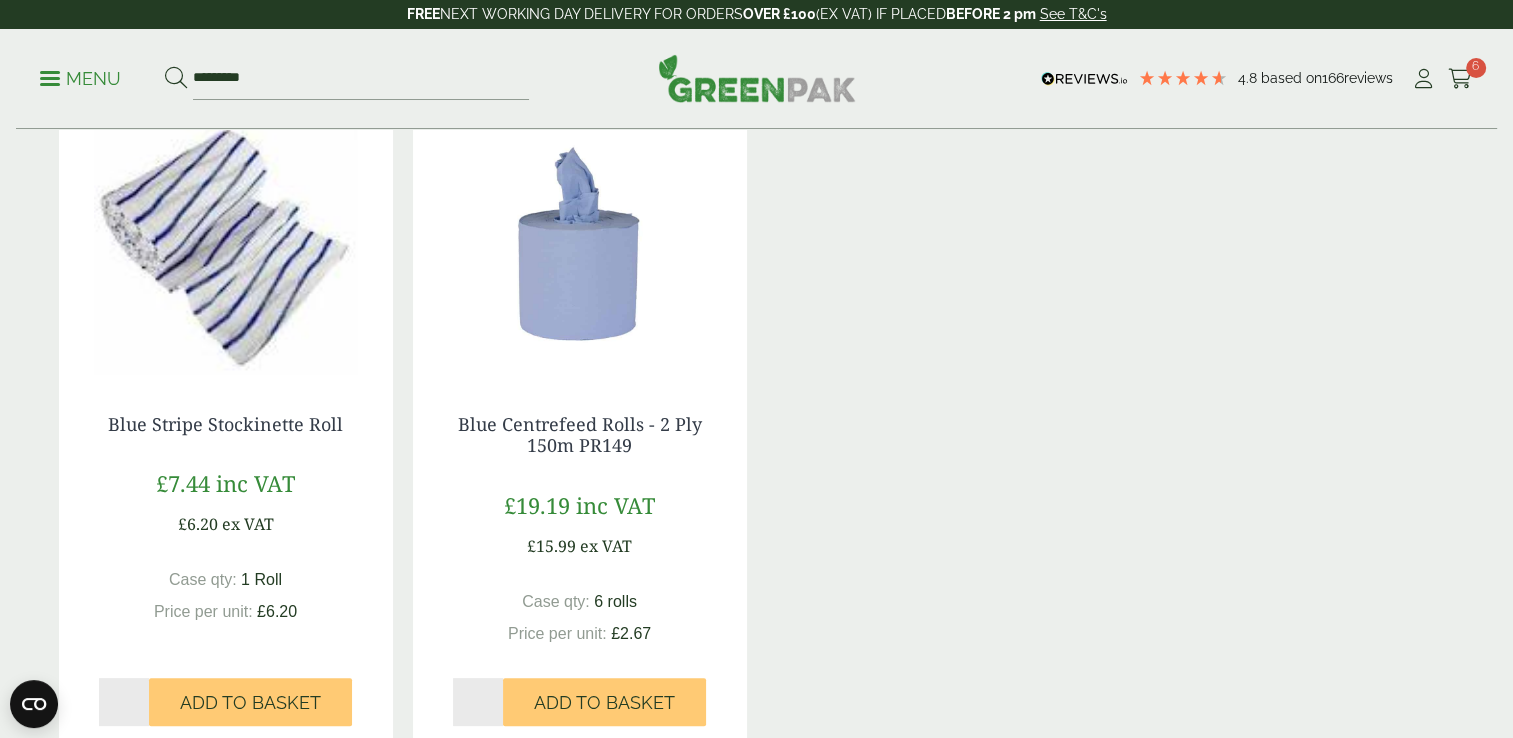 click on "Menu
*********
4.8   Based on  166  reviews" at bounding box center (756, 79) 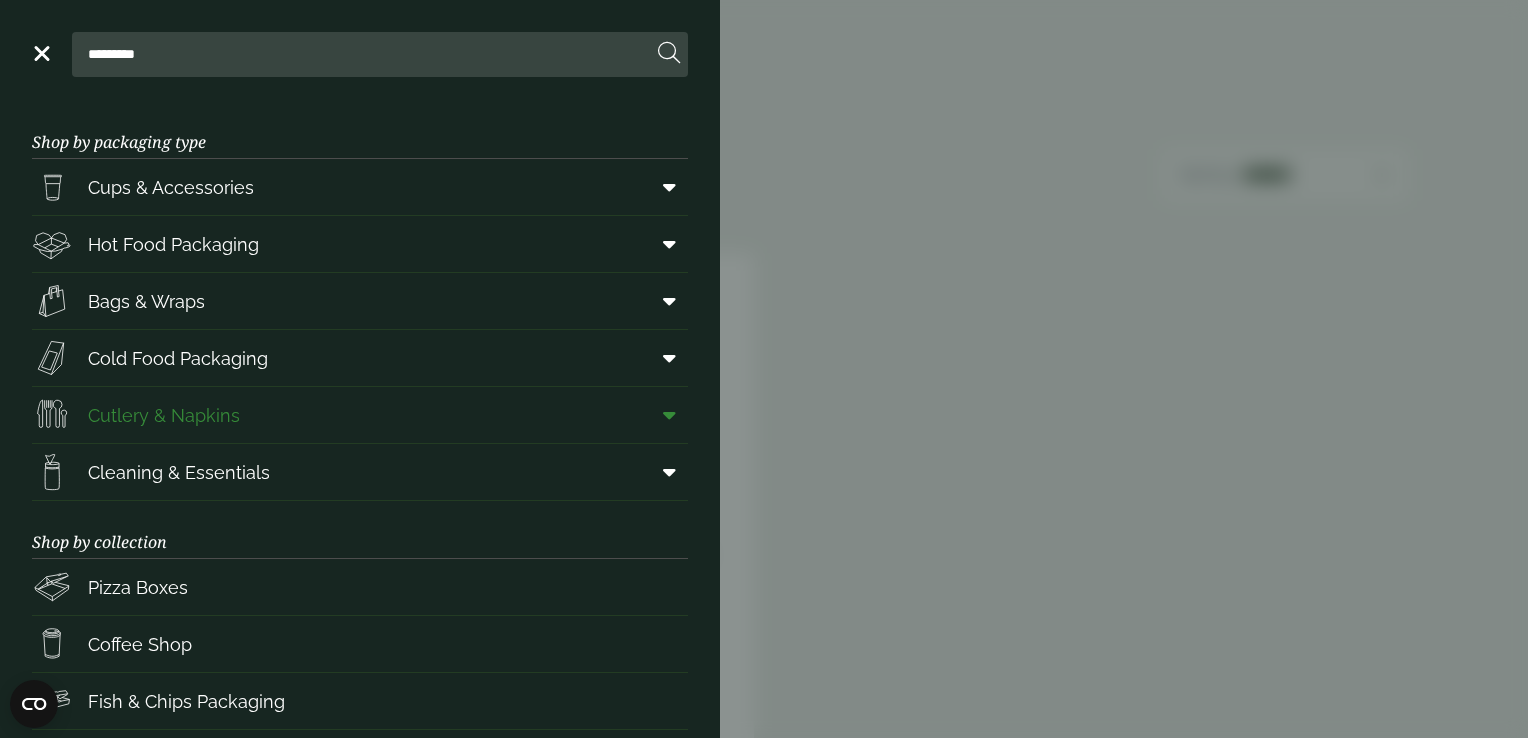 click at bounding box center [669, 415] 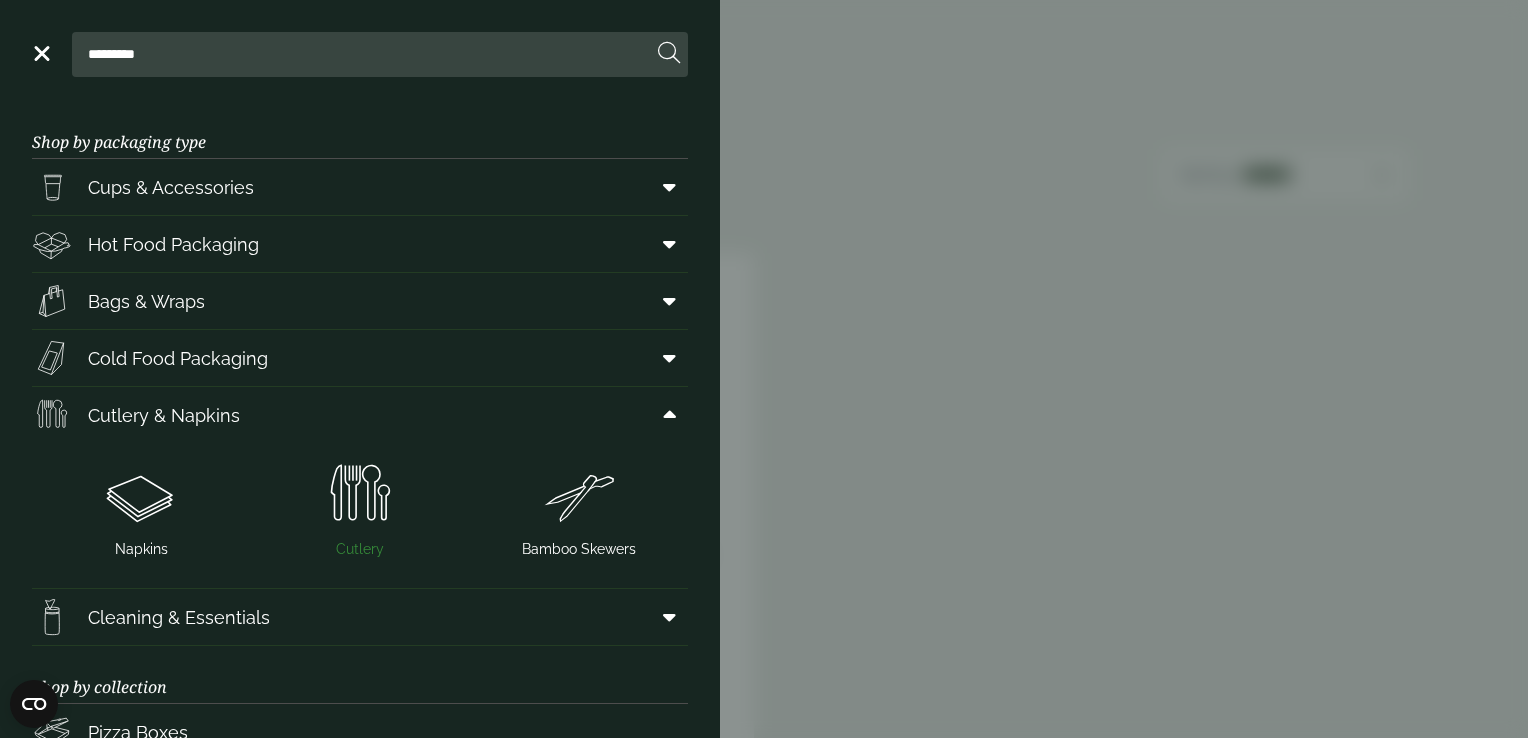 click at bounding box center [360, 495] 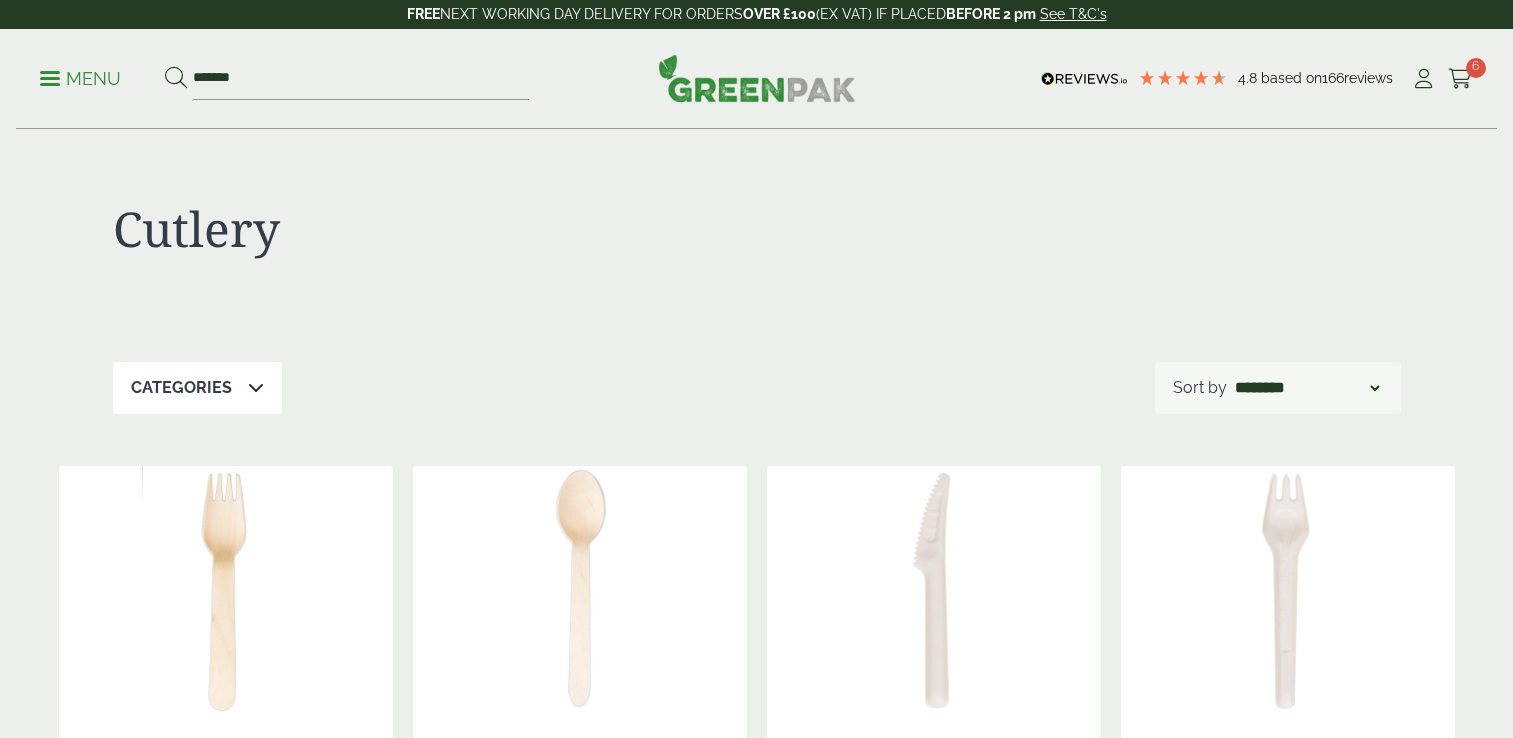 scroll, scrollTop: 0, scrollLeft: 0, axis: both 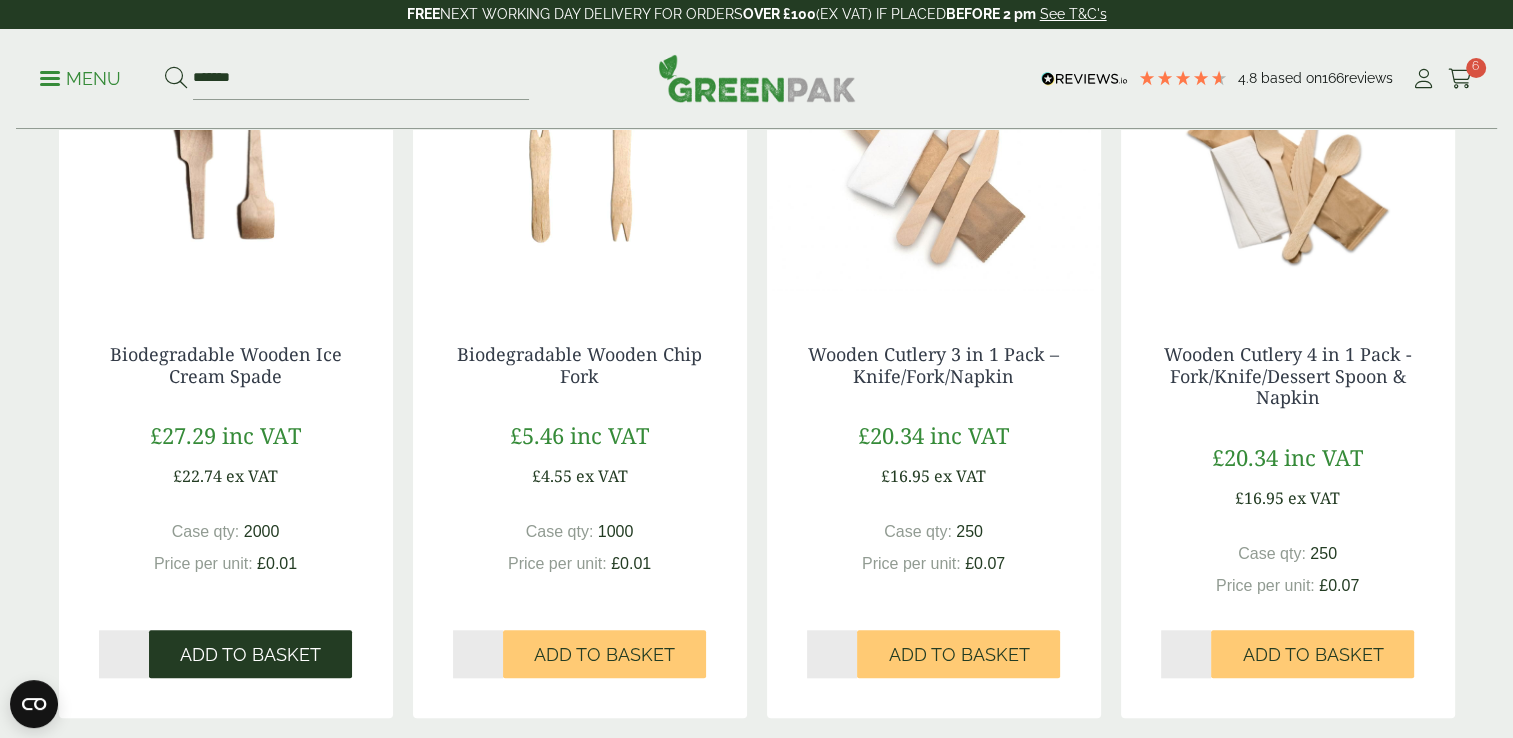 click on "Add to Basket" at bounding box center (250, 655) 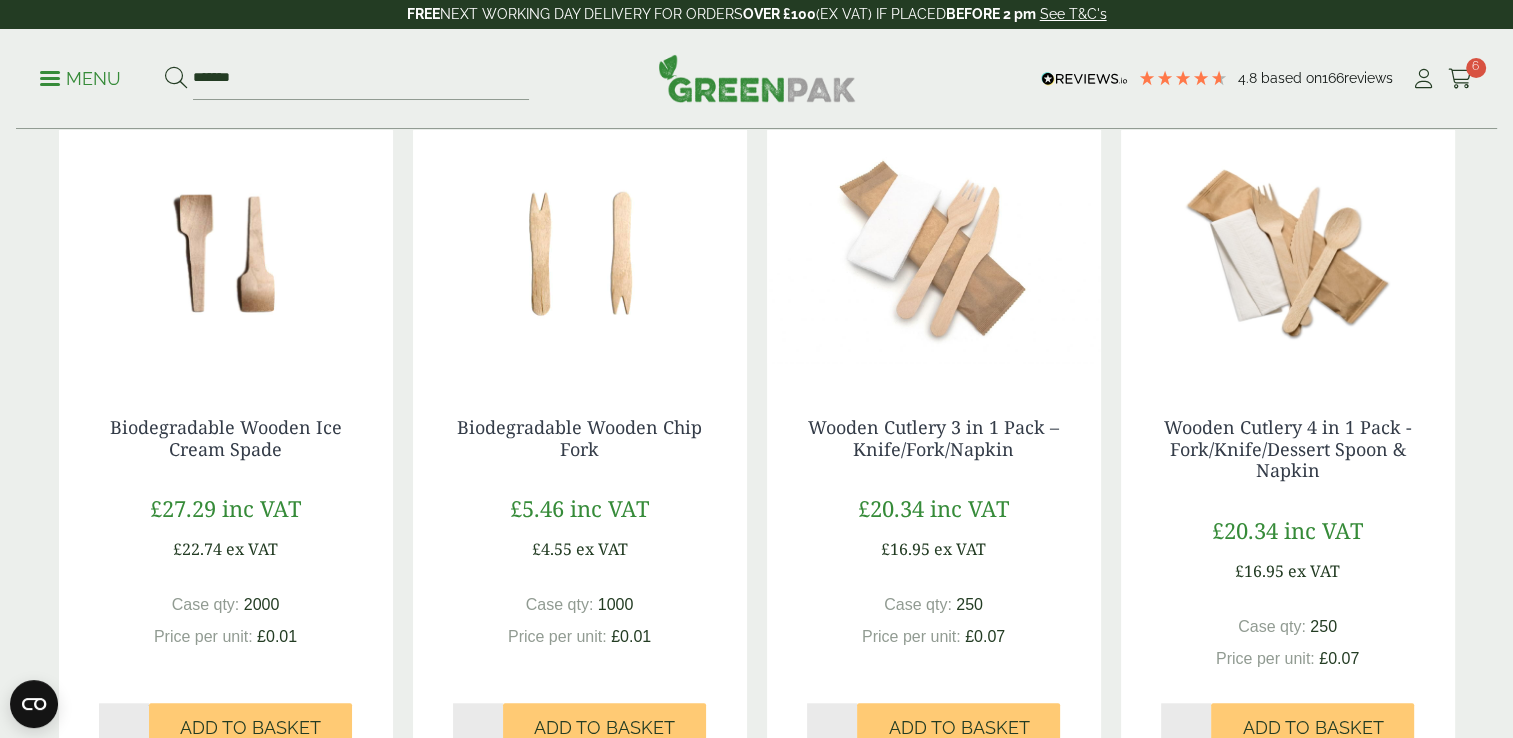 scroll, scrollTop: 1662, scrollLeft: 0, axis: vertical 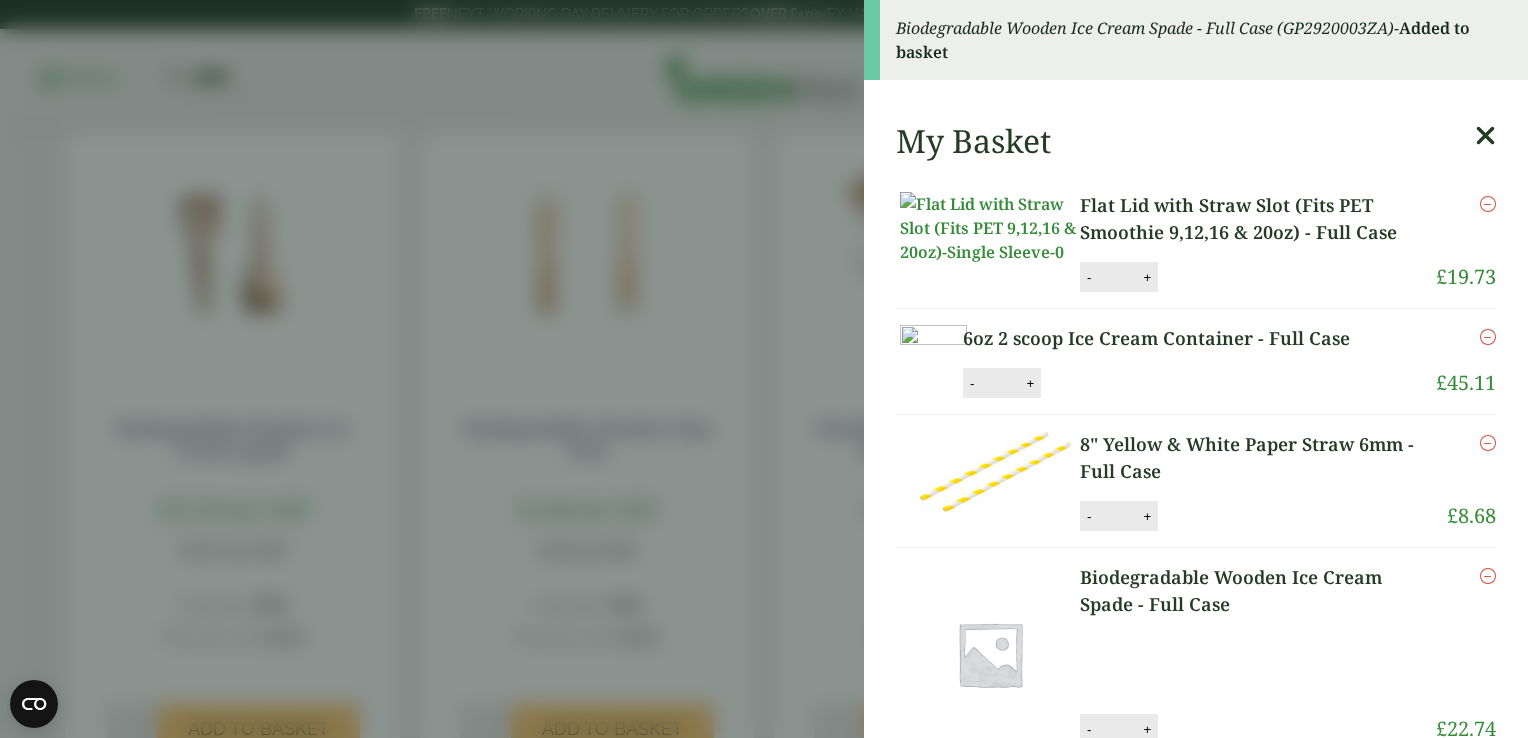 click on "Biodegradable Wooden Ice Cream Spade - Full Case (GP2920003ZA)  -  Added to basket
My Basket
Flat Lid with Straw Slot (Fits PET Smoothie 9,12,16 & 20oz) - Full Case
Flat Lid with Straw Slot (Fits PET Smoothie 9,12,16 & 20oz) - Full Case quantity
- * +
Update
£ -" at bounding box center (764, 369) 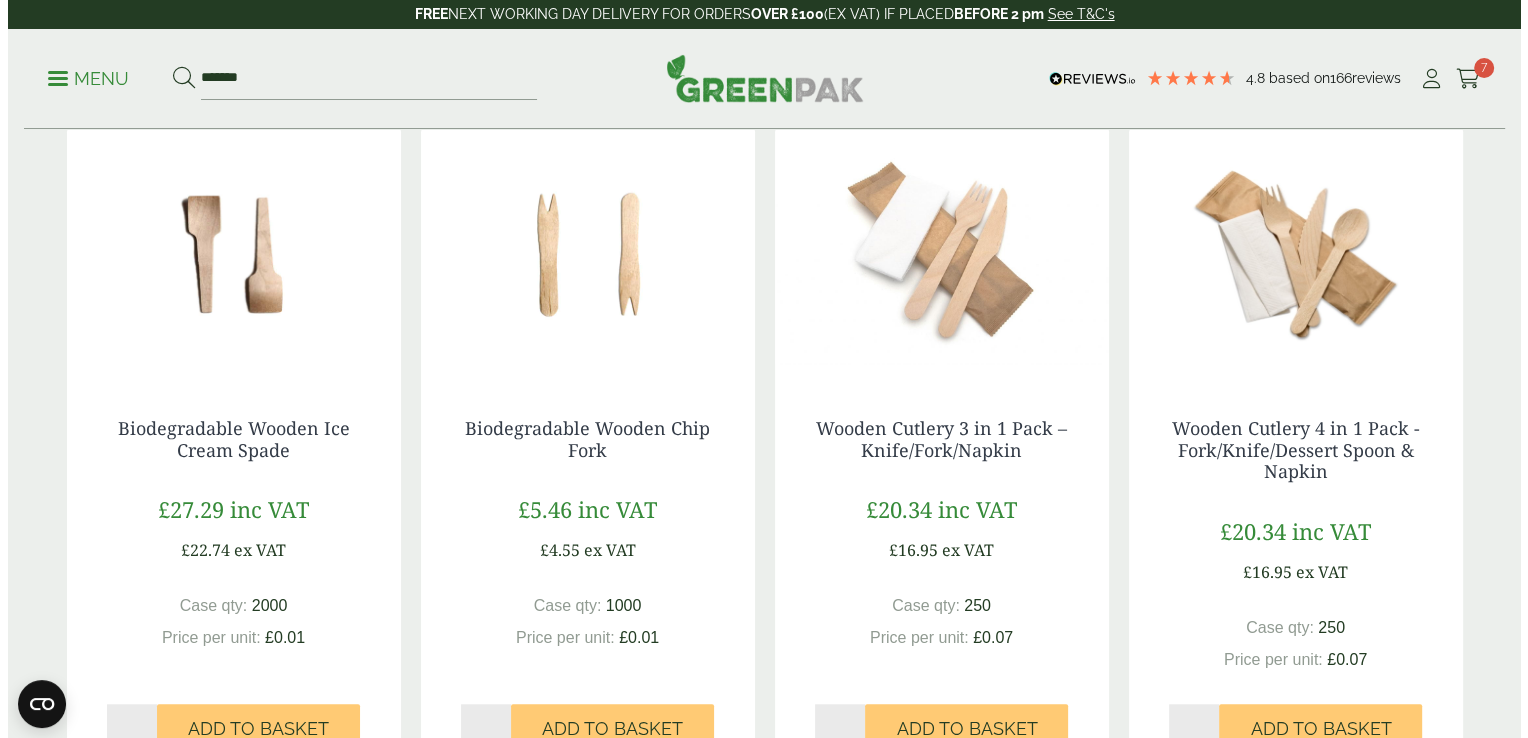 scroll, scrollTop: 1772, scrollLeft: 0, axis: vertical 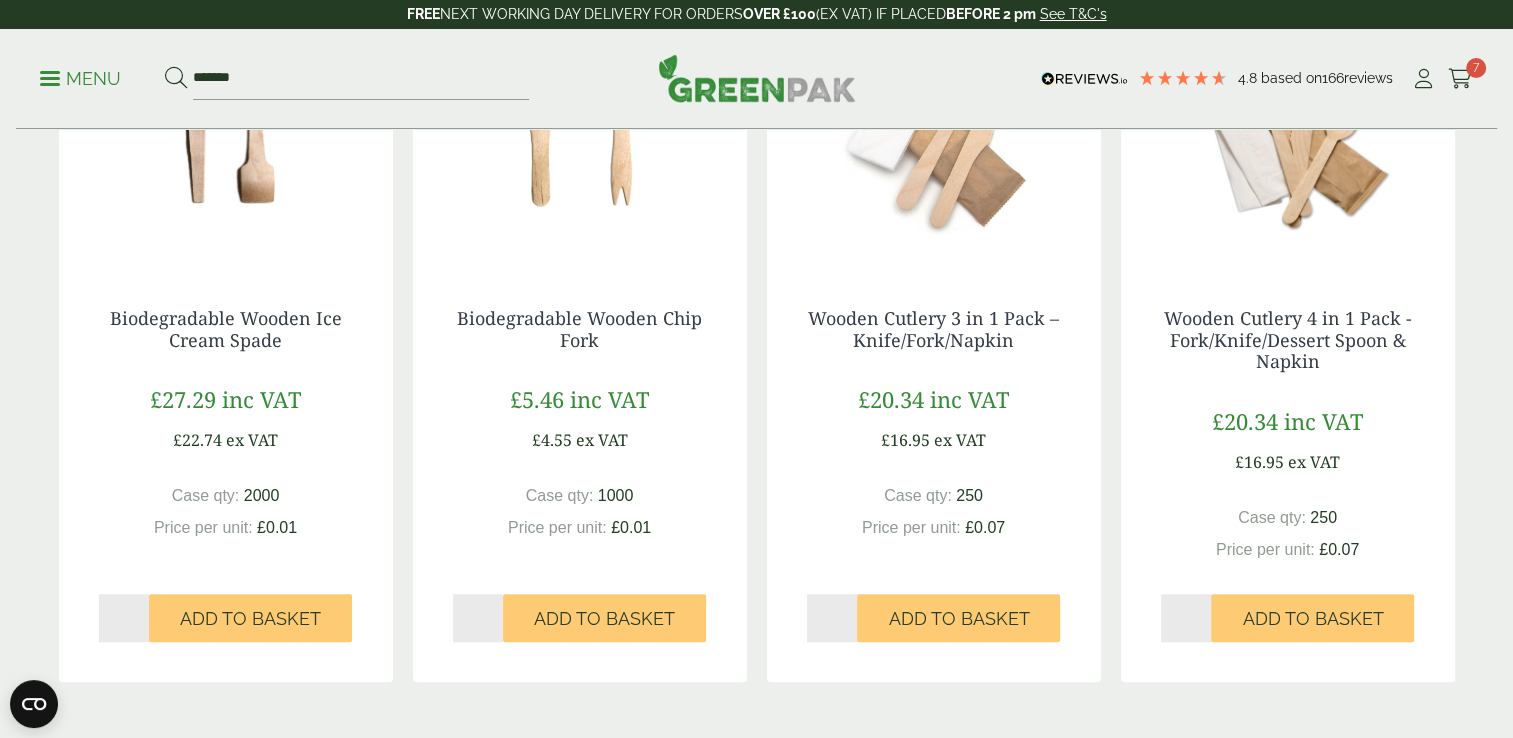 click on "Menu
*******
4.8   Based on  166  reviews Cart" at bounding box center [756, 79] 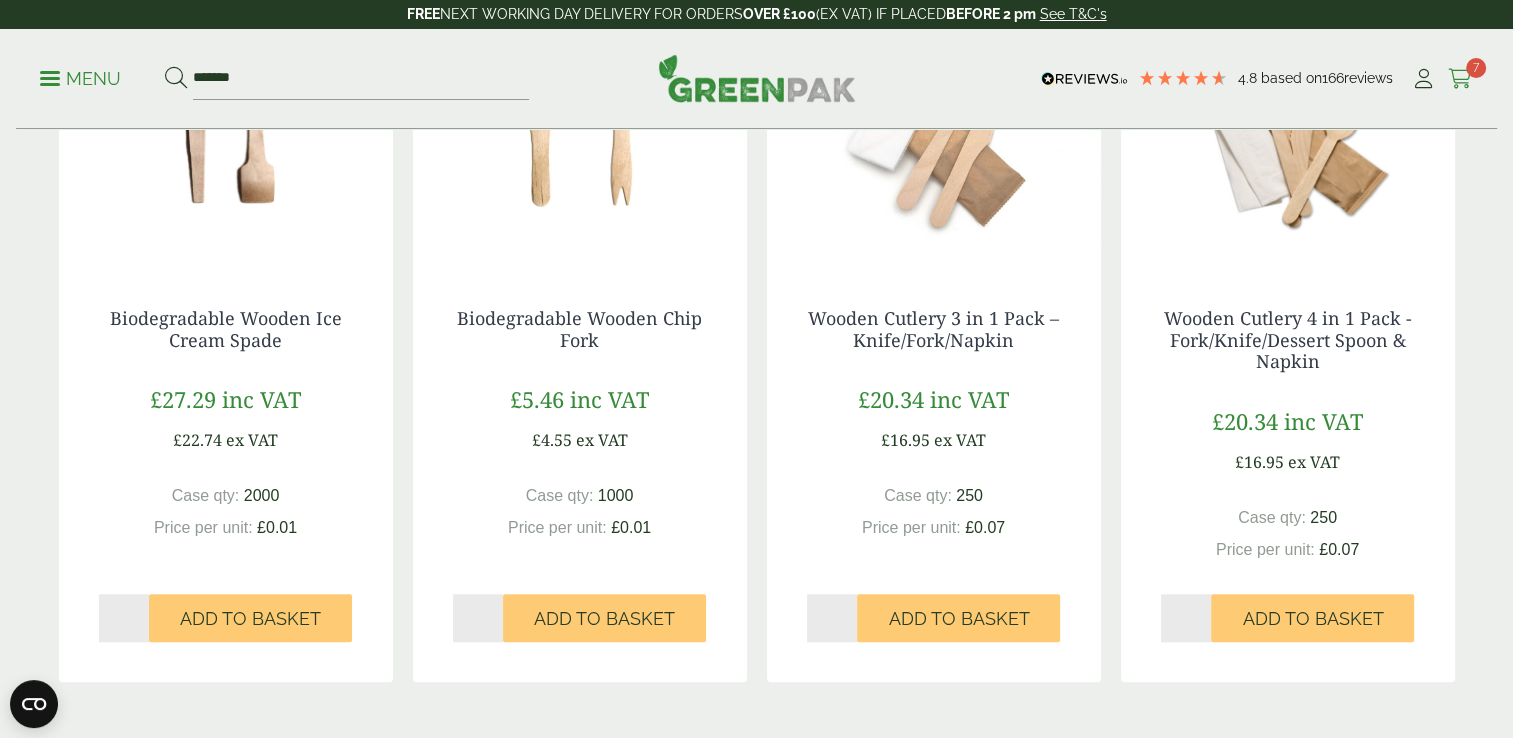 click at bounding box center (1460, 79) 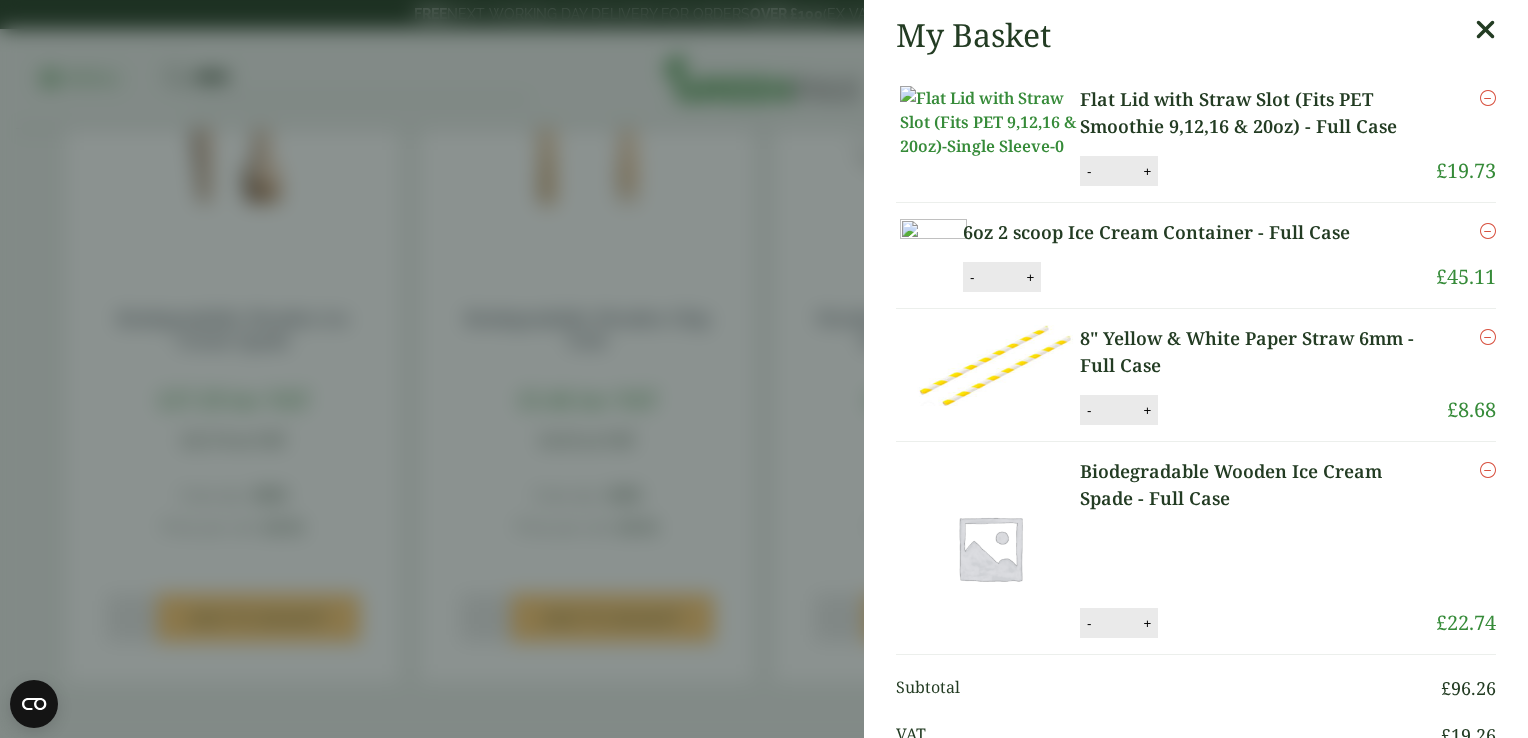 click on "My Basket
Flat Lid with Straw Slot (Fits PET Smoothie 9,12,16 & 20oz) - Full Case
Flat Lid with Straw Slot (Fits PET Smoothie 9,12,16 & 20oz) - Full Case quantity
- * +
Update
Remove
£" at bounding box center [764, 369] 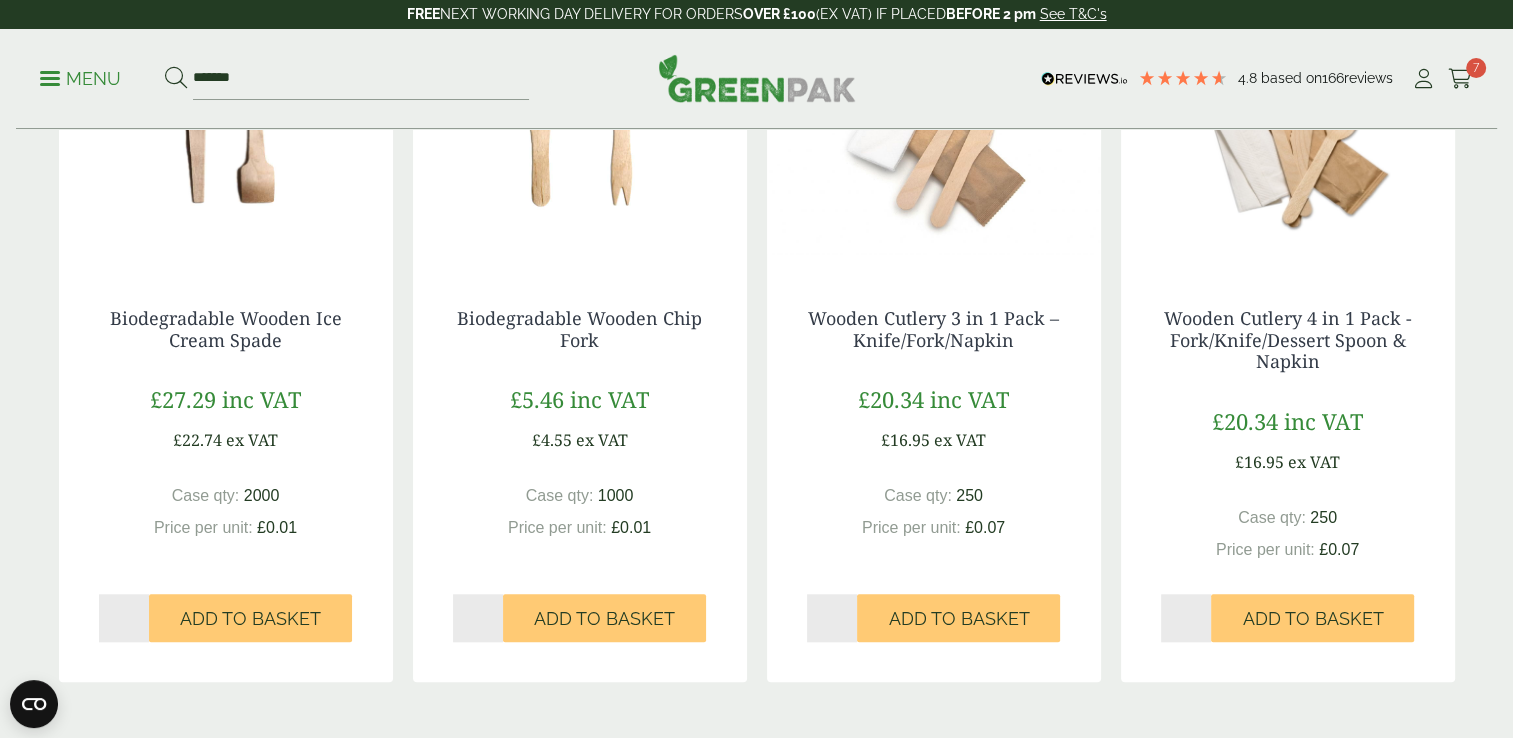 click on "Menu
*******
4.8   Based on  166  reviews Cart" at bounding box center [756, 79] 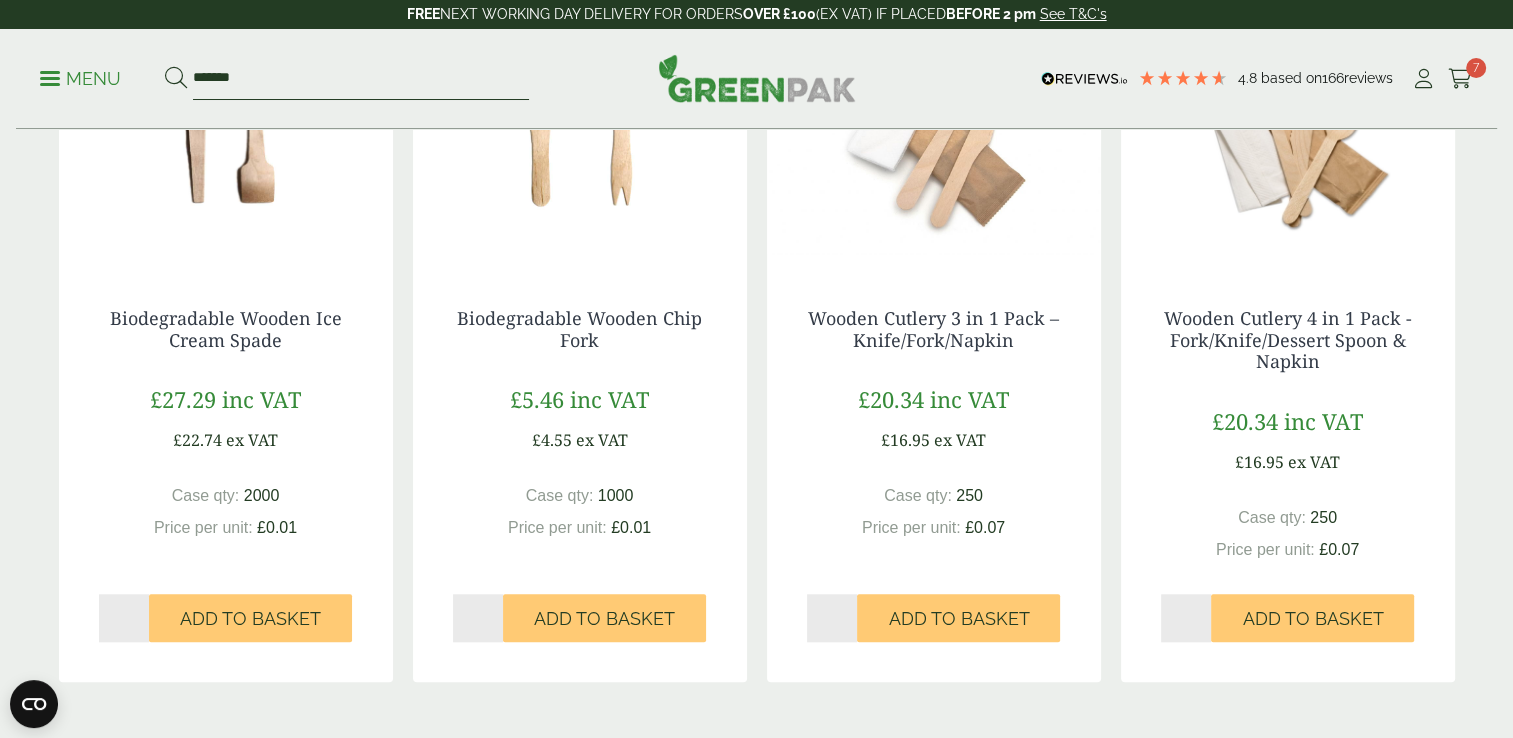 click on "*******" at bounding box center (361, 79) 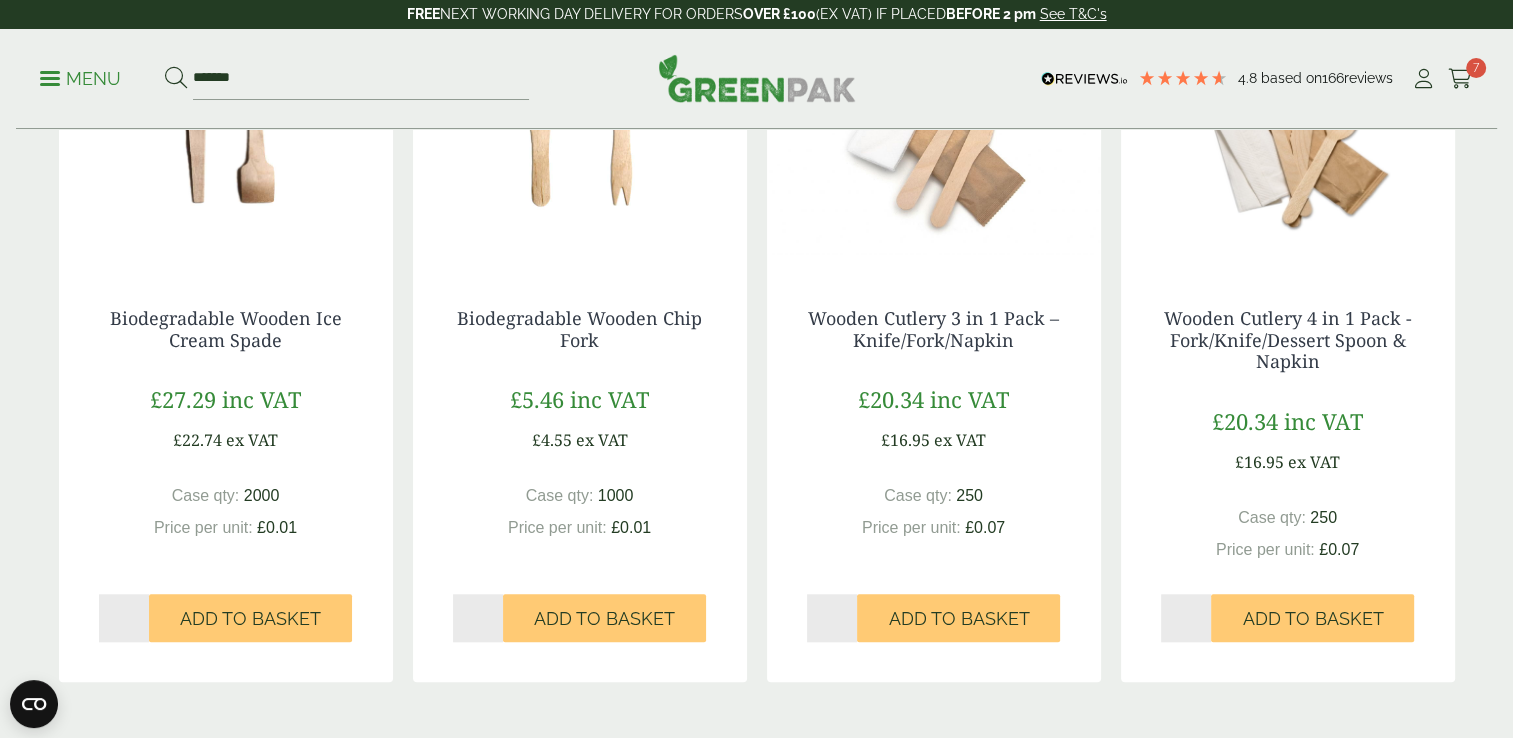click on "Menu
*******" at bounding box center [284, 79] 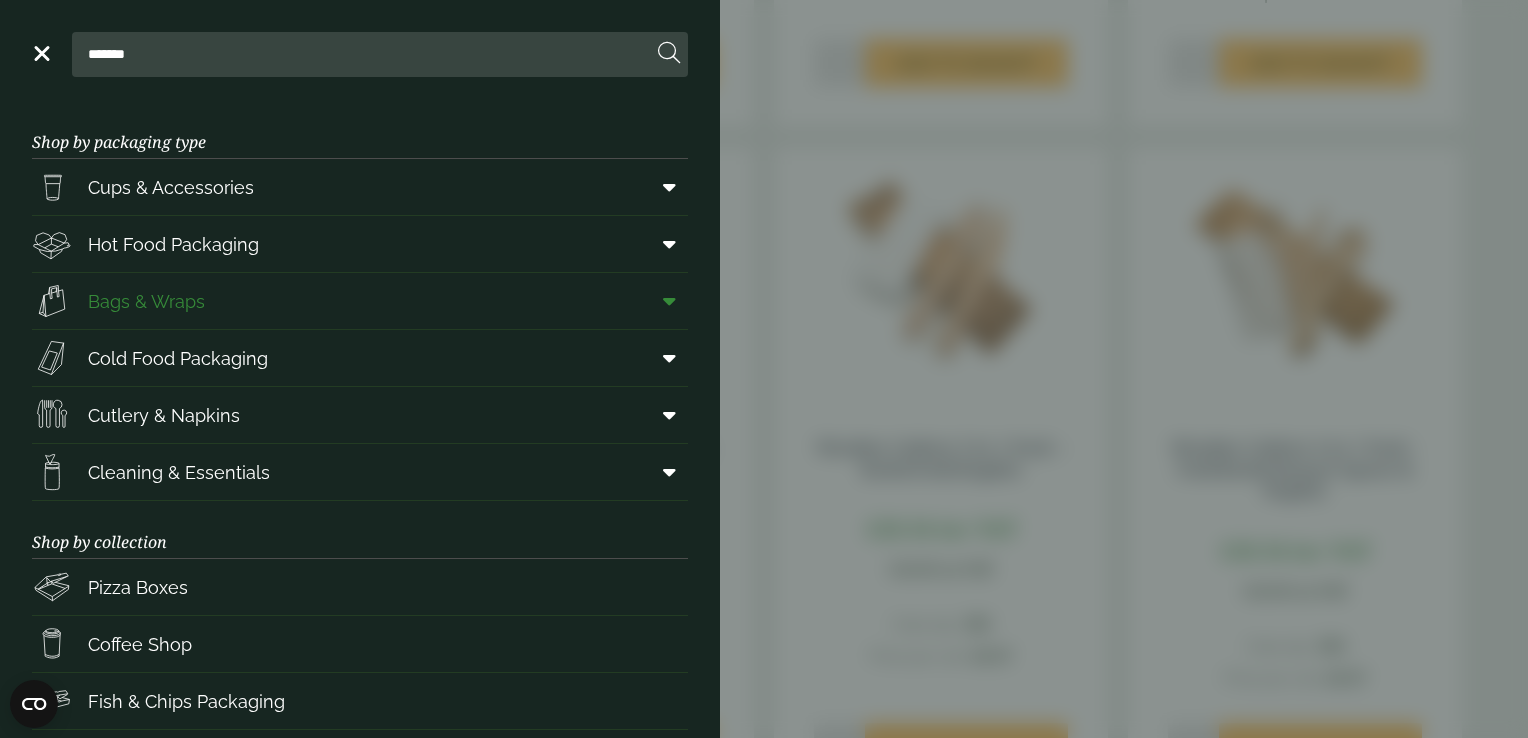 click at bounding box center [669, 301] 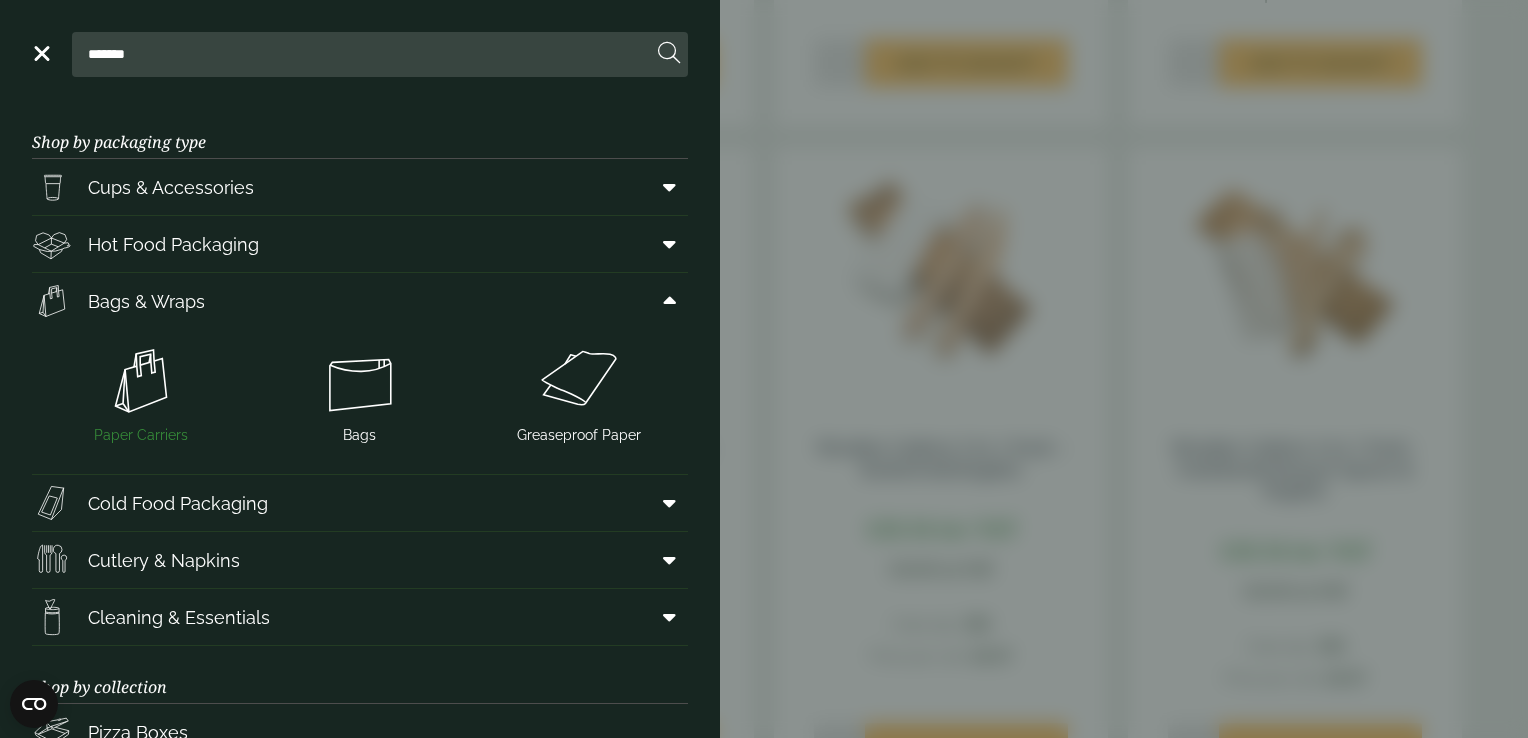 click at bounding box center (141, 381) 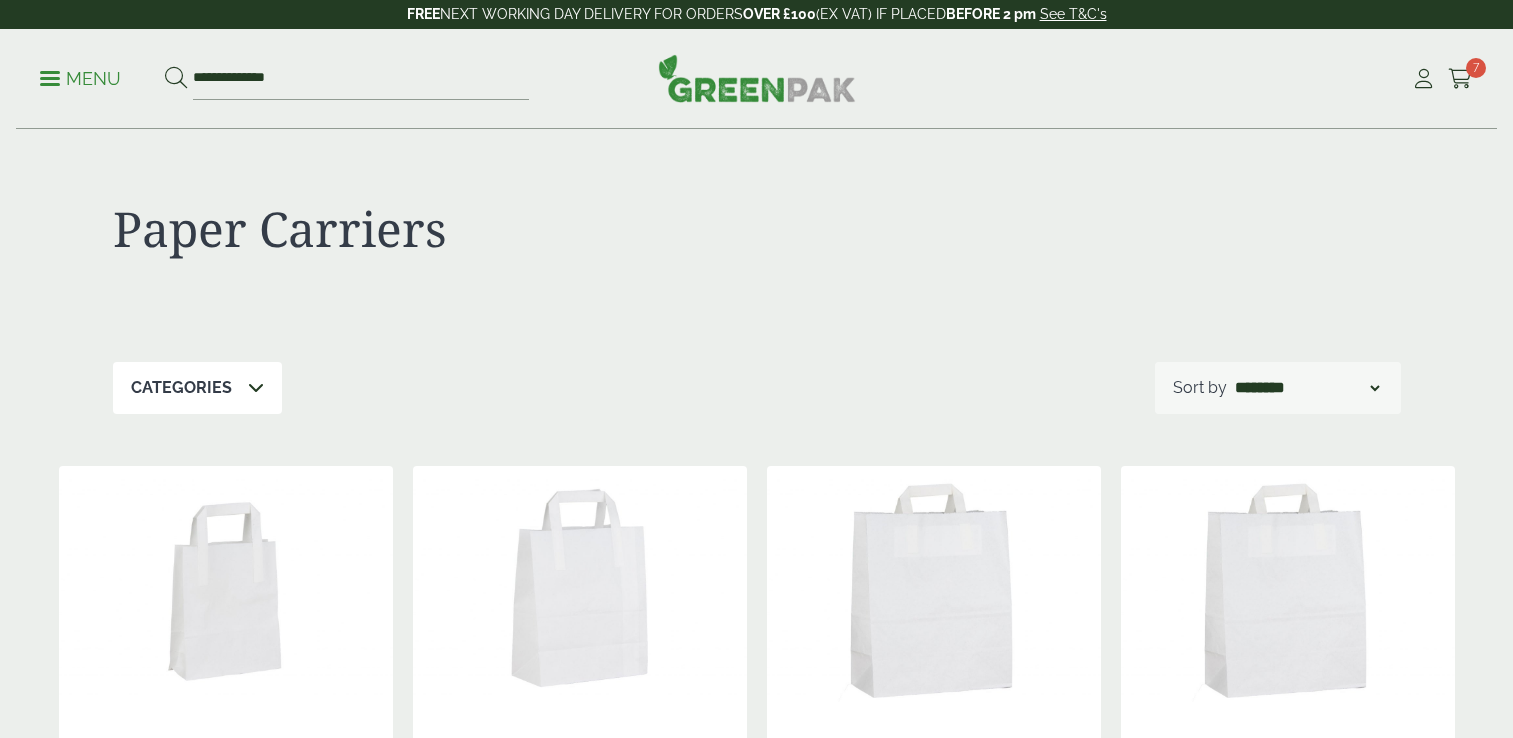 scroll, scrollTop: 0, scrollLeft: 0, axis: both 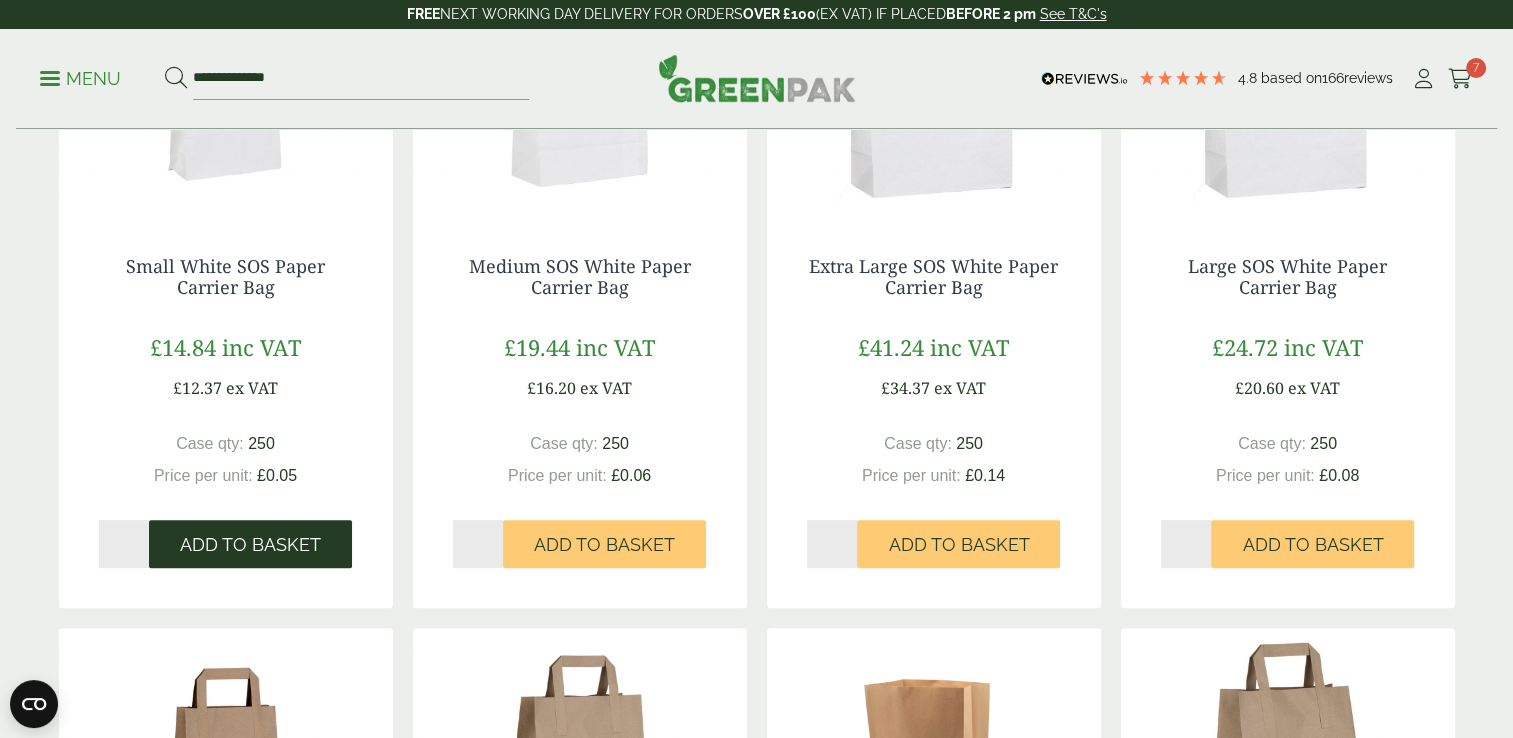 click on "Add to Basket" at bounding box center (250, 545) 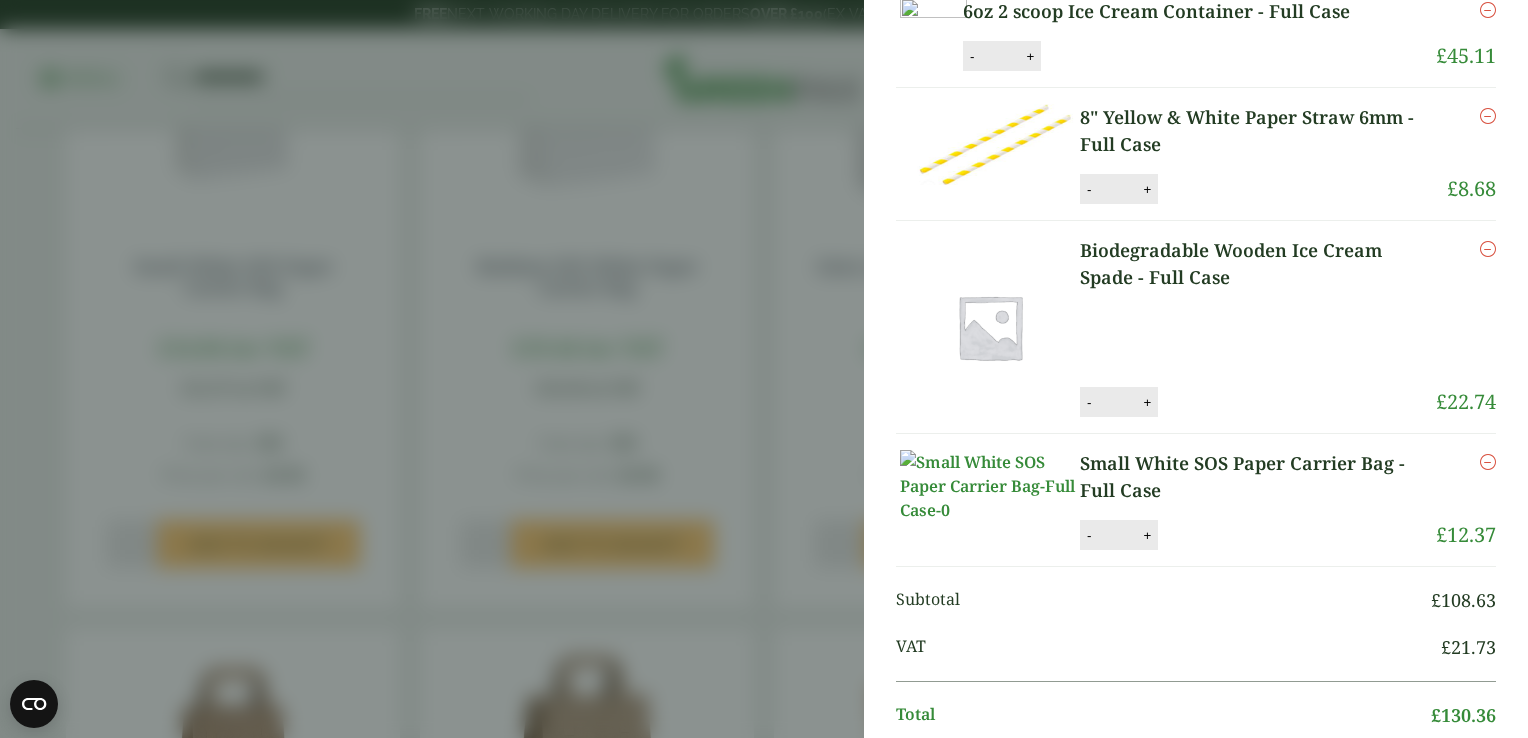 scroll, scrollTop: 328, scrollLeft: 0, axis: vertical 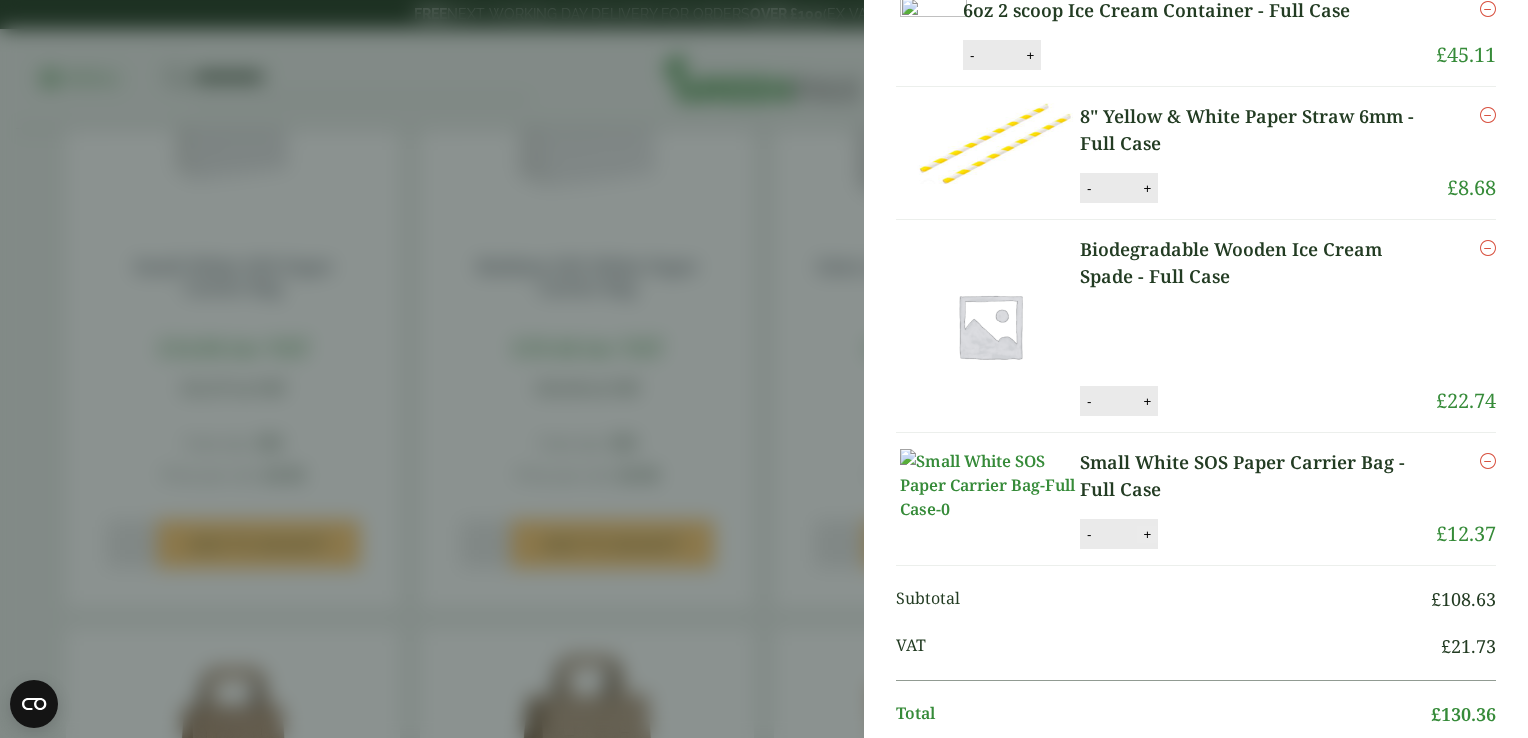 click on "+" at bounding box center (1147, 534) 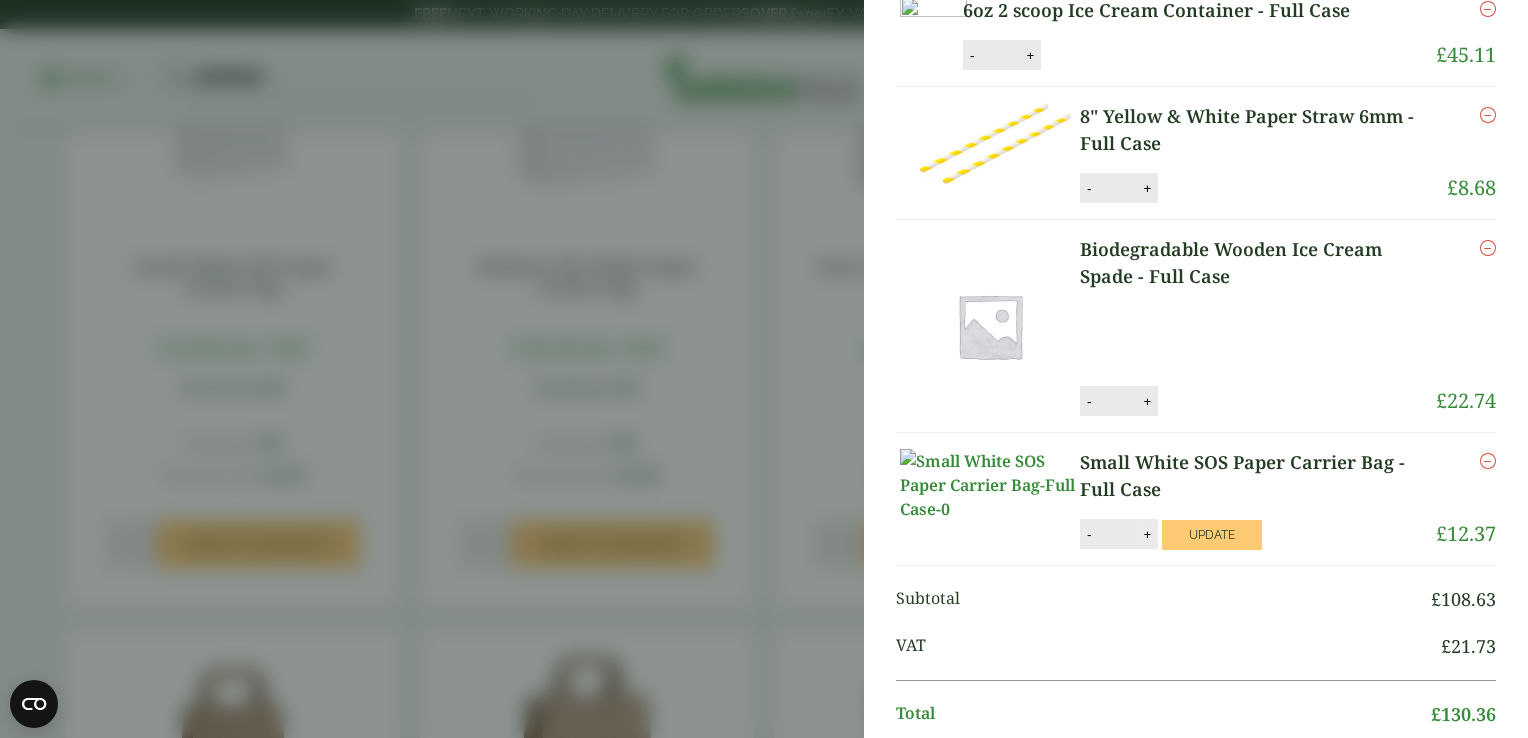 click on "+" at bounding box center [1147, 534] 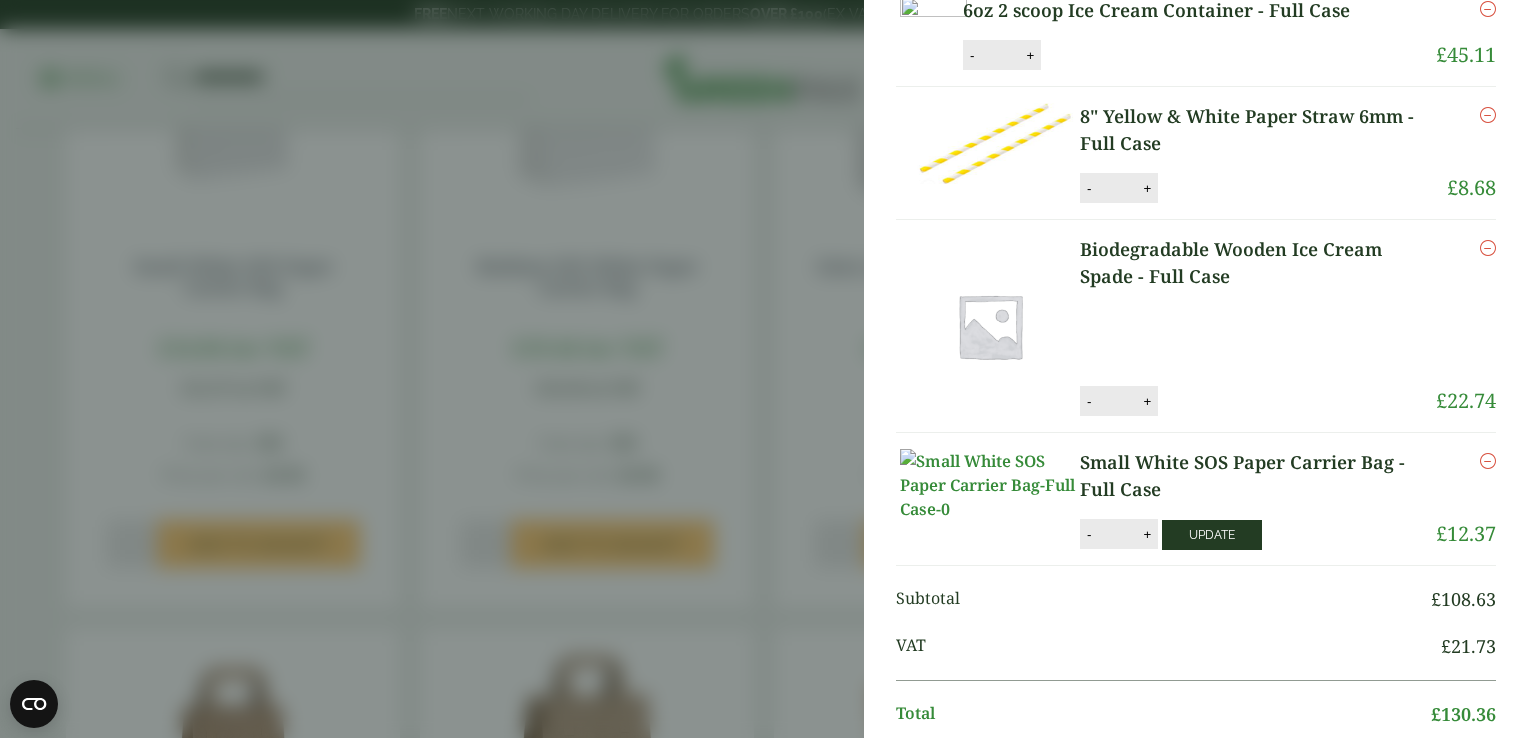click on "Update" at bounding box center [1212, 535] 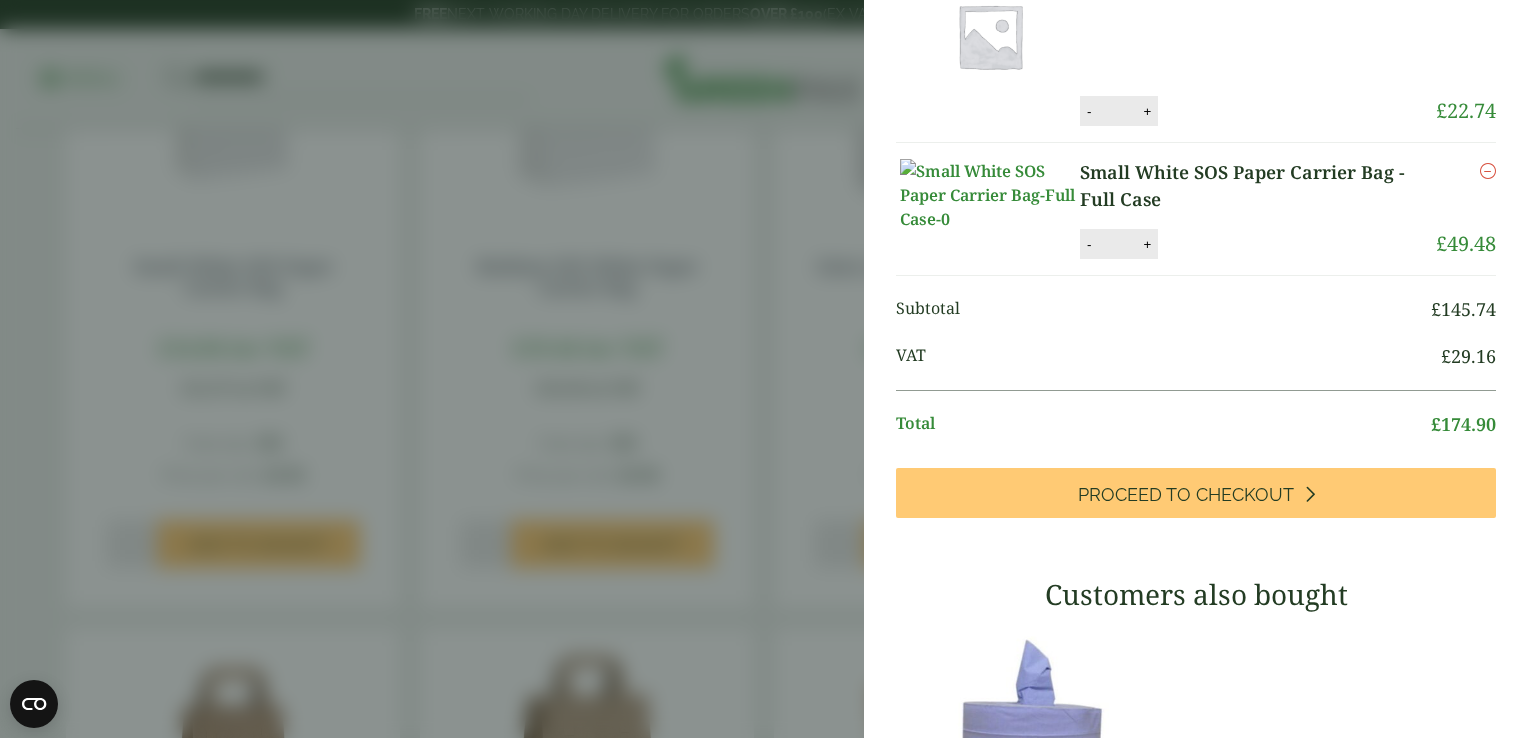 scroll, scrollTop: 513, scrollLeft: 0, axis: vertical 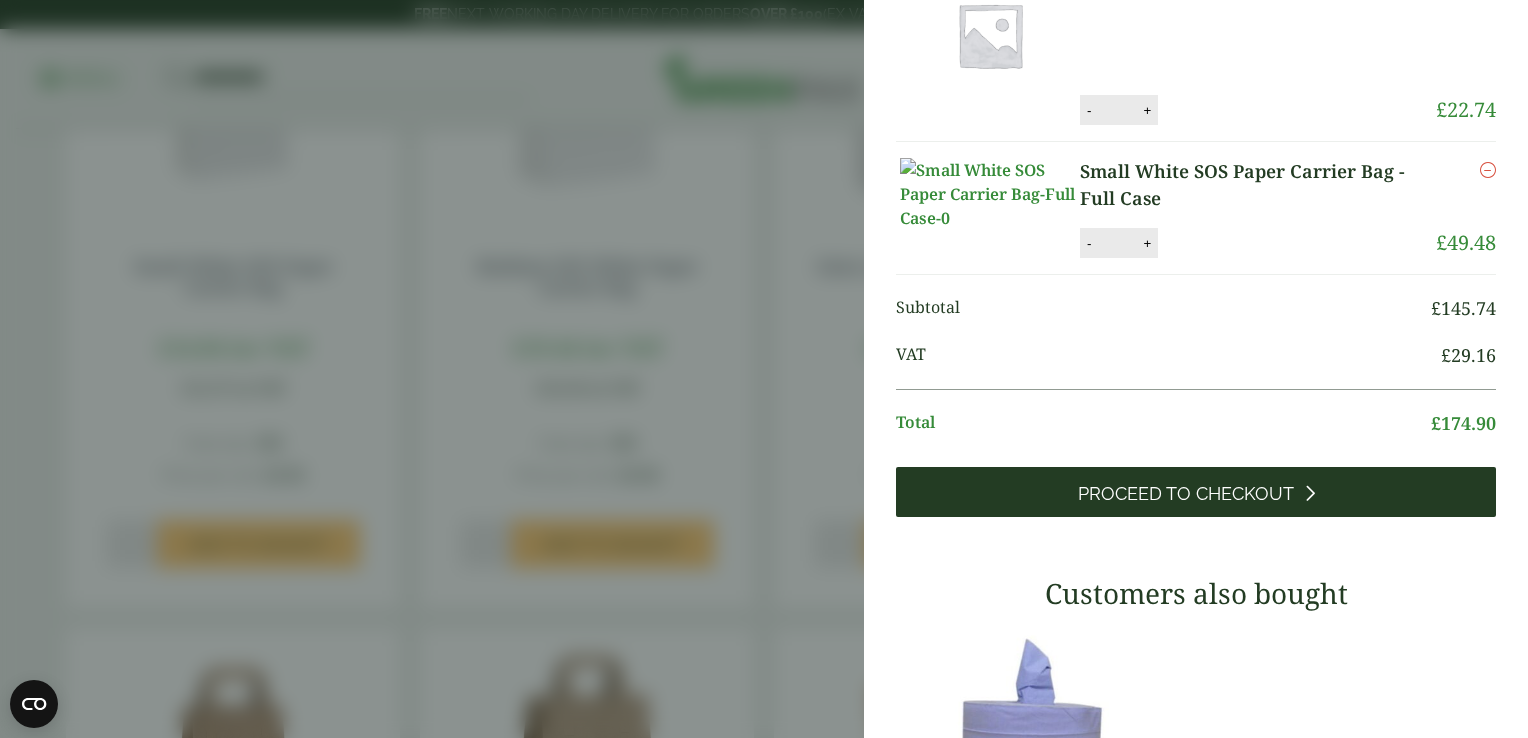 click on "Proceed to Checkout" at bounding box center [1196, 492] 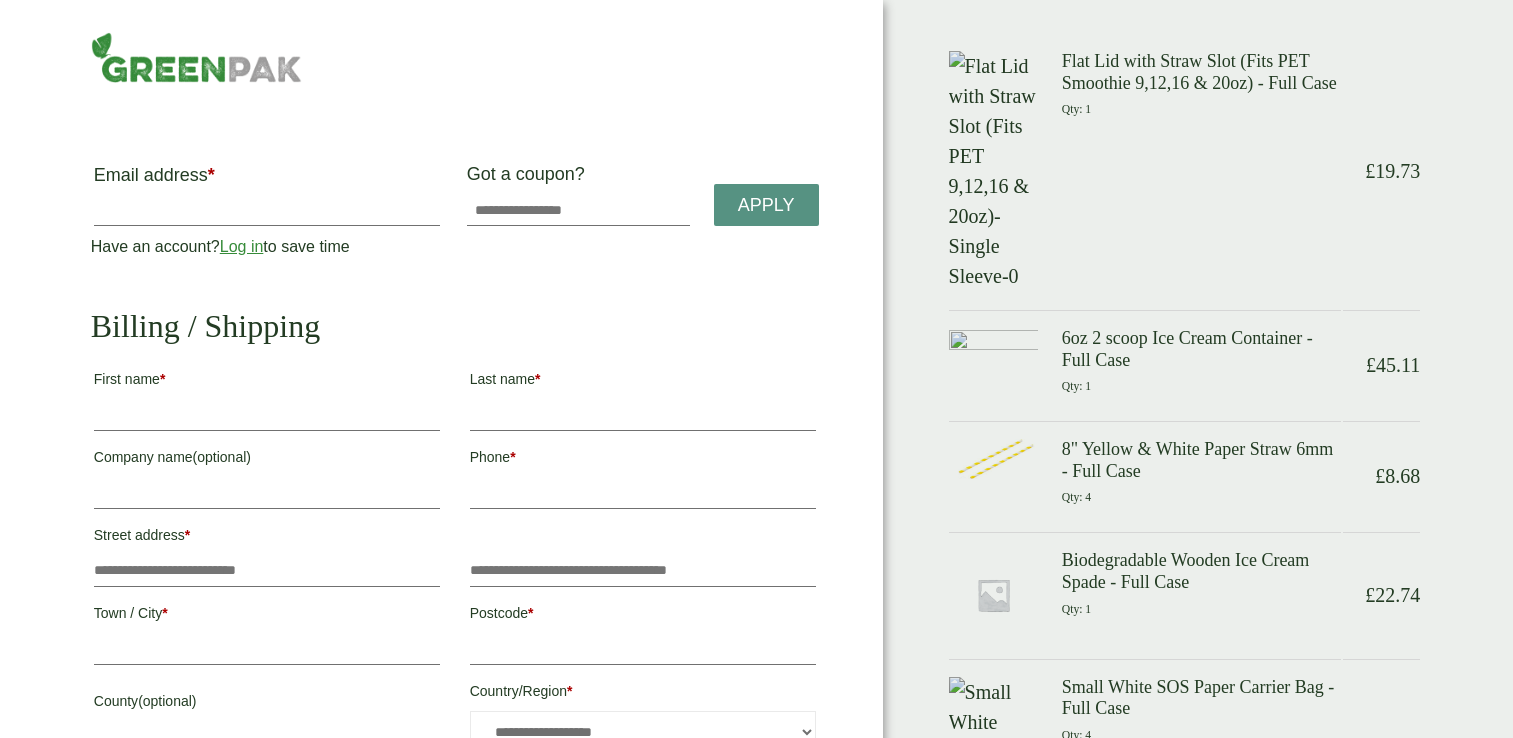 scroll, scrollTop: 0, scrollLeft: 0, axis: both 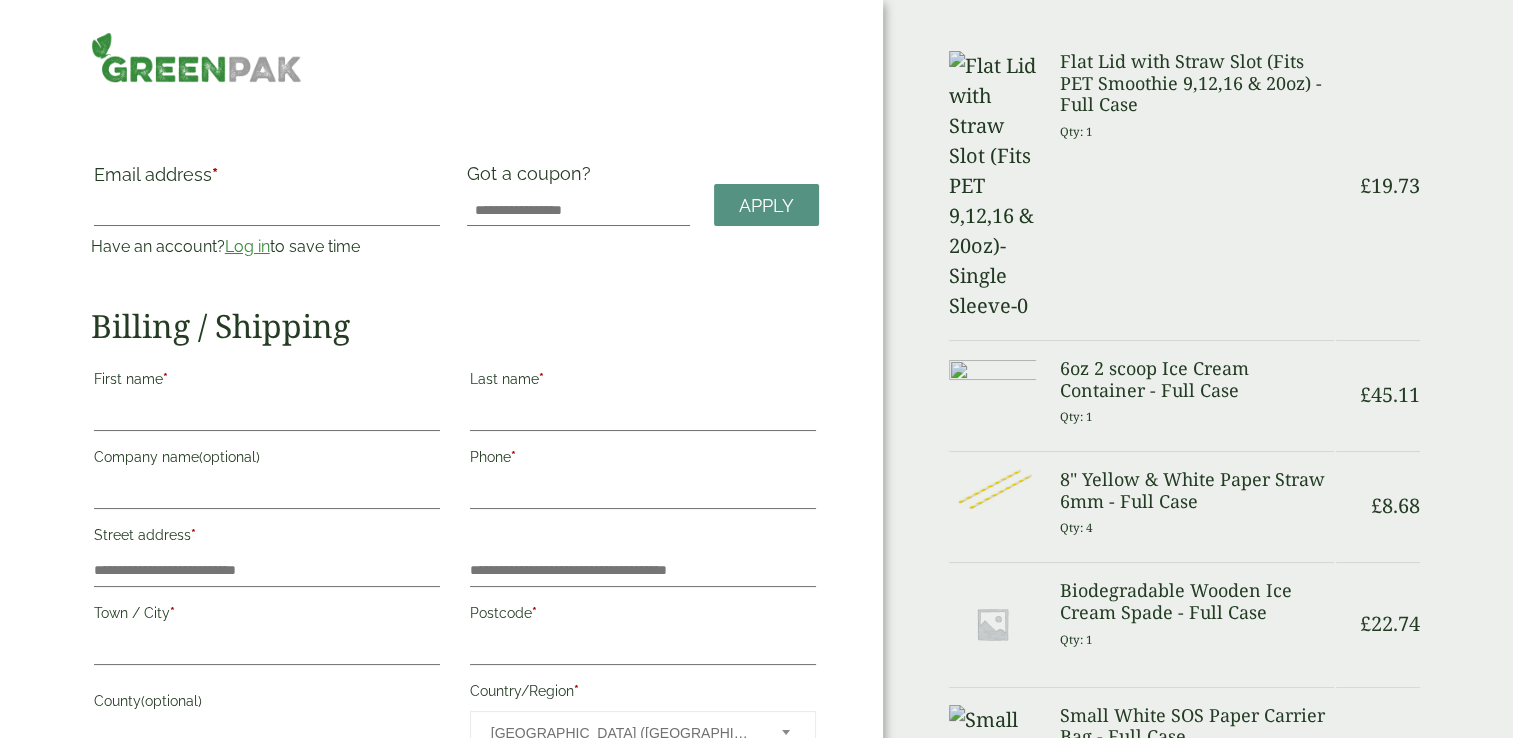 click on "Log in" at bounding box center [247, 246] 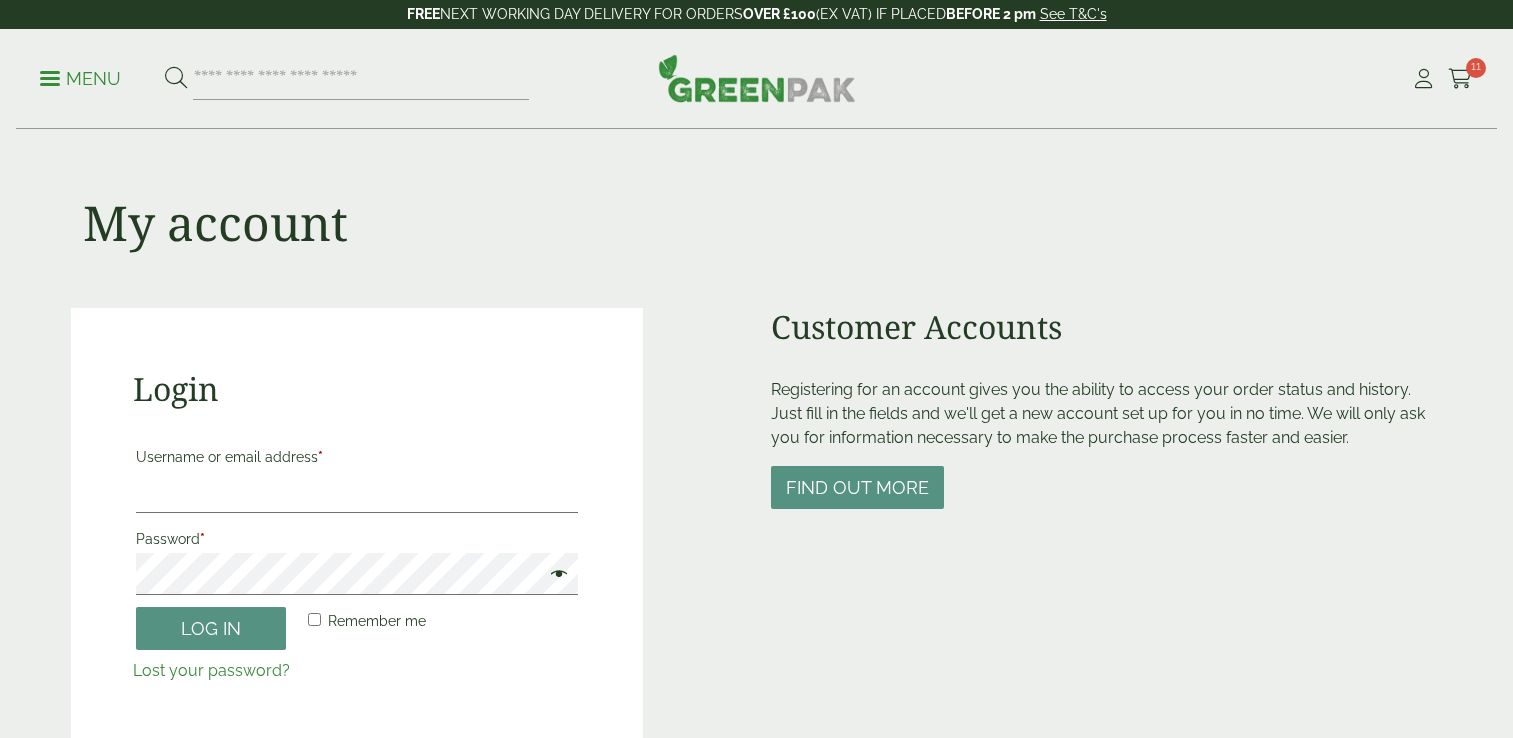 scroll, scrollTop: 0, scrollLeft: 0, axis: both 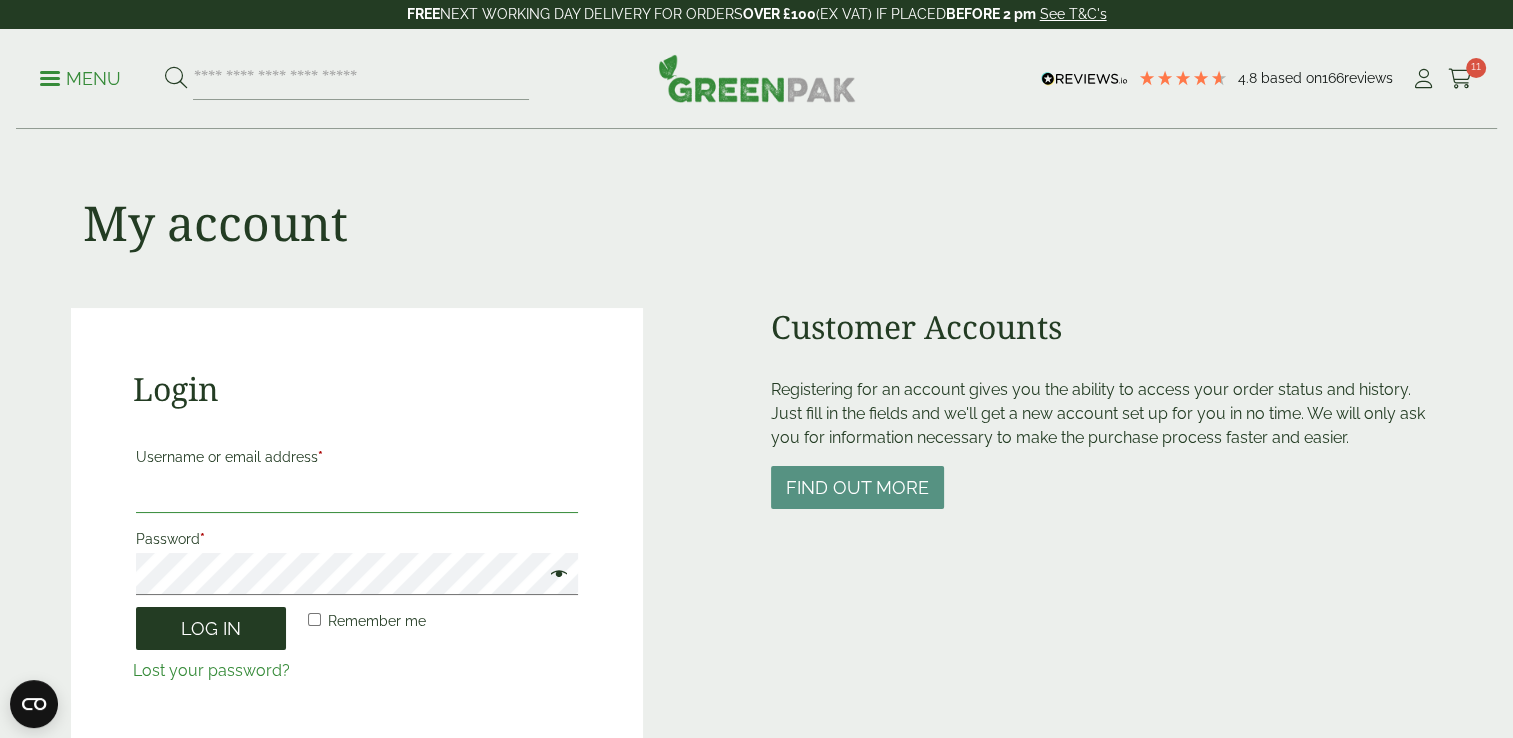 type on "**********" 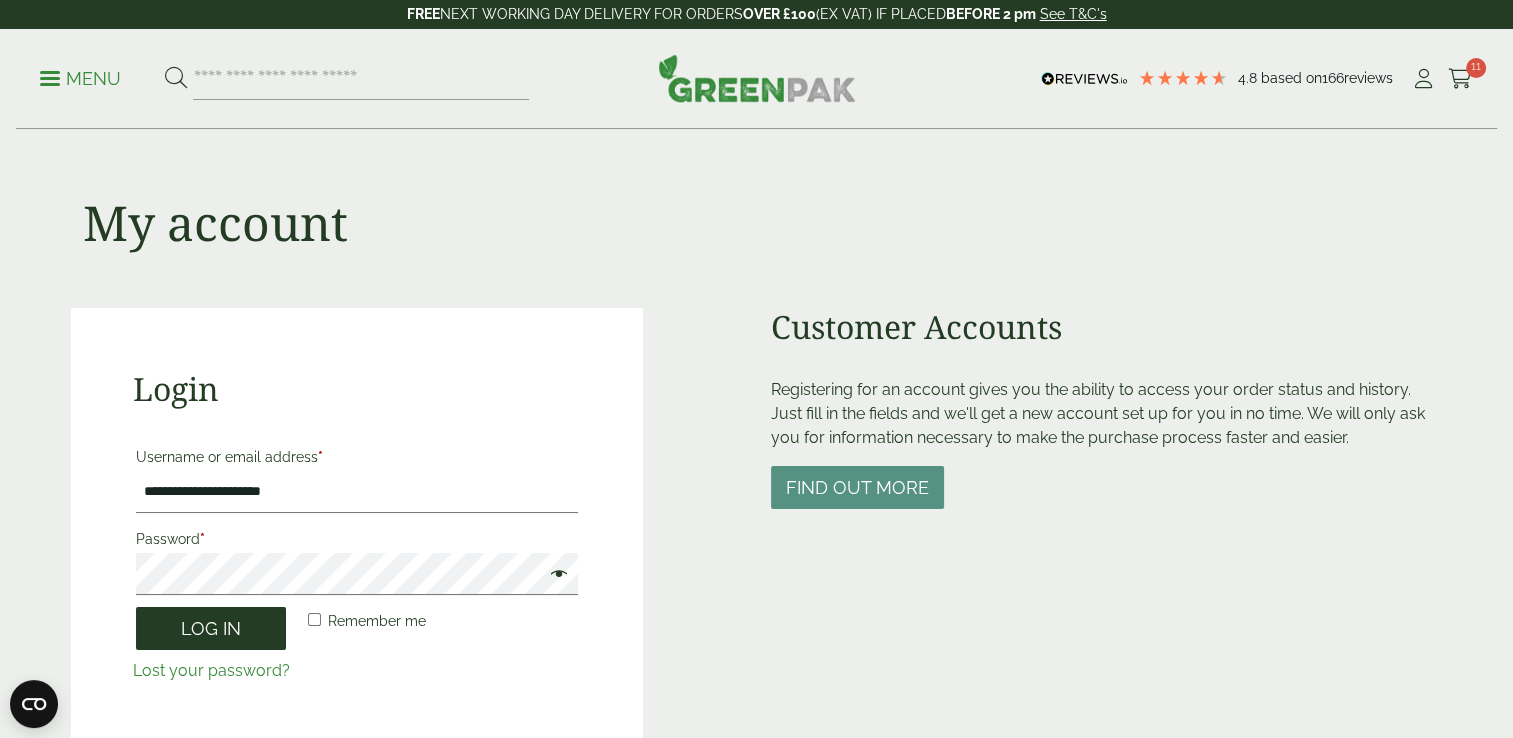 click on "Log in" at bounding box center (211, 628) 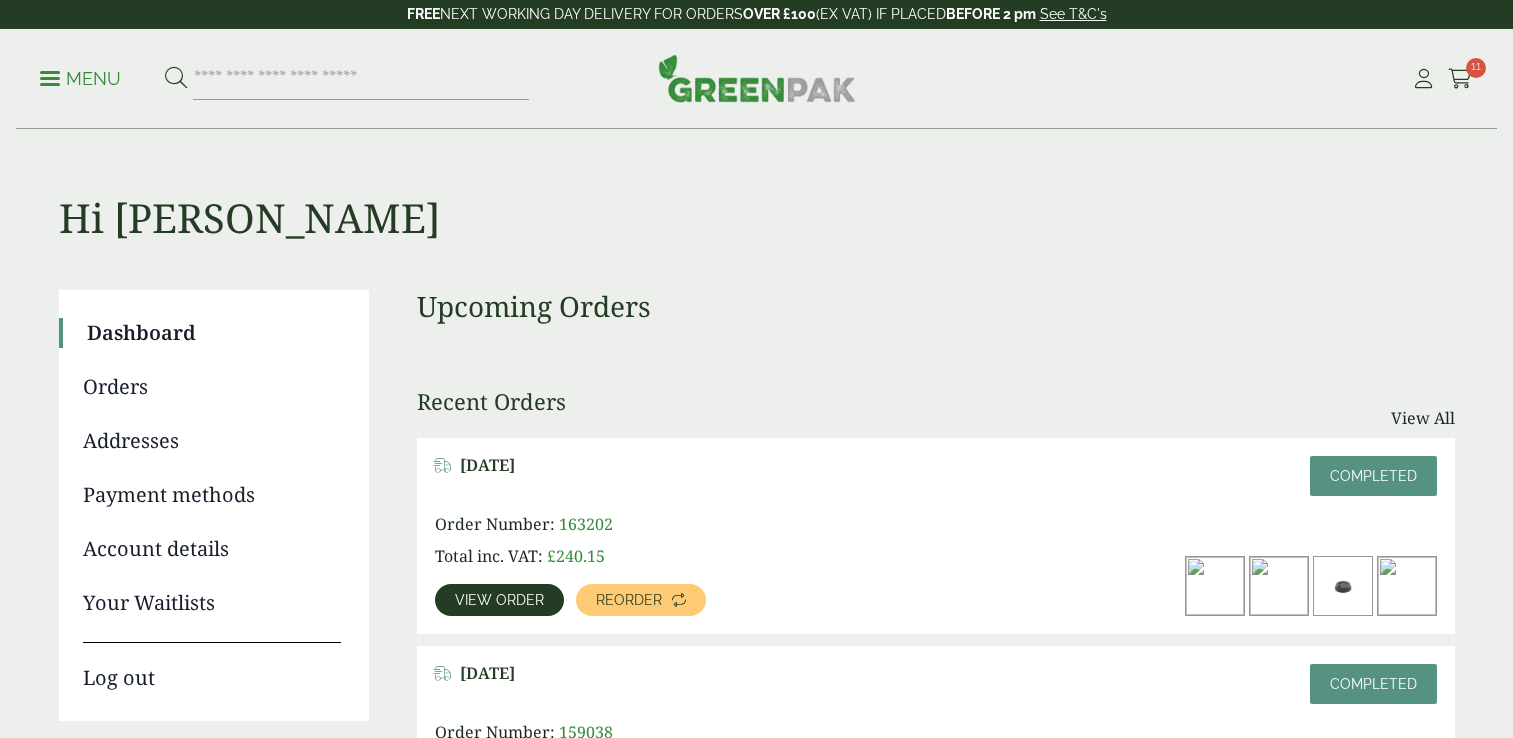 scroll, scrollTop: 0, scrollLeft: 0, axis: both 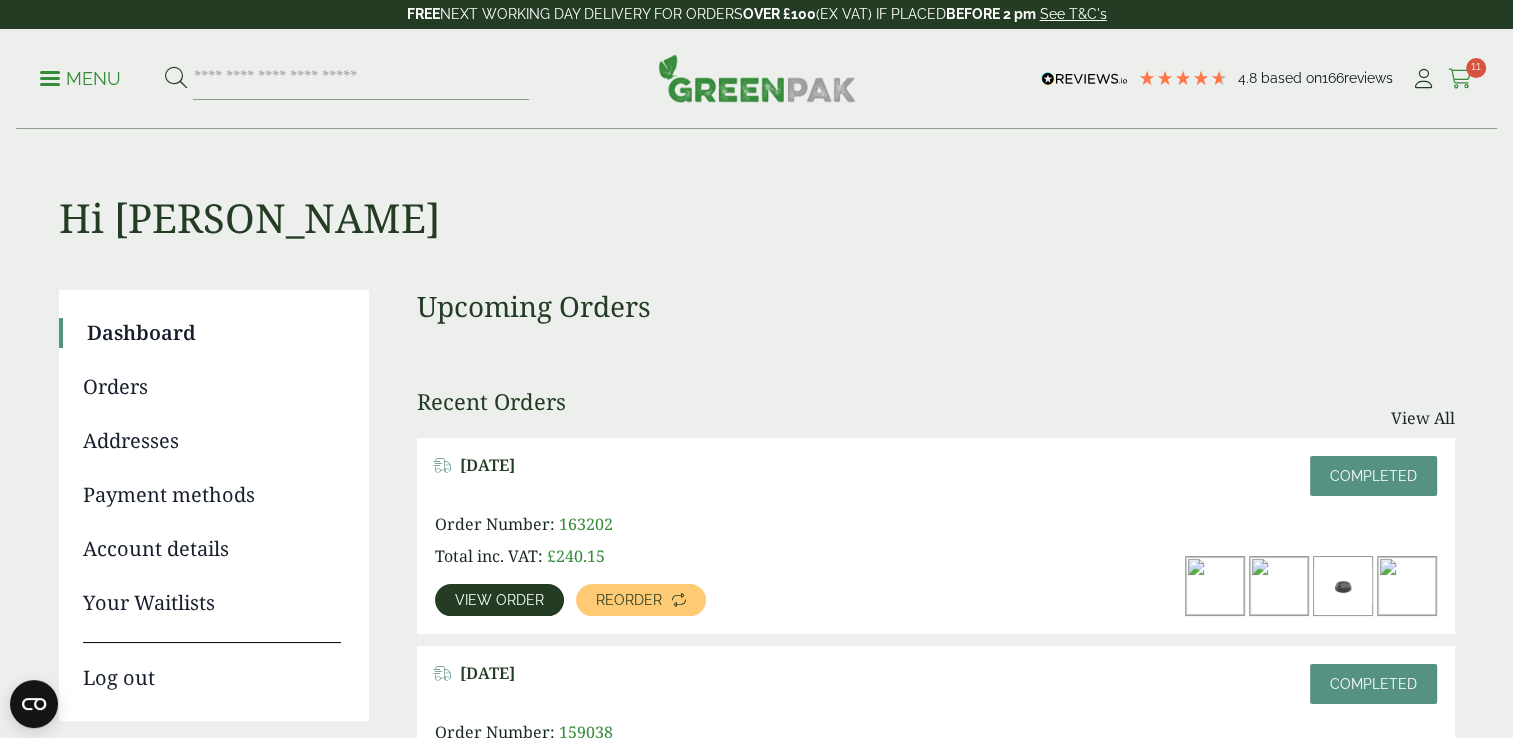 click at bounding box center (1460, 79) 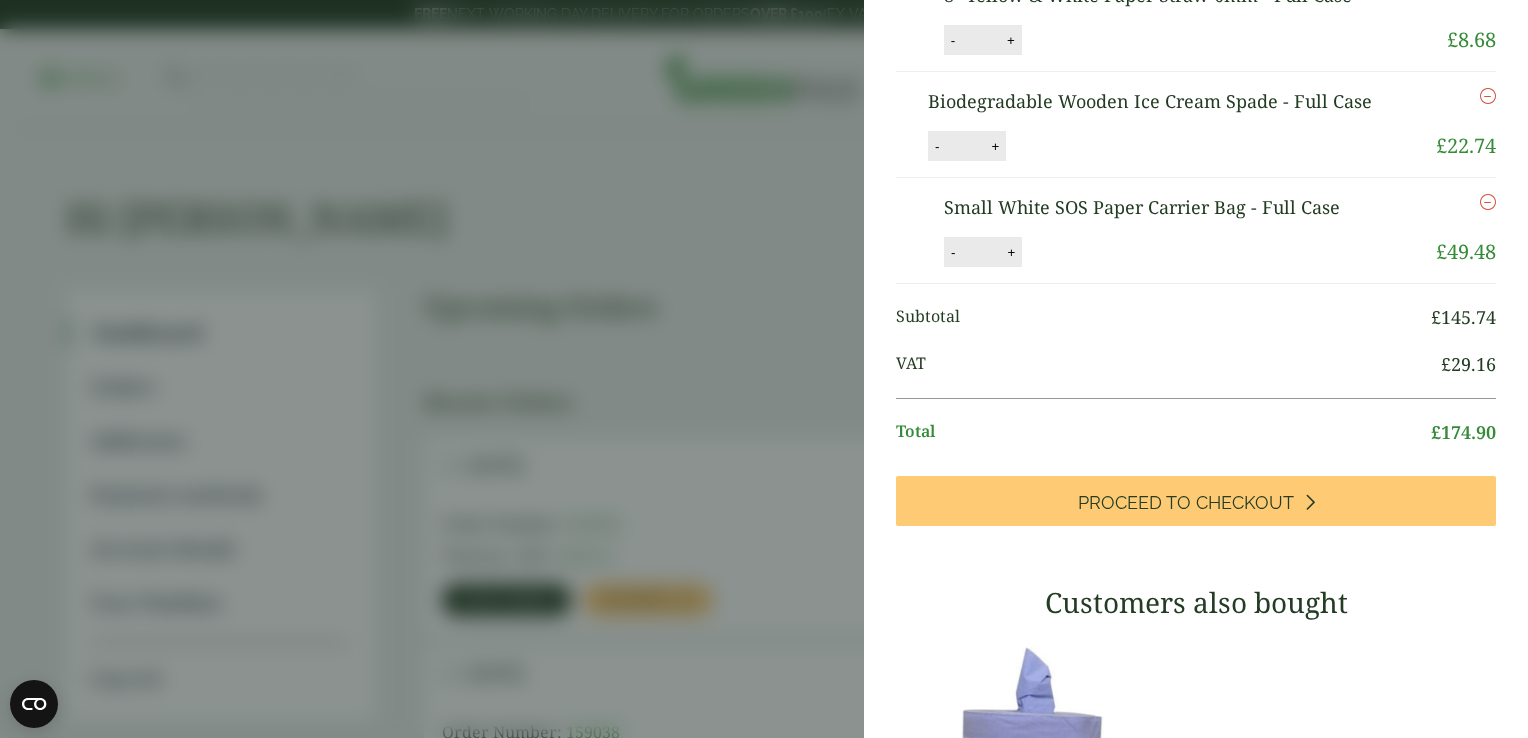 scroll, scrollTop: 398, scrollLeft: 0, axis: vertical 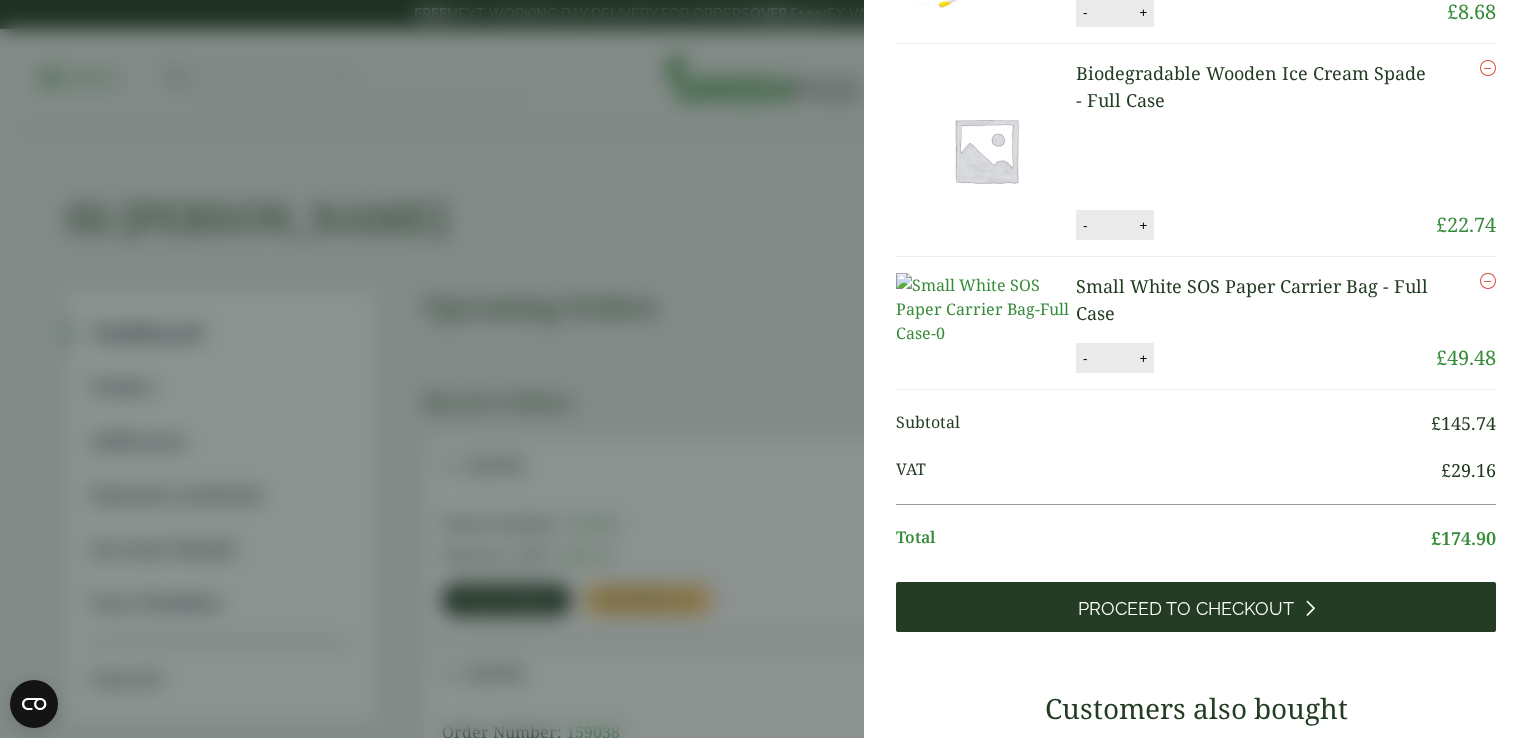 click on "Proceed to Checkout" at bounding box center (1186, 609) 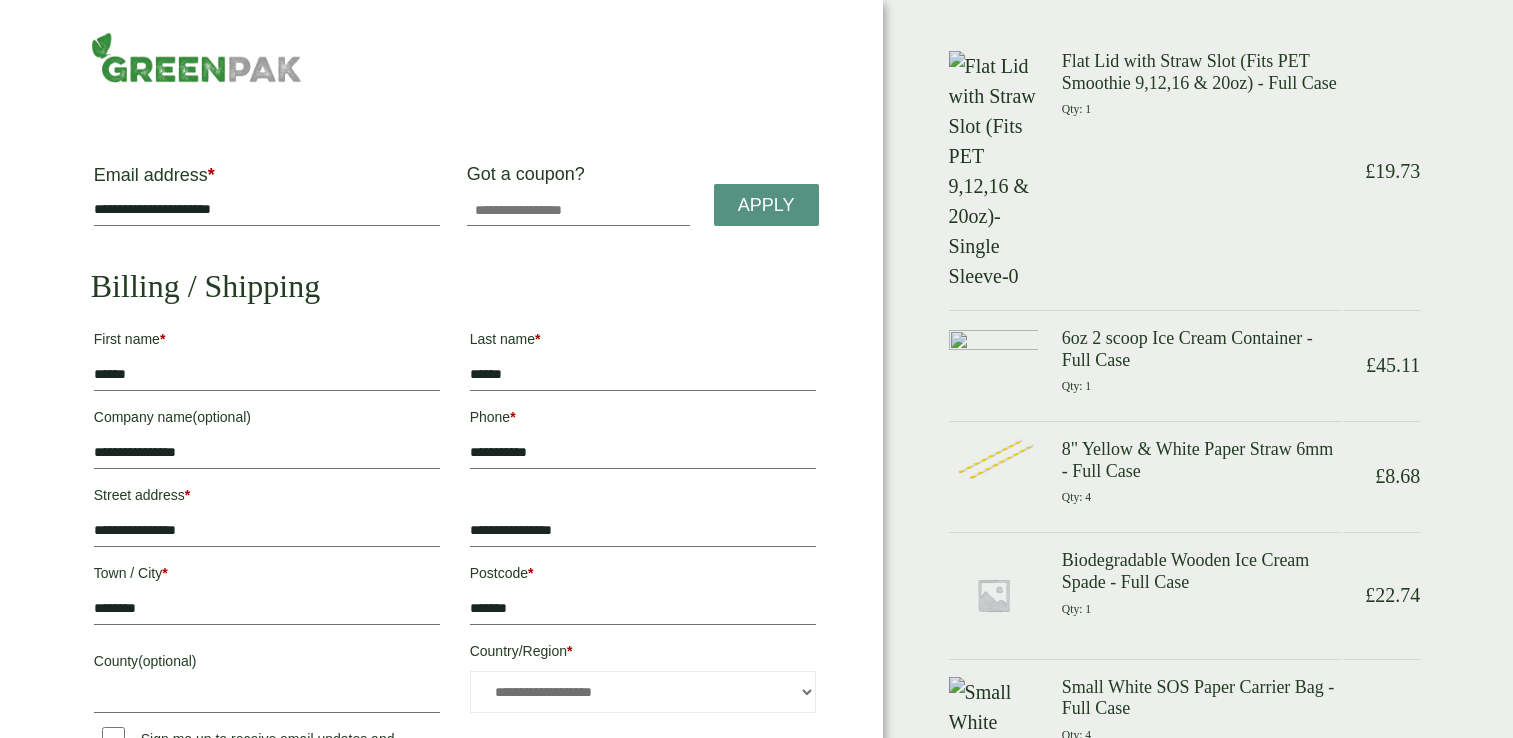 scroll, scrollTop: 0, scrollLeft: 0, axis: both 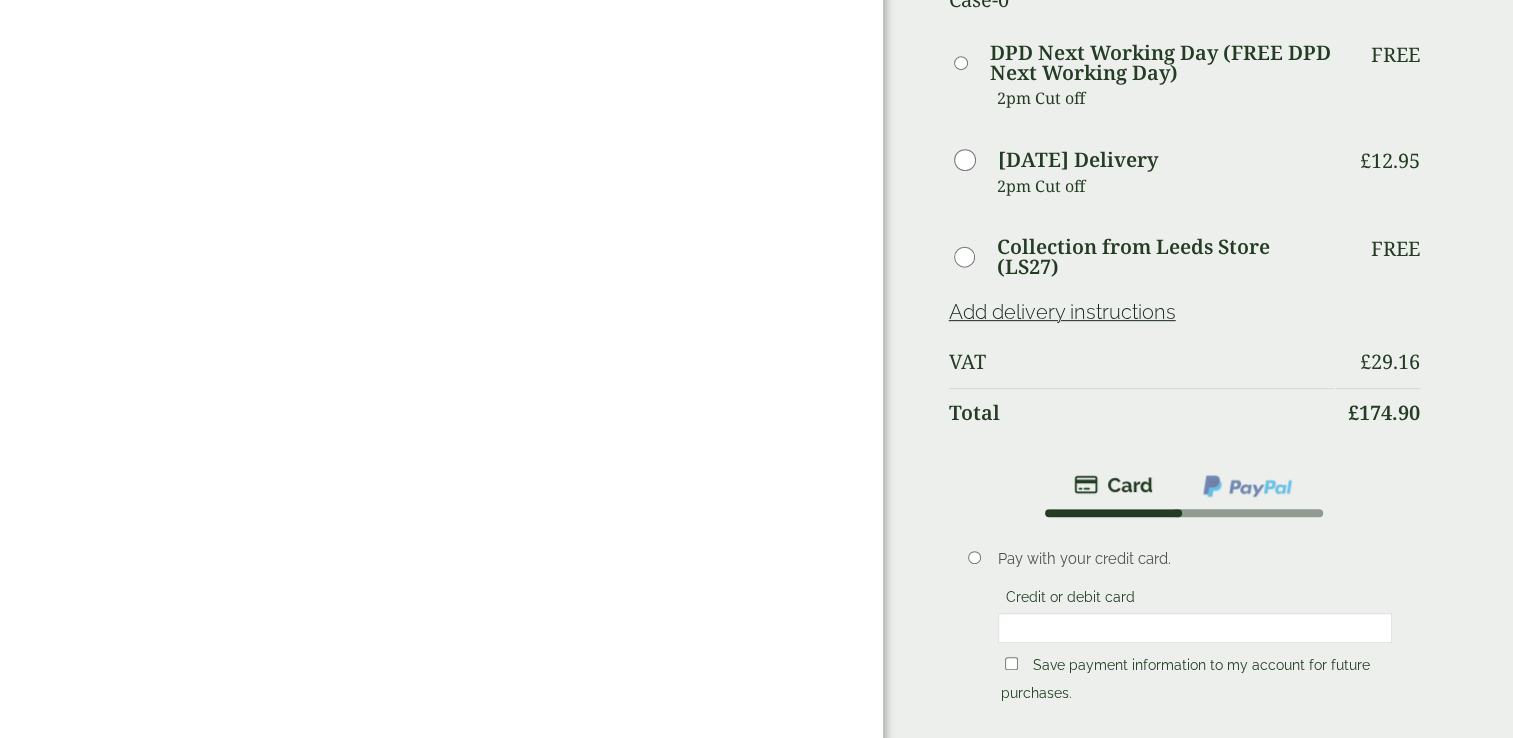 click at bounding box center [966, 793] 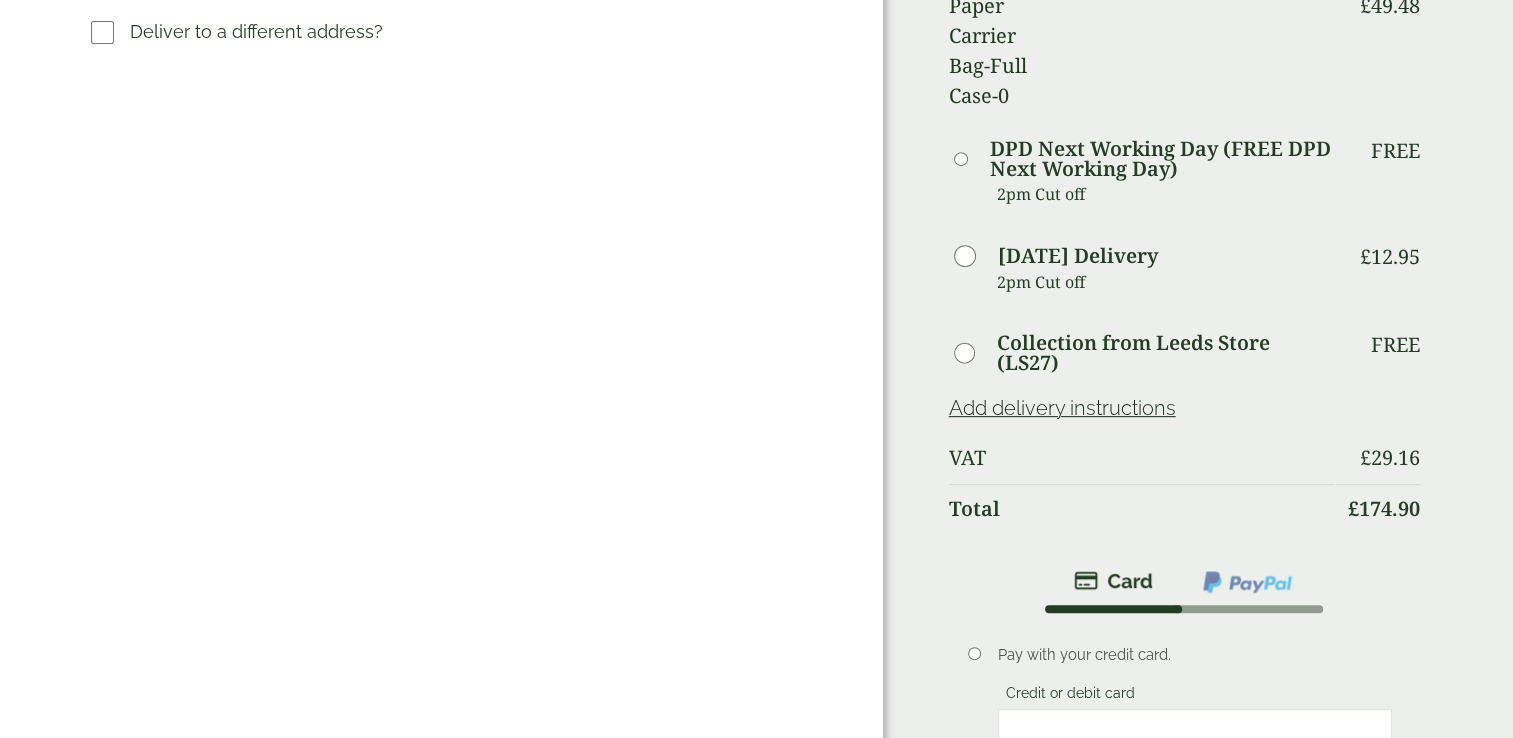 scroll, scrollTop: 804, scrollLeft: 0, axis: vertical 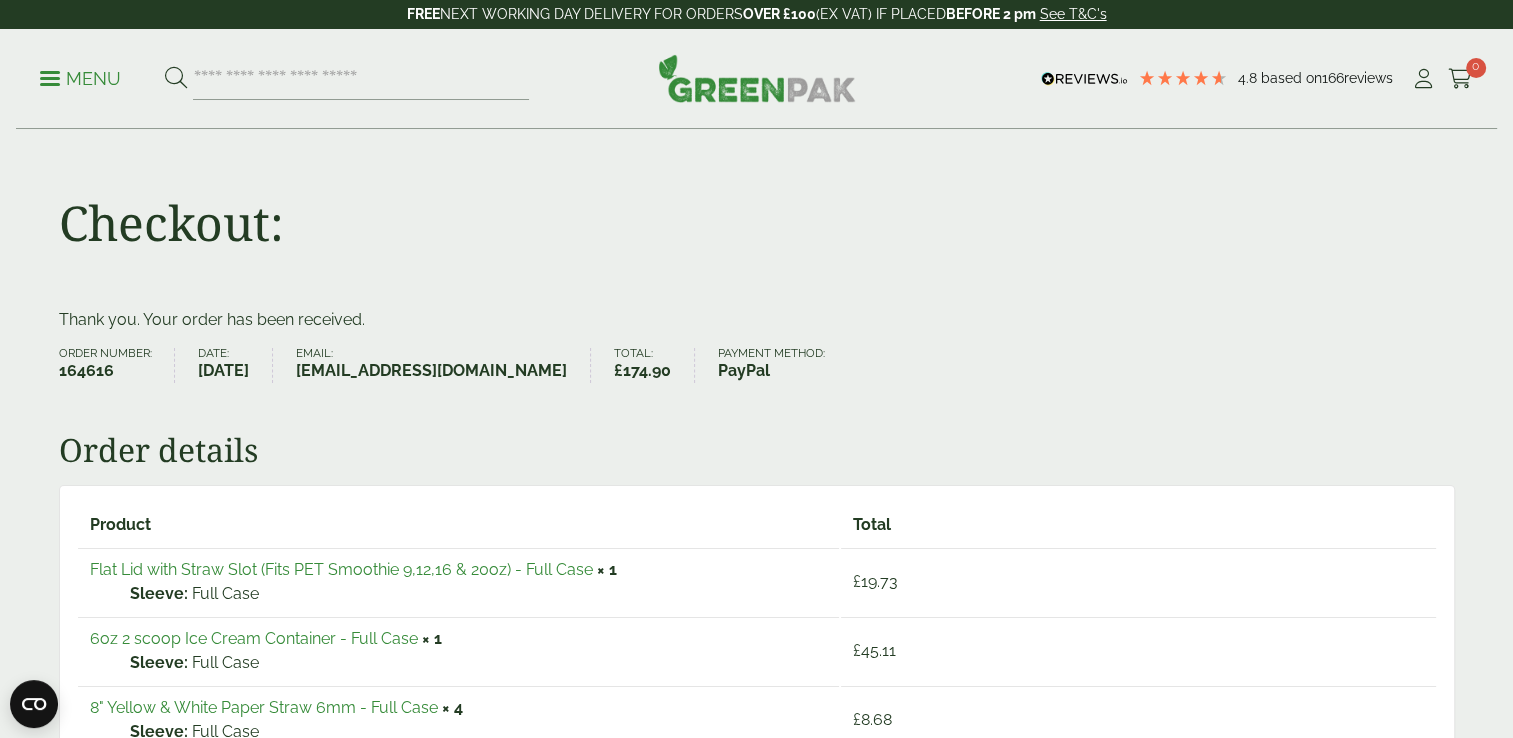 click on "£ 8.68" at bounding box center (1138, 719) 